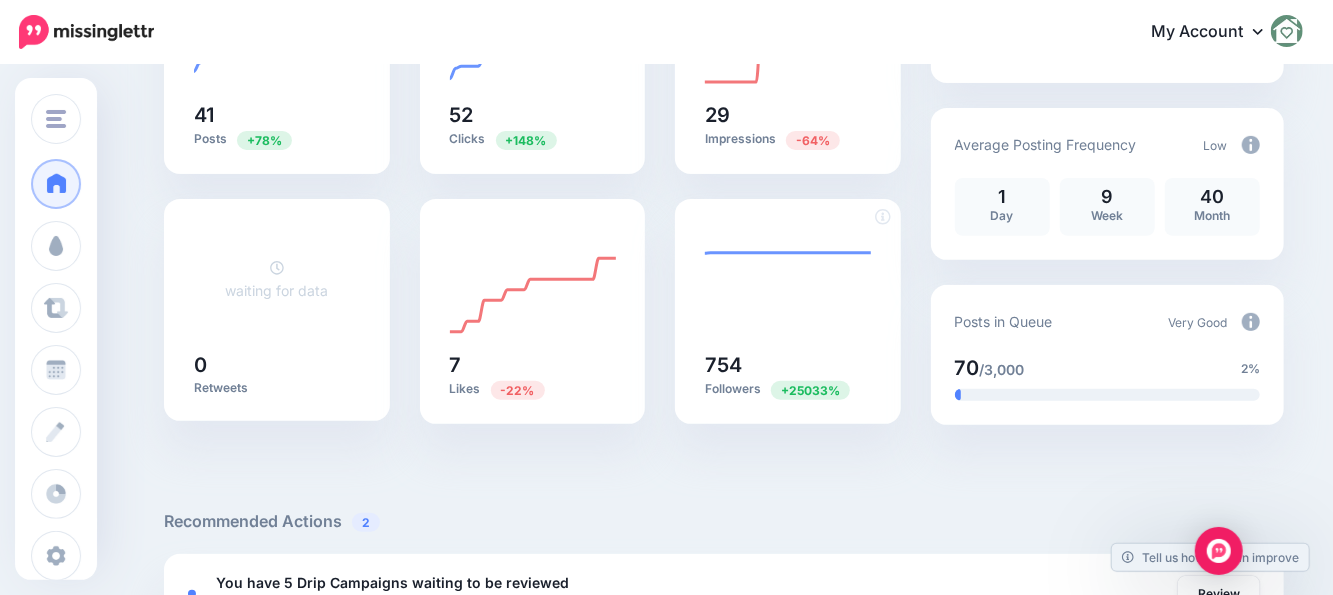 scroll, scrollTop: 0, scrollLeft: 0, axis: both 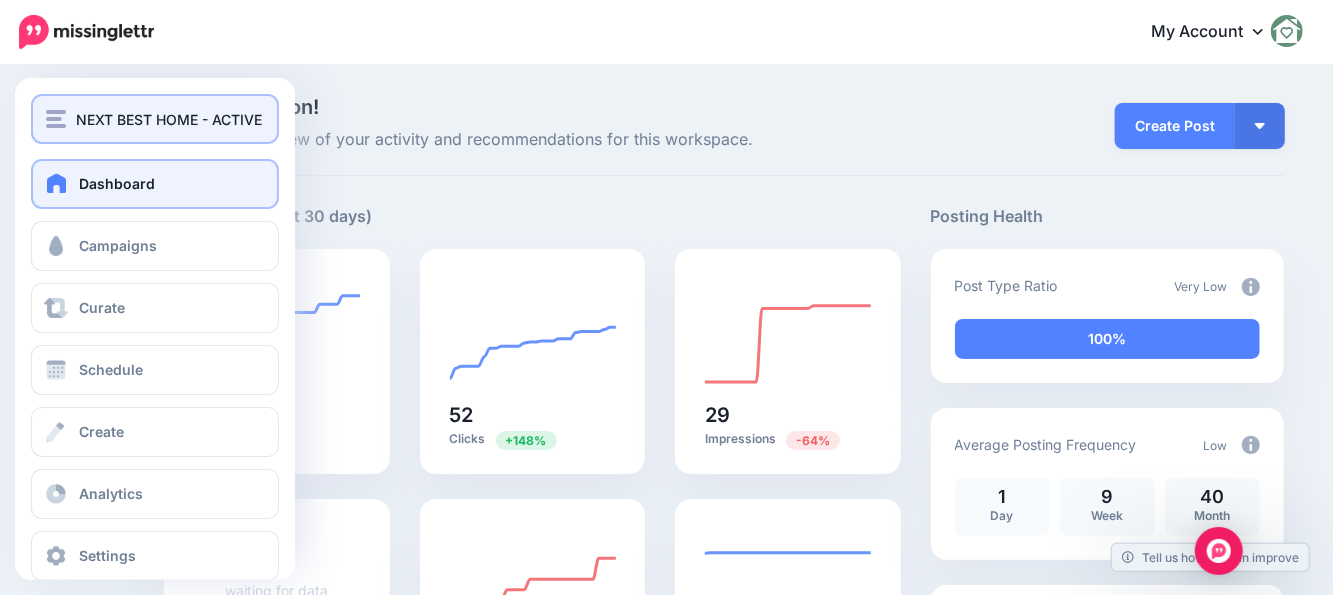 click on "NEXT BEST HOME - ACTIVE" at bounding box center [155, 119] 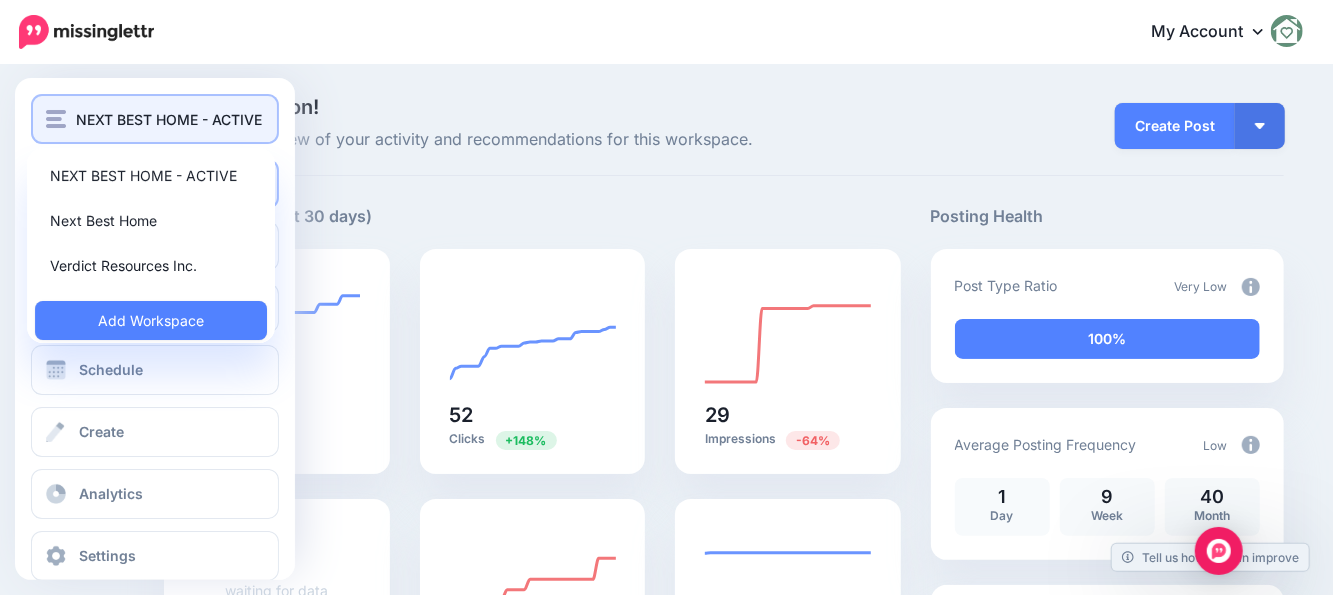 click on "NEXT BEST HOME - ACTIVE" at bounding box center (169, 119) 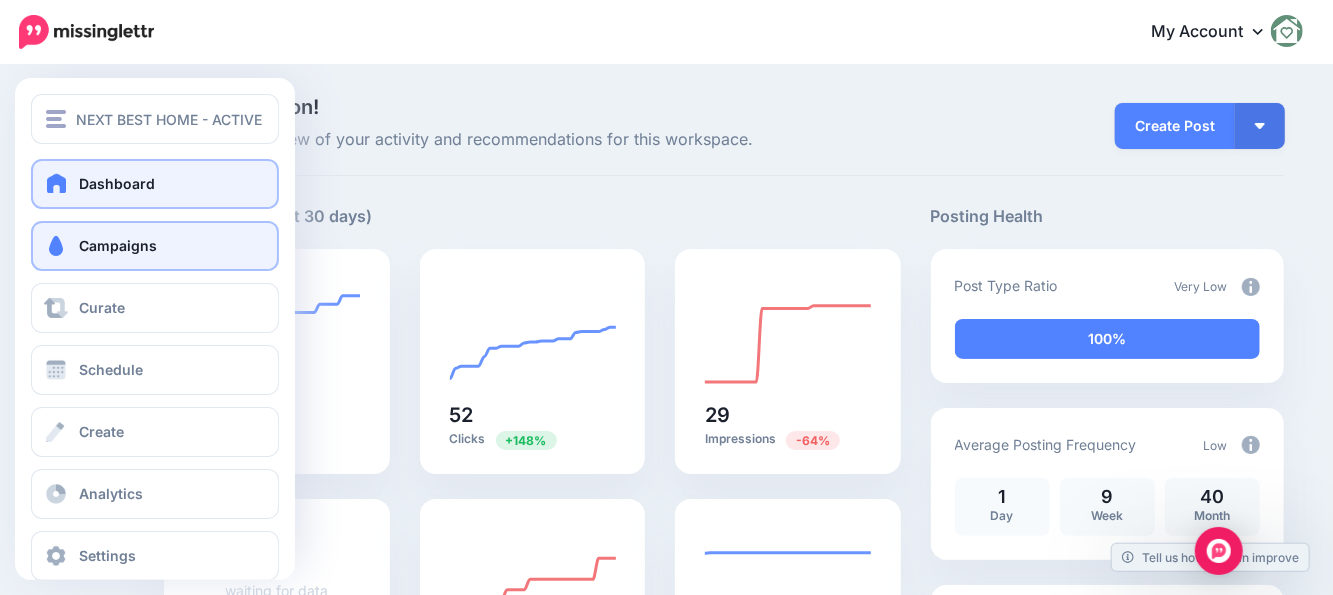 click on "Campaigns" at bounding box center [118, 245] 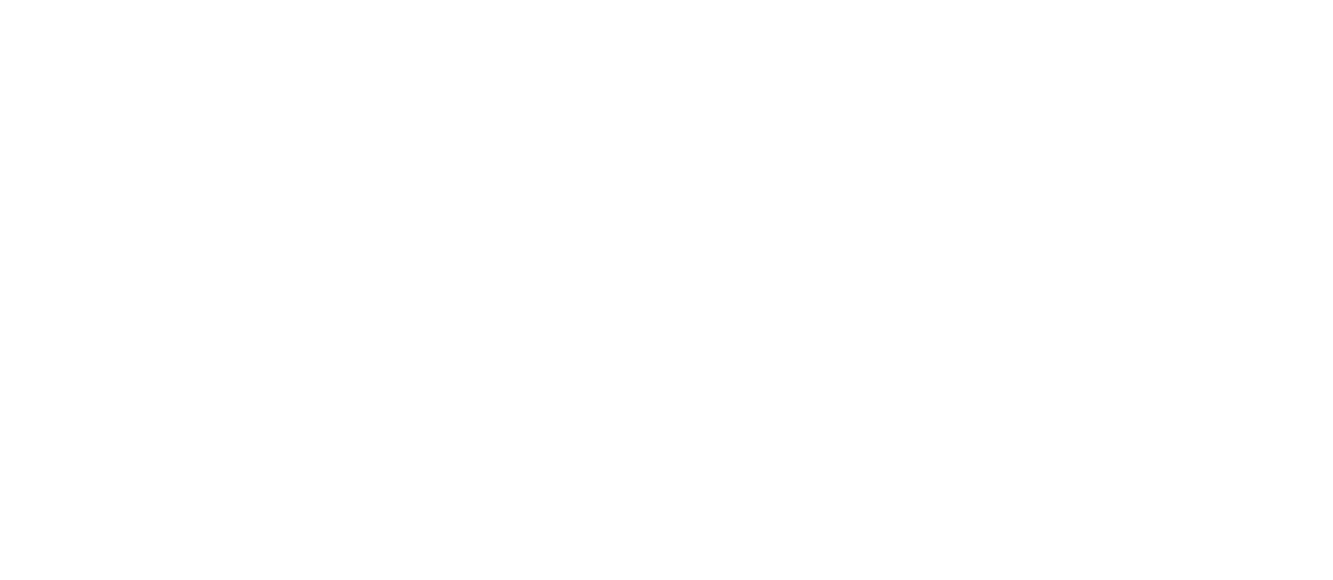 scroll, scrollTop: 0, scrollLeft: 0, axis: both 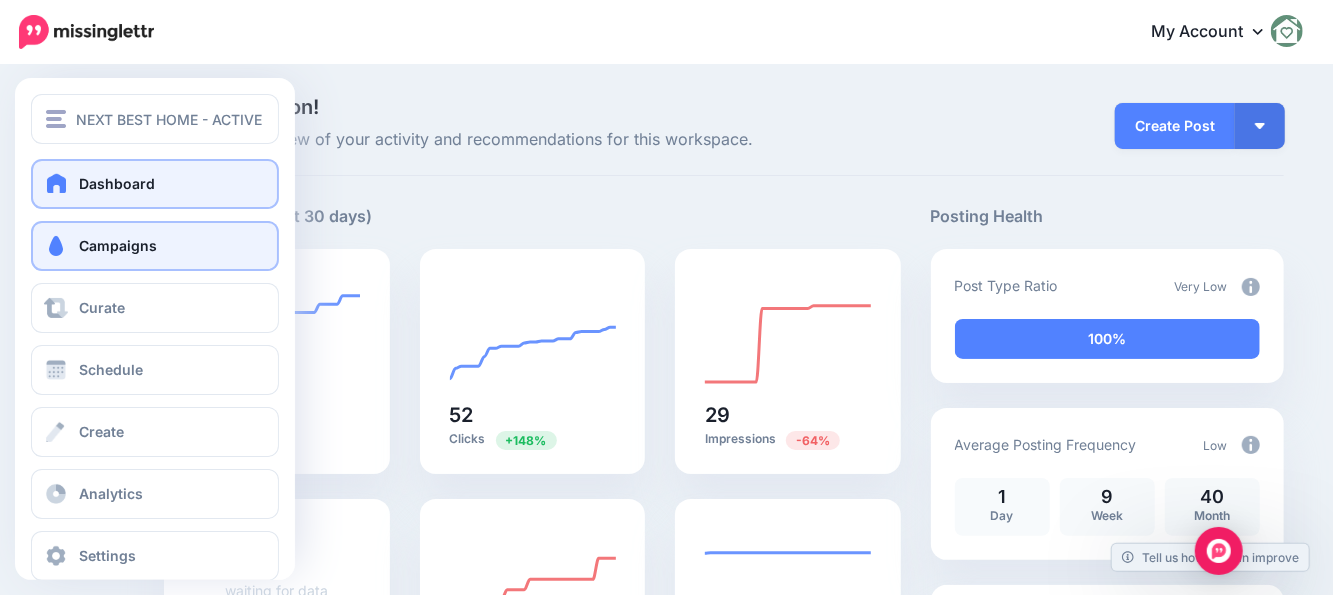 click on "Campaigns" at bounding box center [118, 245] 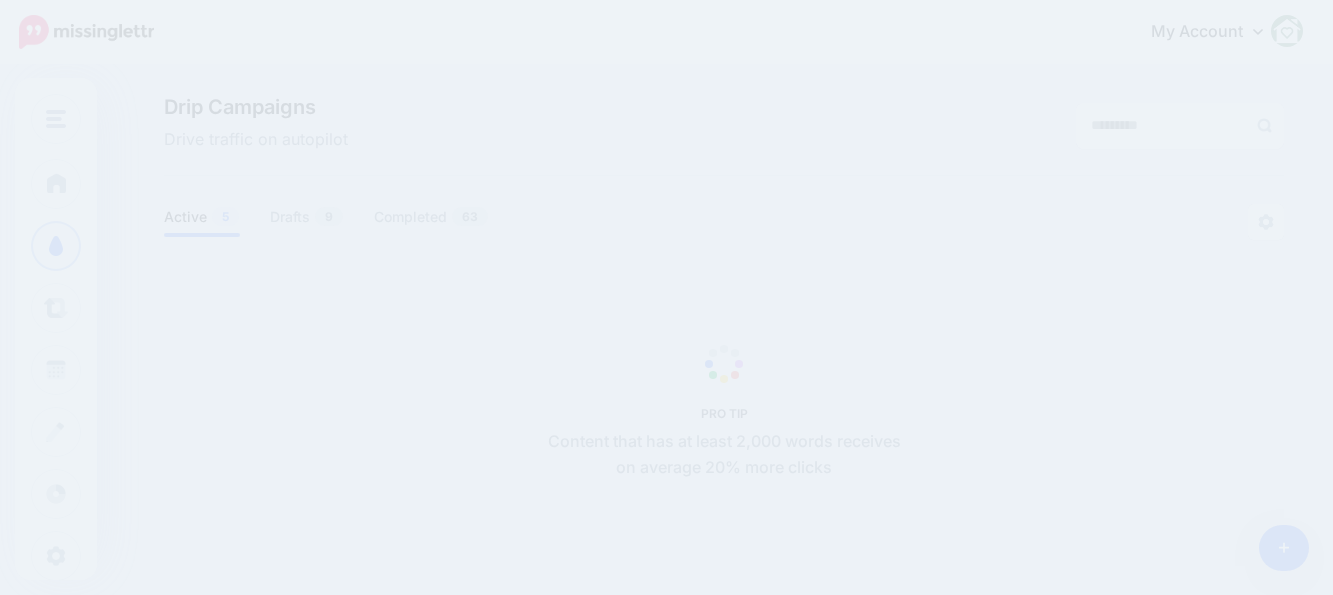 scroll, scrollTop: 0, scrollLeft: 0, axis: both 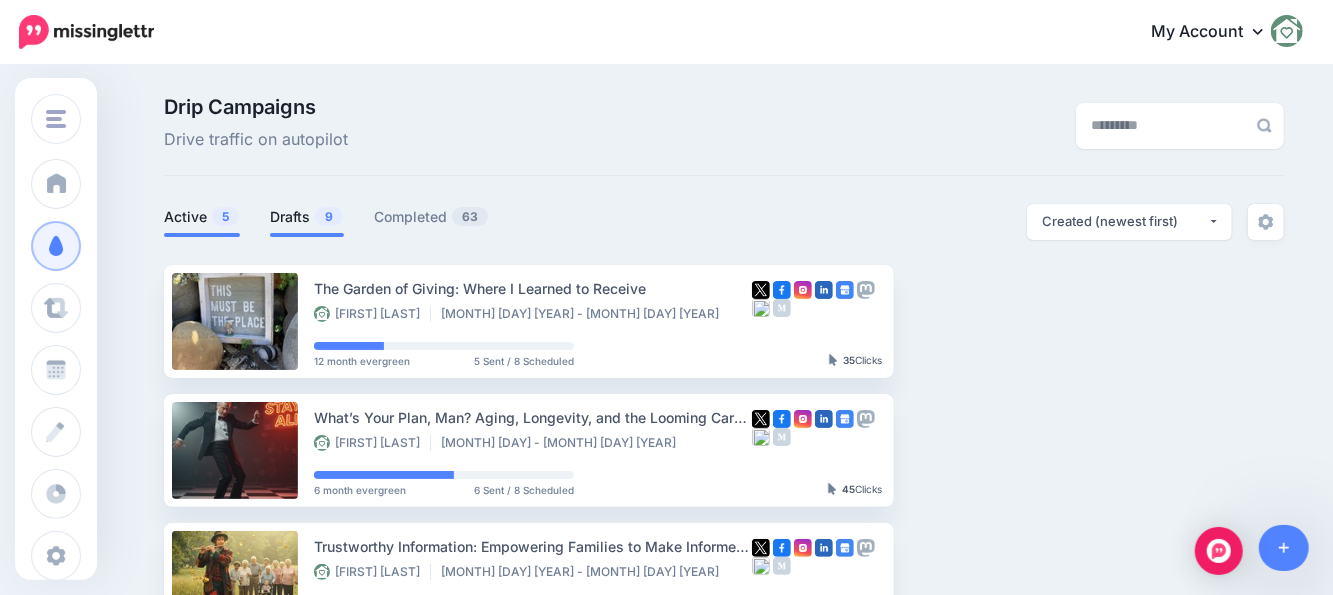 click on "Drafts  9" at bounding box center (307, 217) 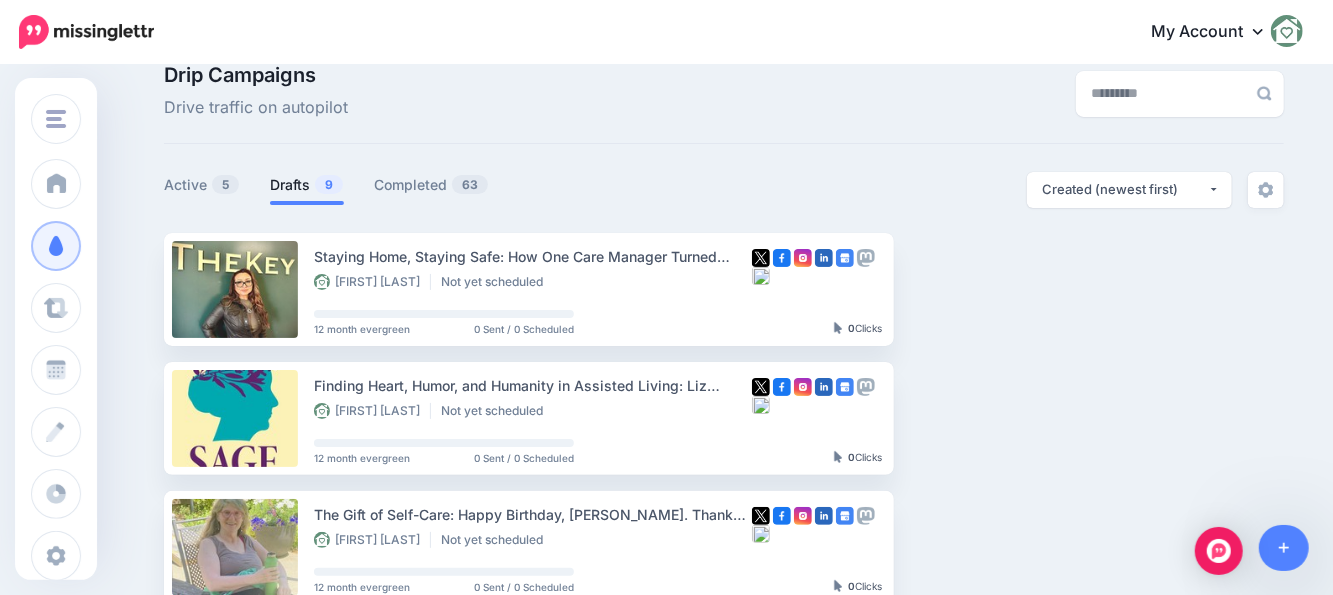 scroll, scrollTop: 0, scrollLeft: 0, axis: both 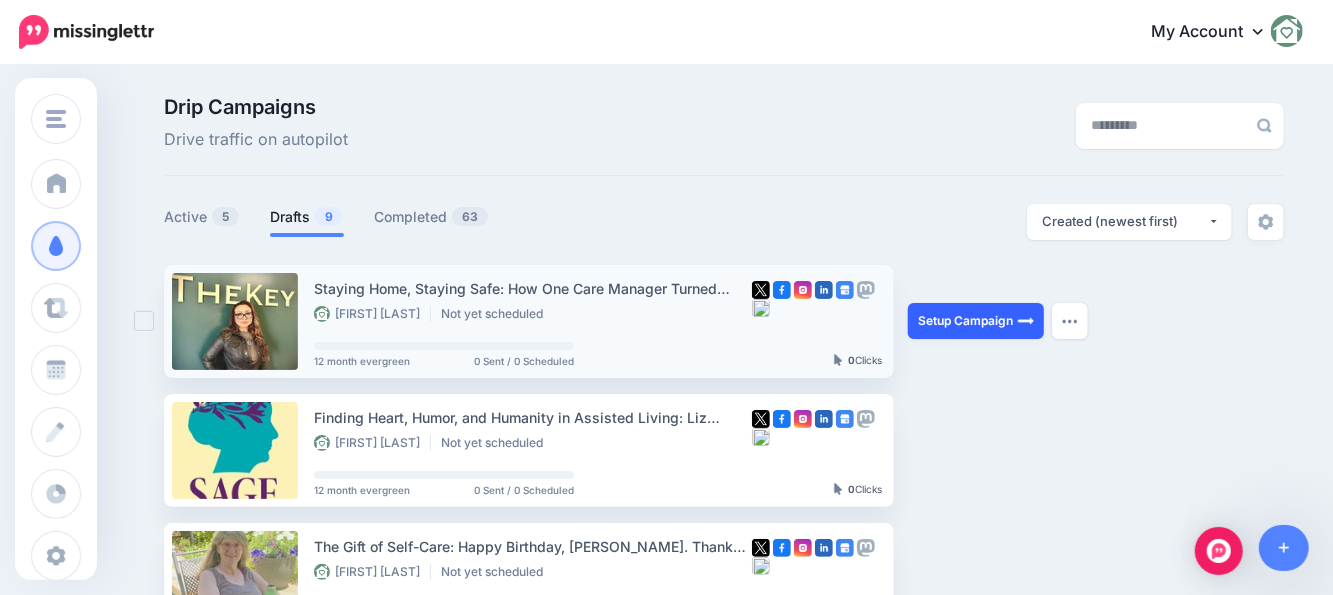 click on "Setup Campaign" at bounding box center [976, 321] 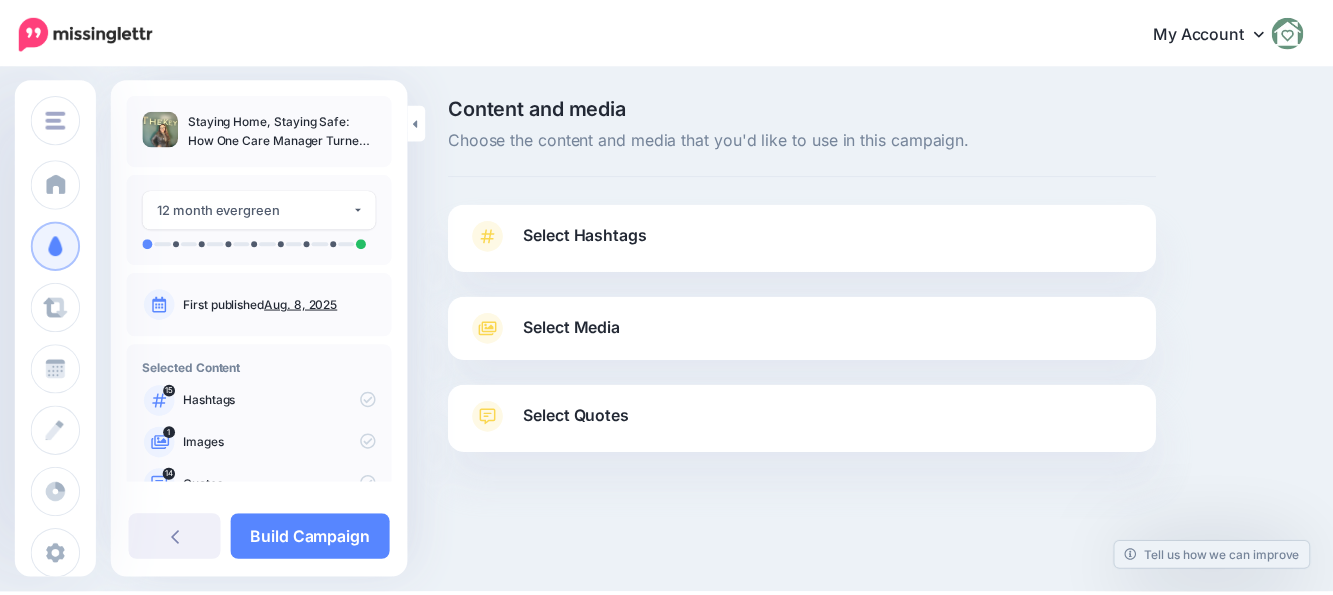 scroll, scrollTop: 0, scrollLeft: 0, axis: both 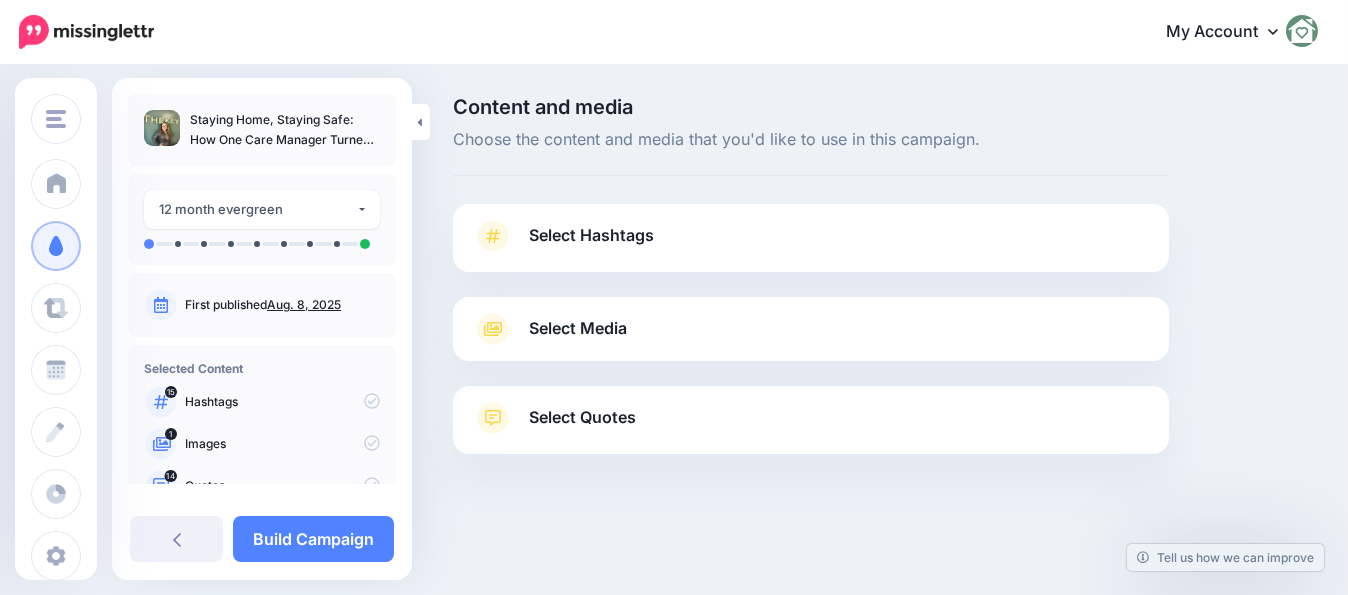 click on "Select Hashtags" at bounding box center (591, 235) 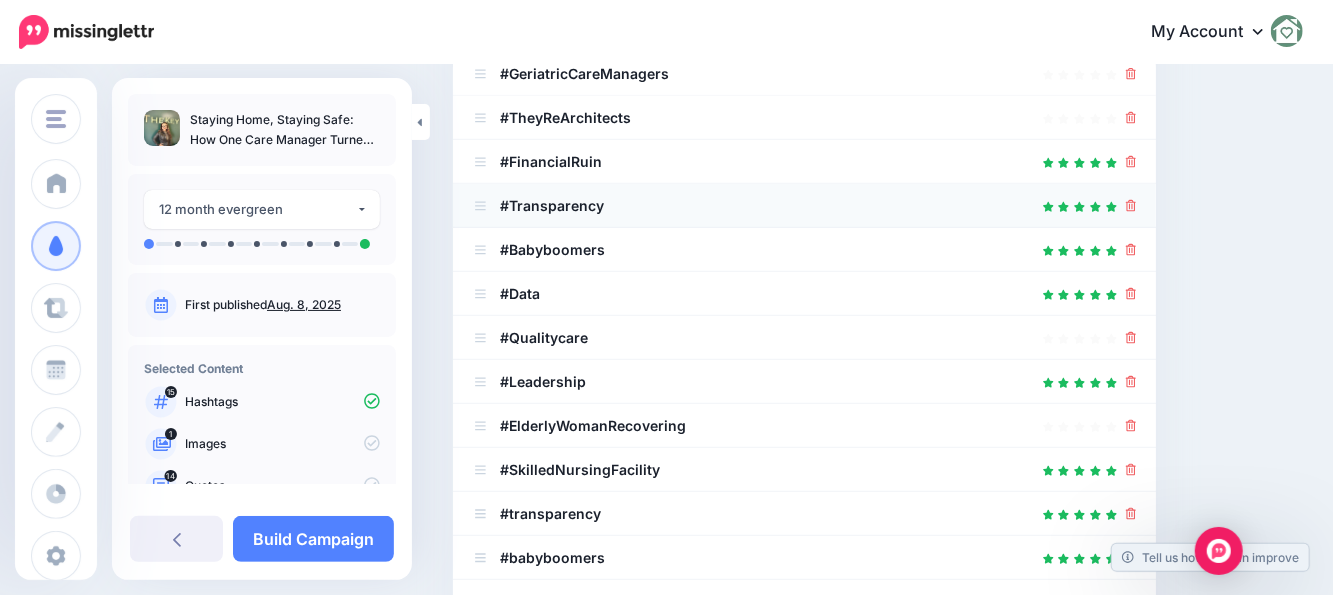 scroll, scrollTop: 400, scrollLeft: 0, axis: vertical 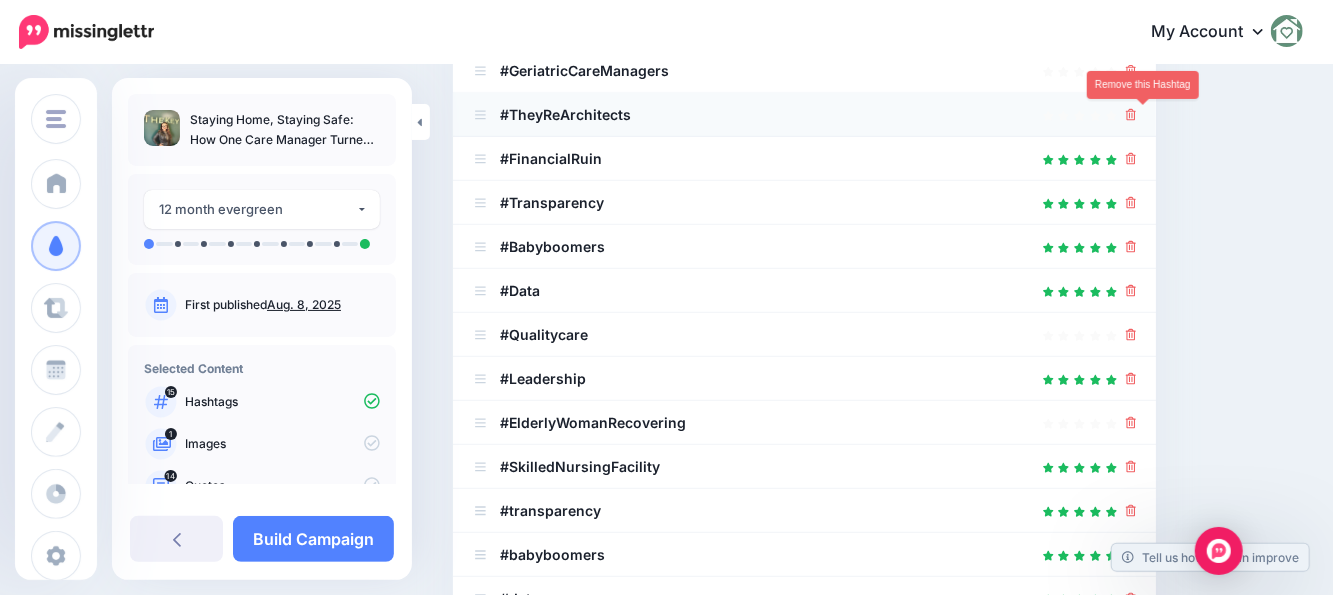 click 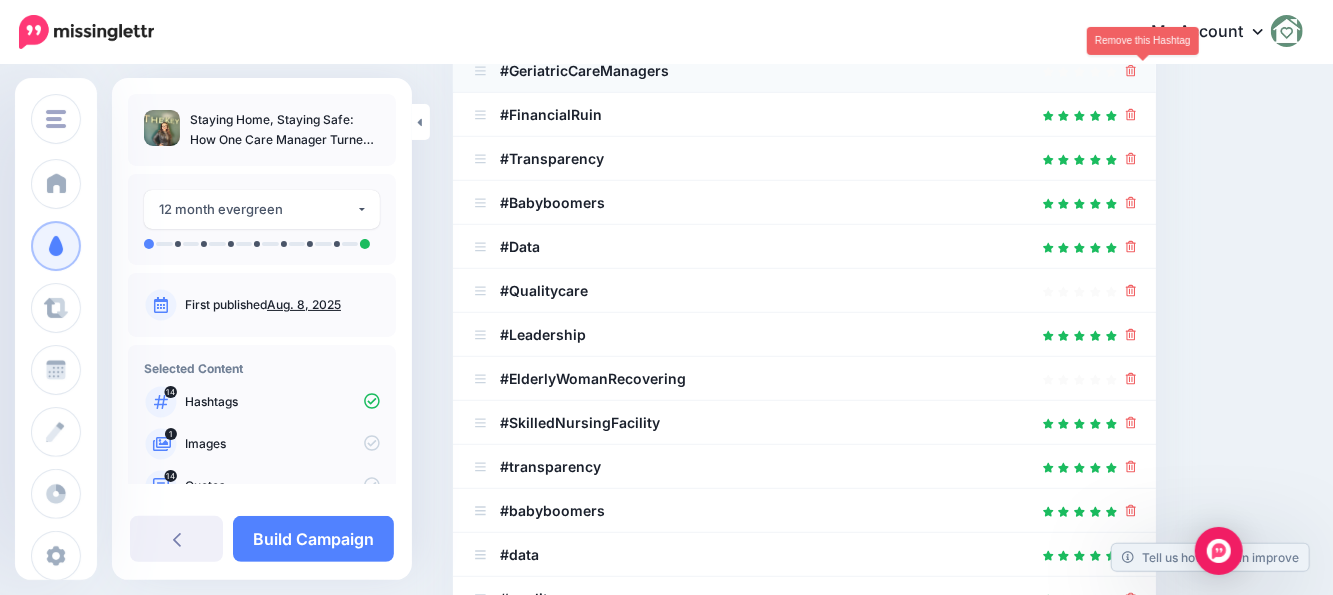 click 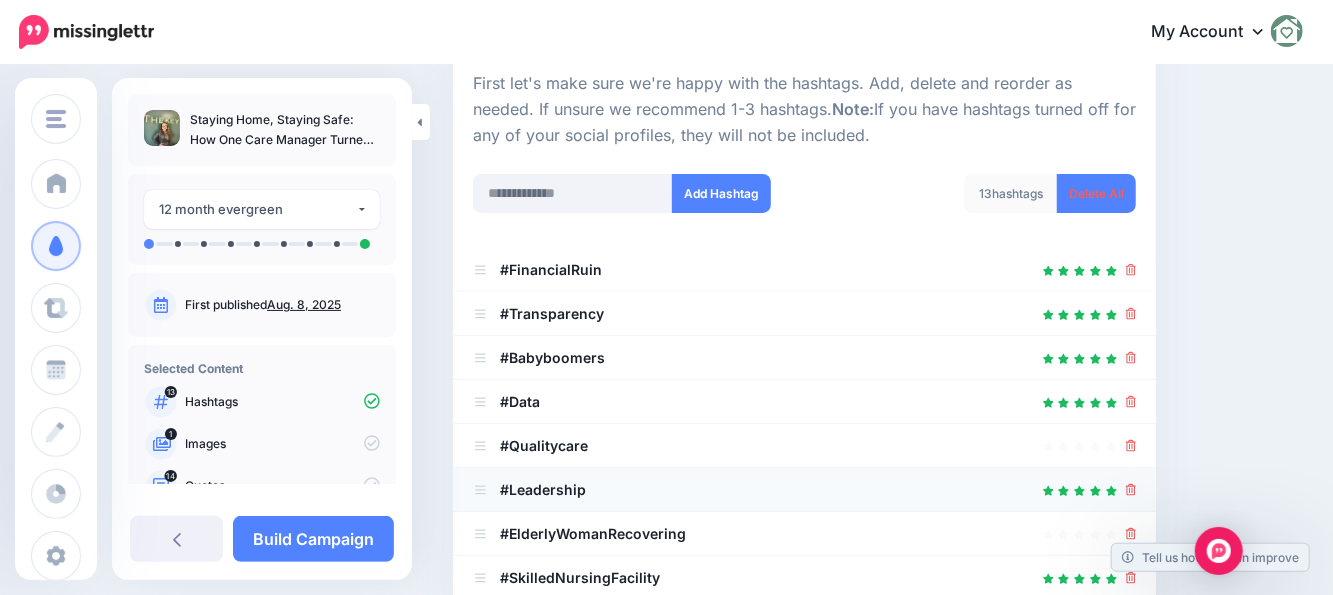scroll, scrollTop: 200, scrollLeft: 0, axis: vertical 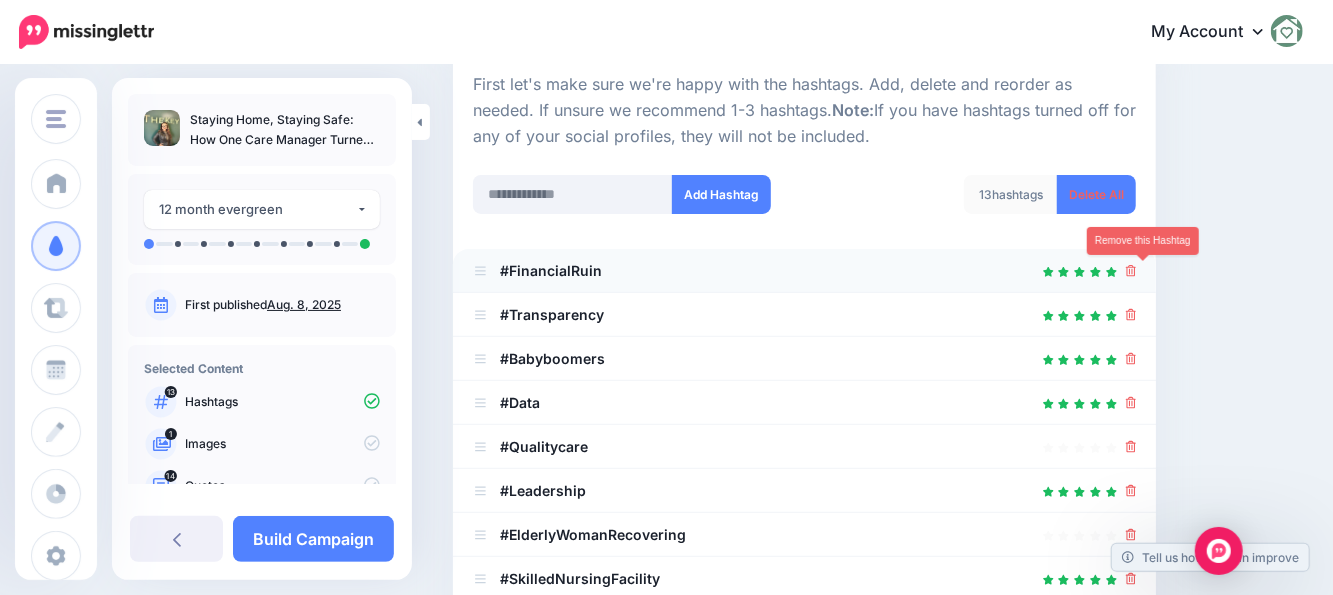 click 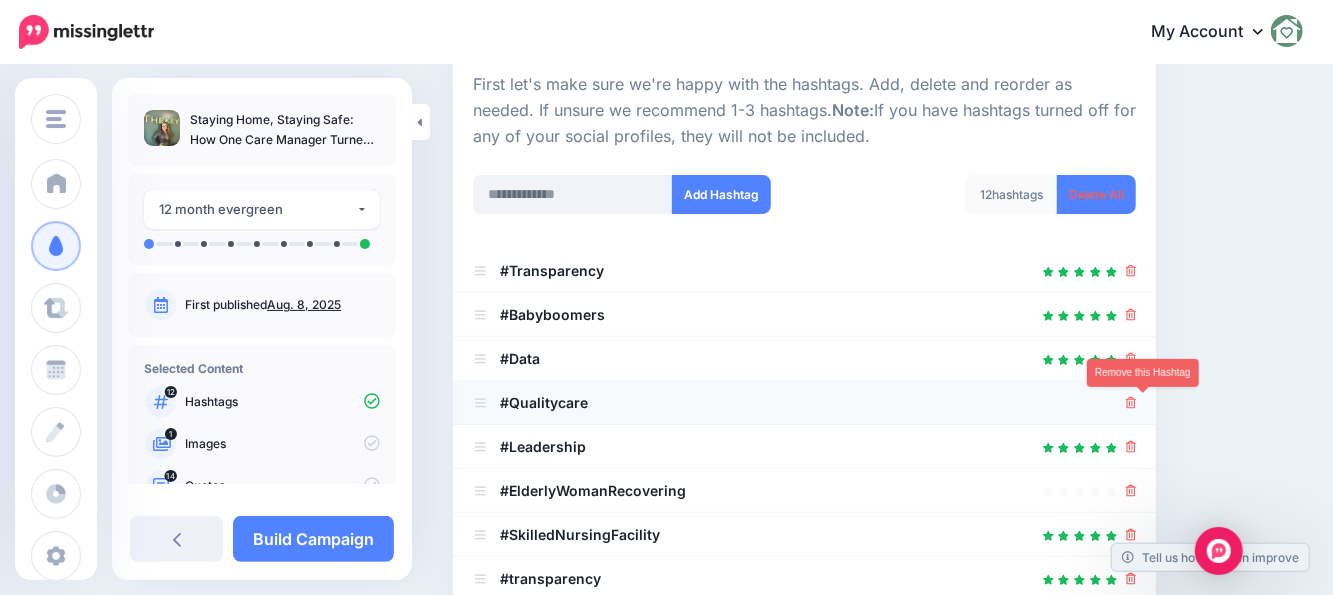 click at bounding box center (1131, 402) 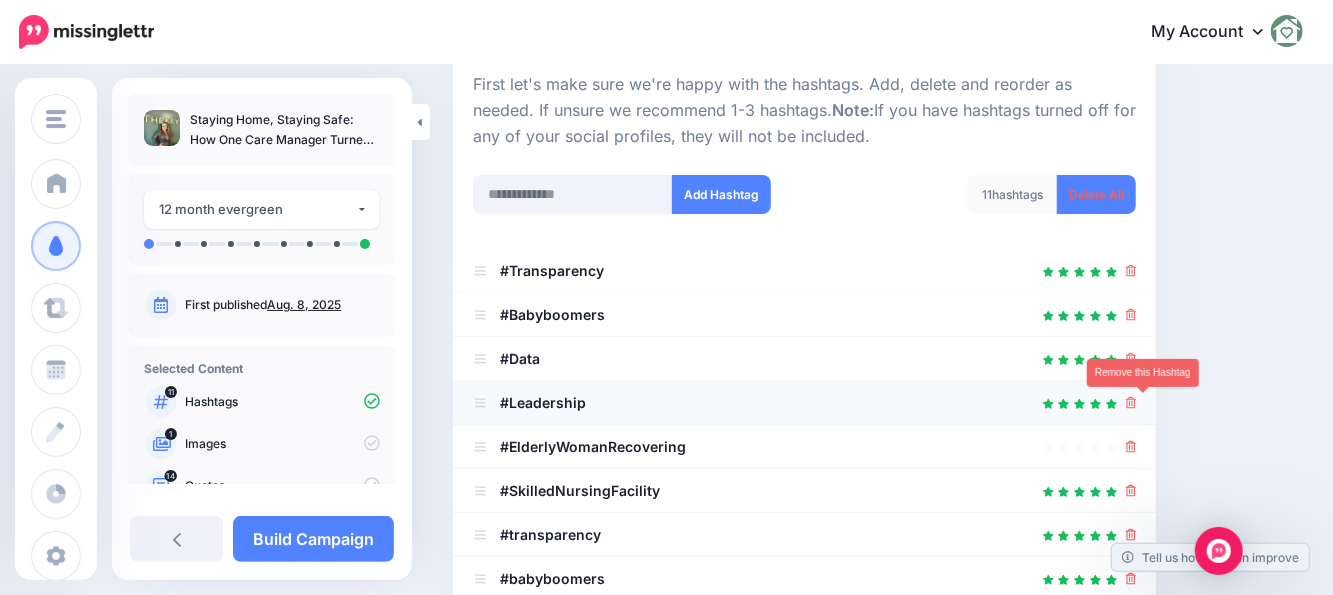 click 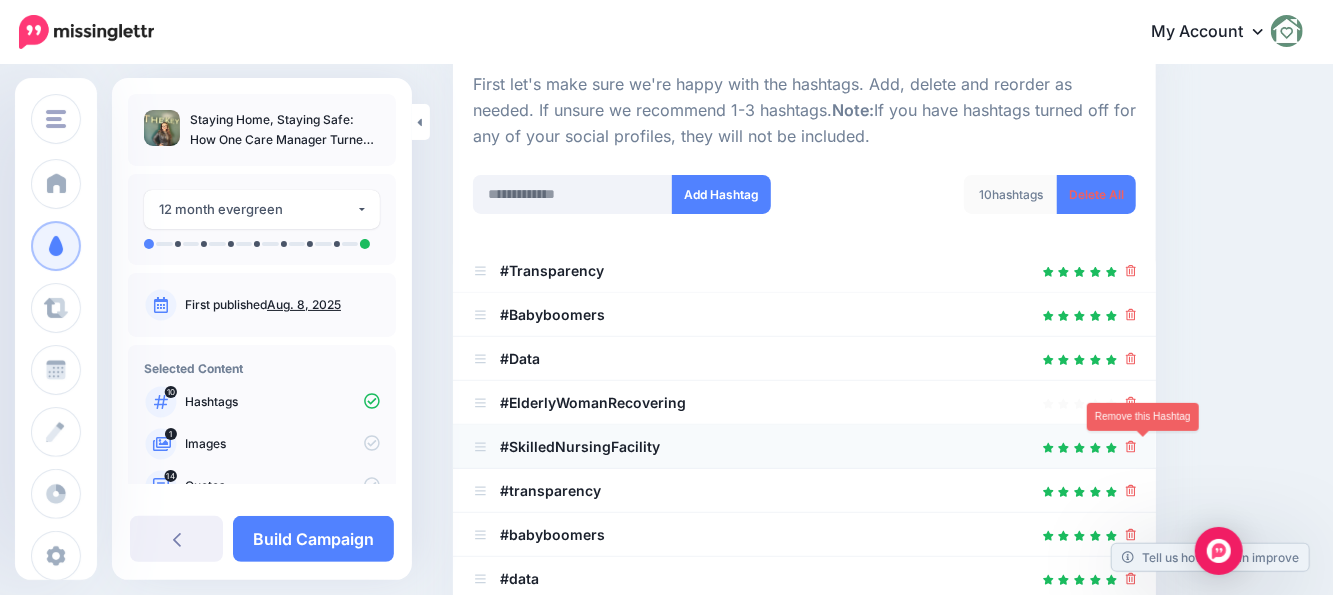 click at bounding box center (804, 447) 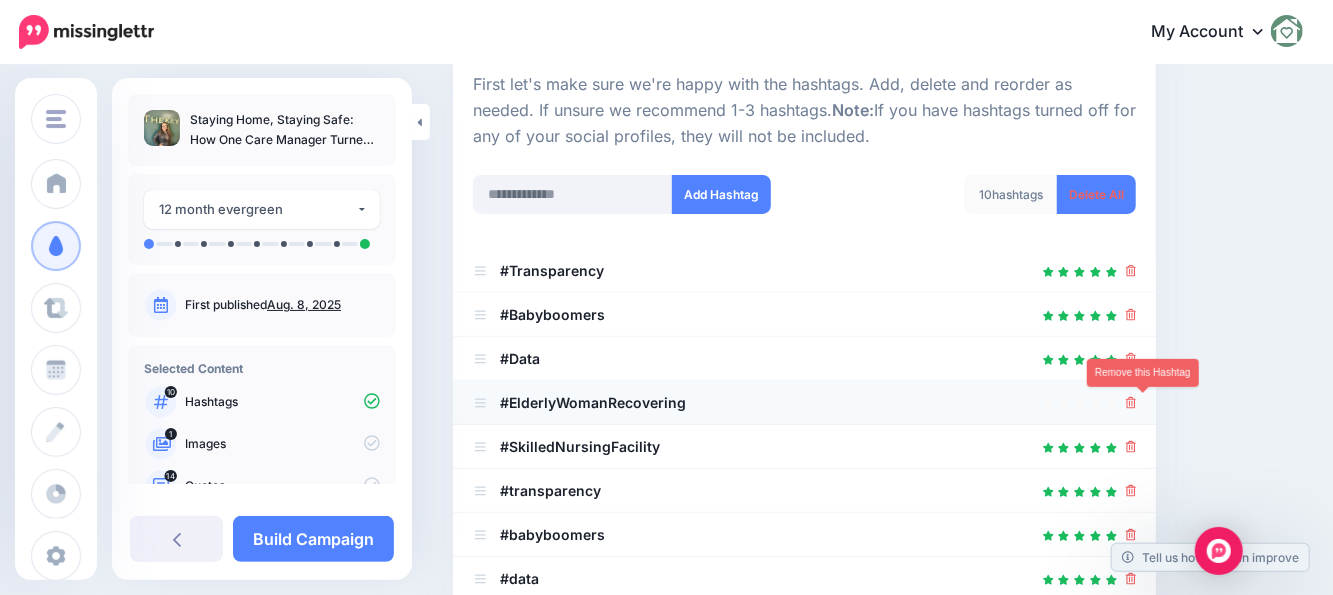 click 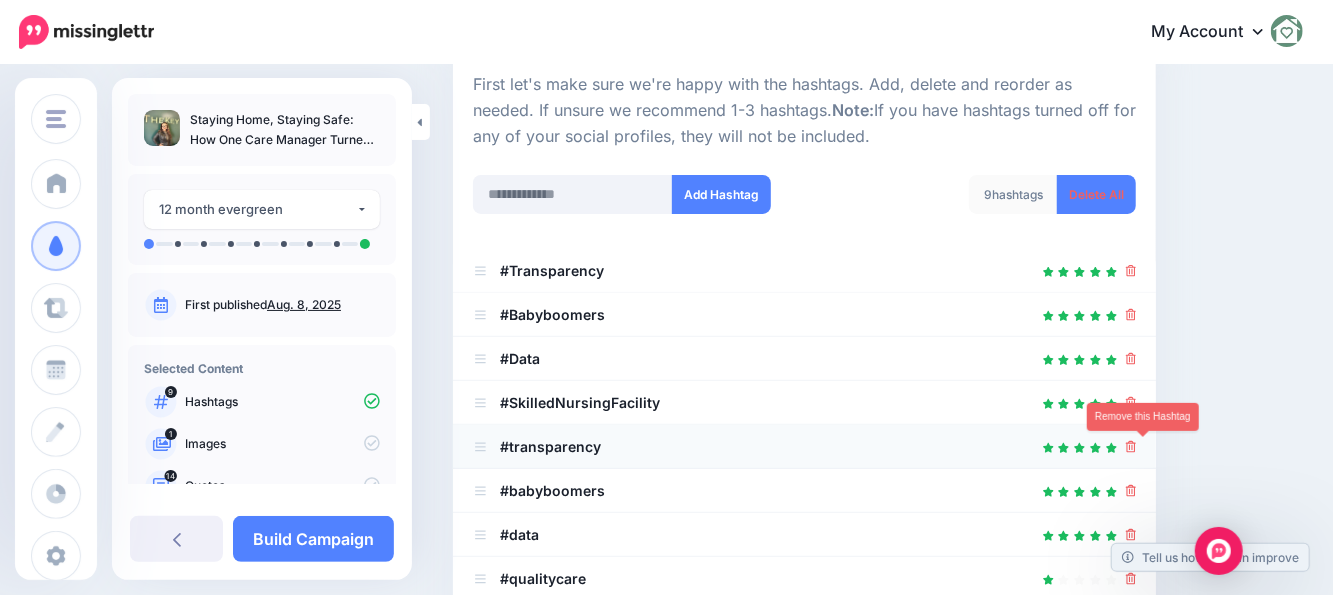 click 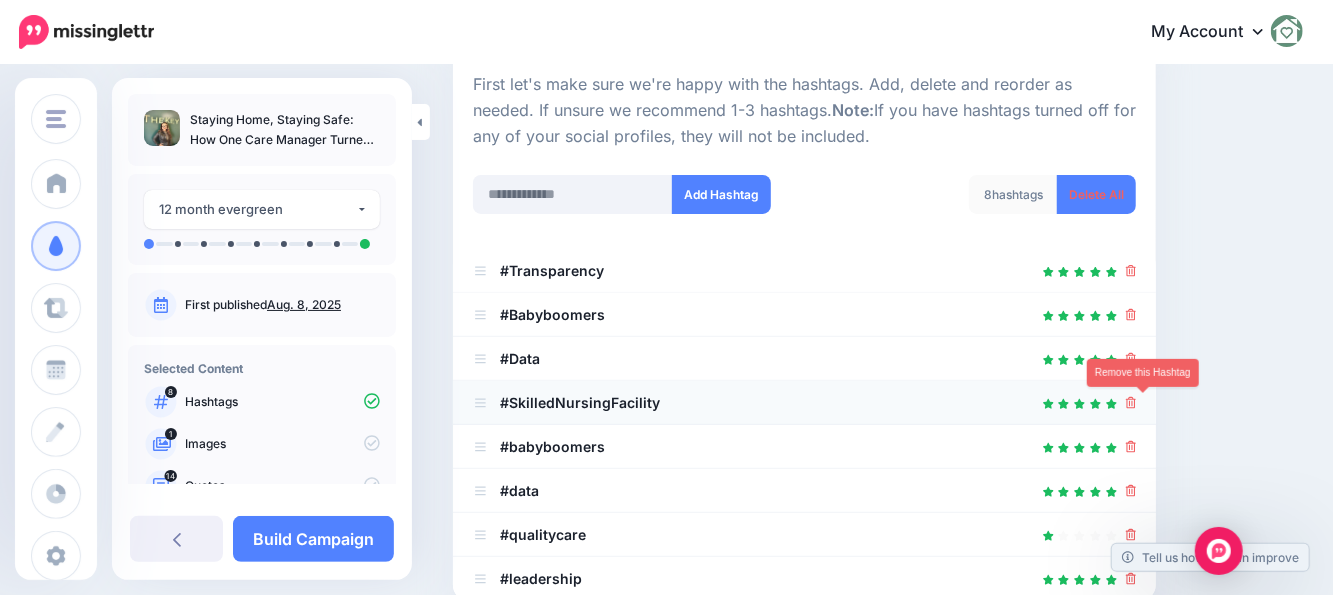 click 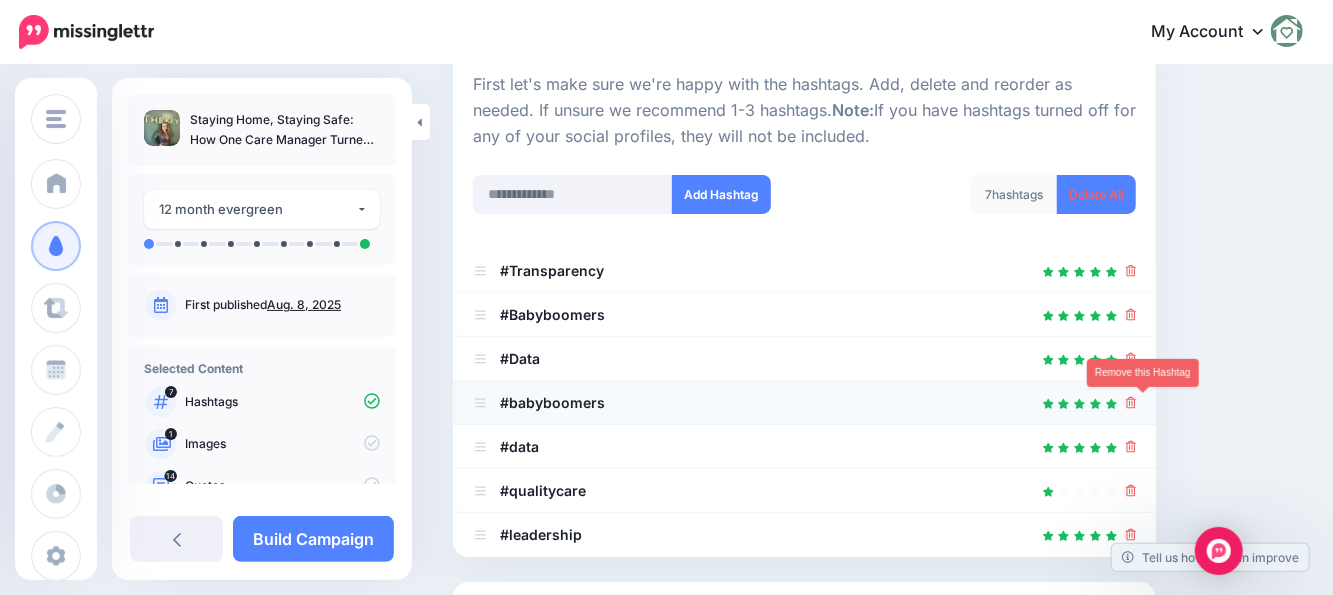 click at bounding box center [1131, 402] 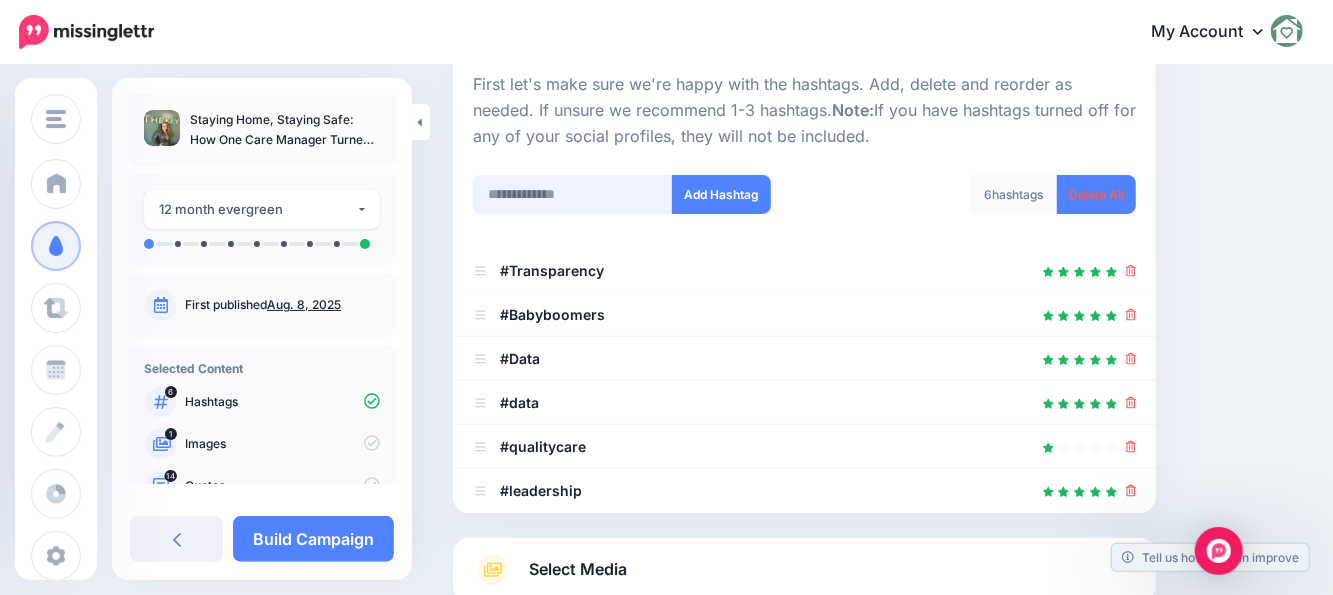 click at bounding box center [573, 194] 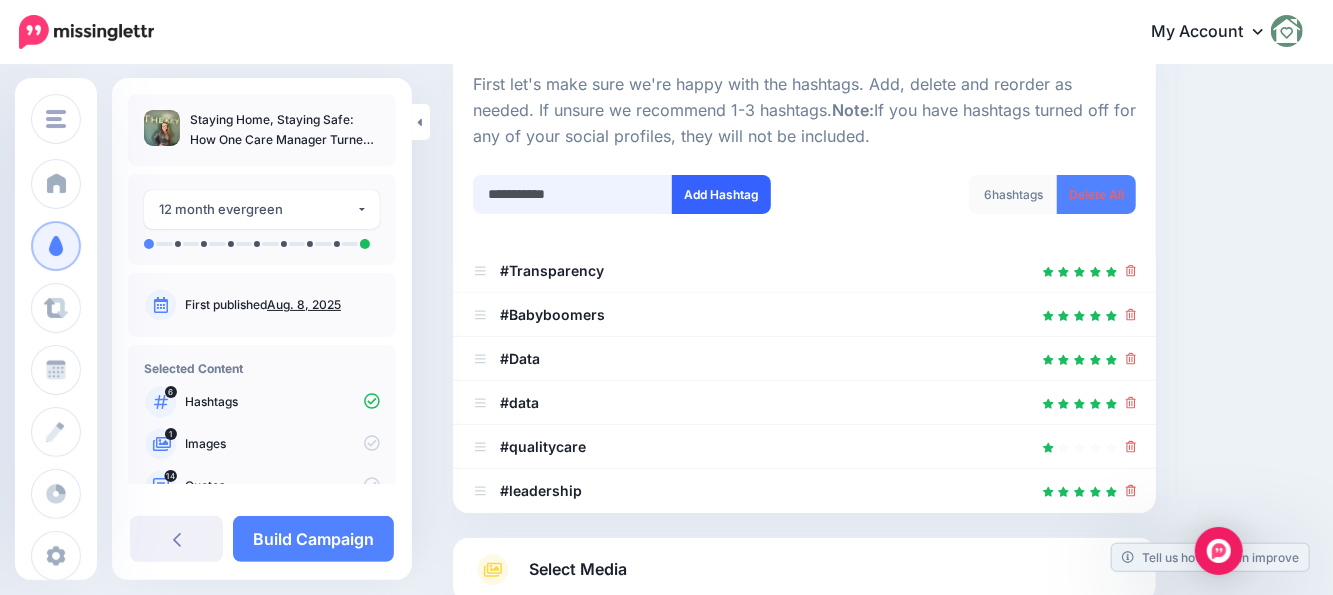 type on "**********" 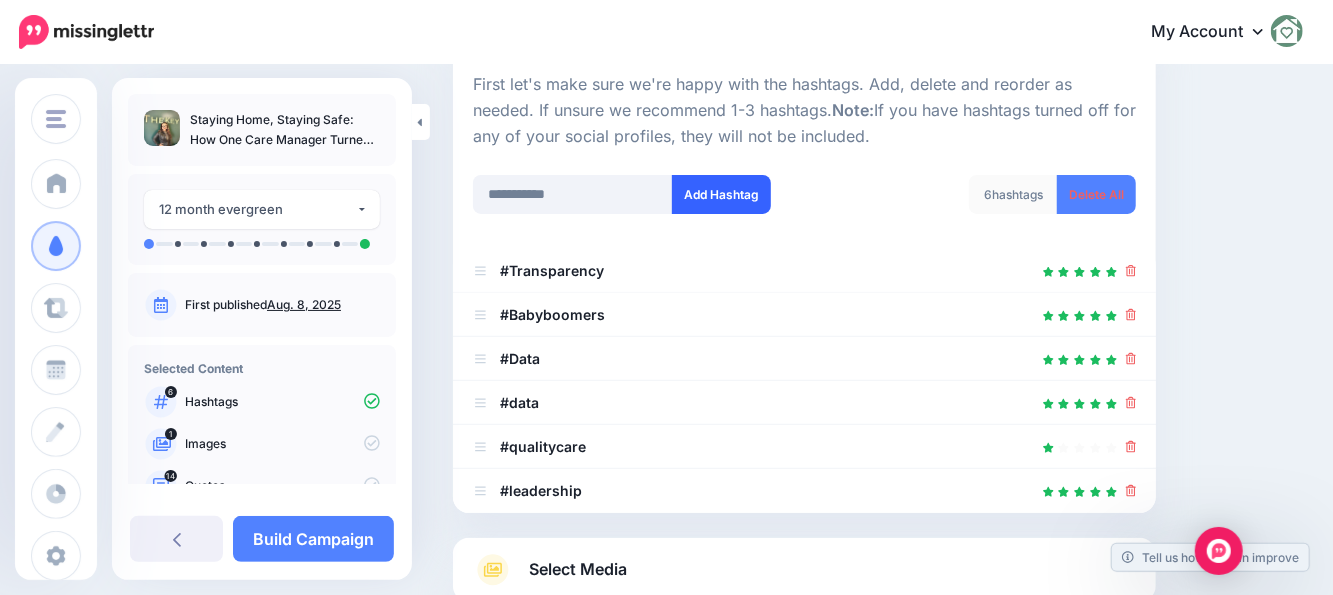 click on "Add Hashtag" at bounding box center (721, 194) 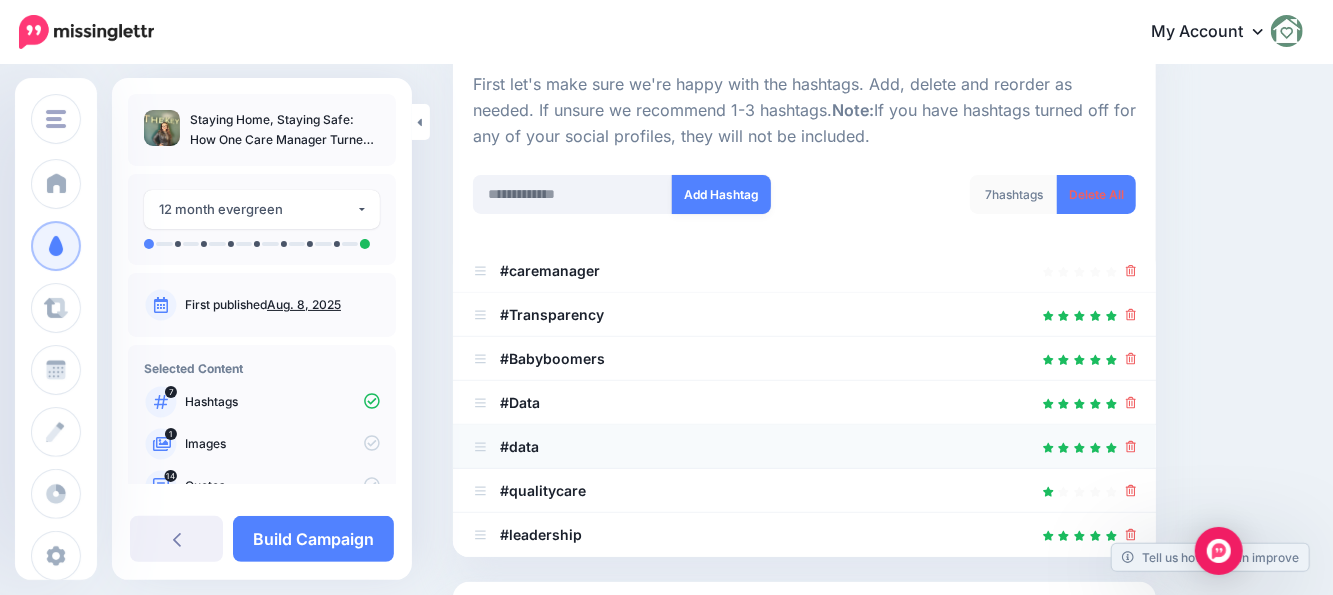 scroll, scrollTop: 448, scrollLeft: 0, axis: vertical 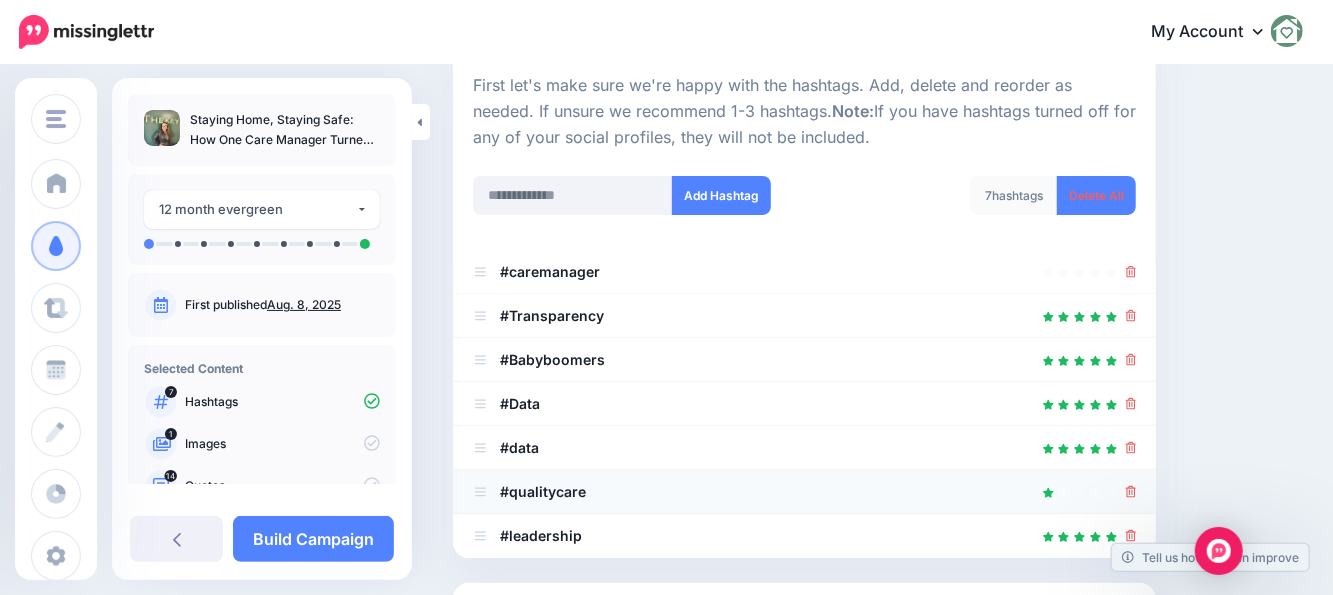 click 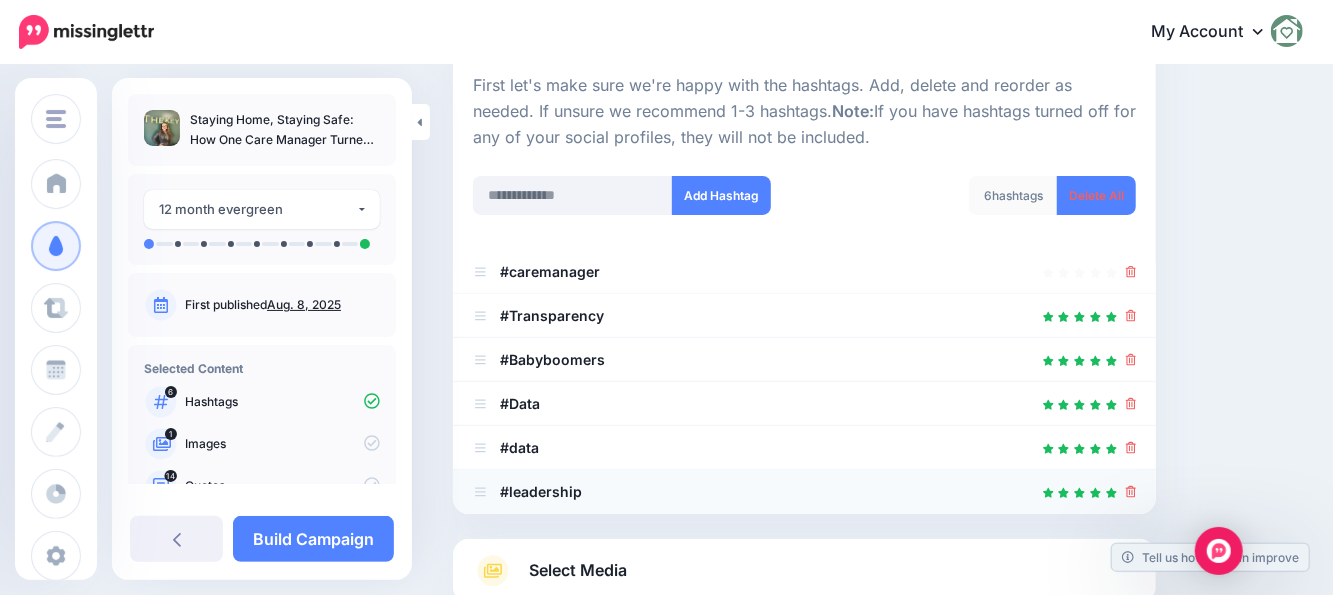 click 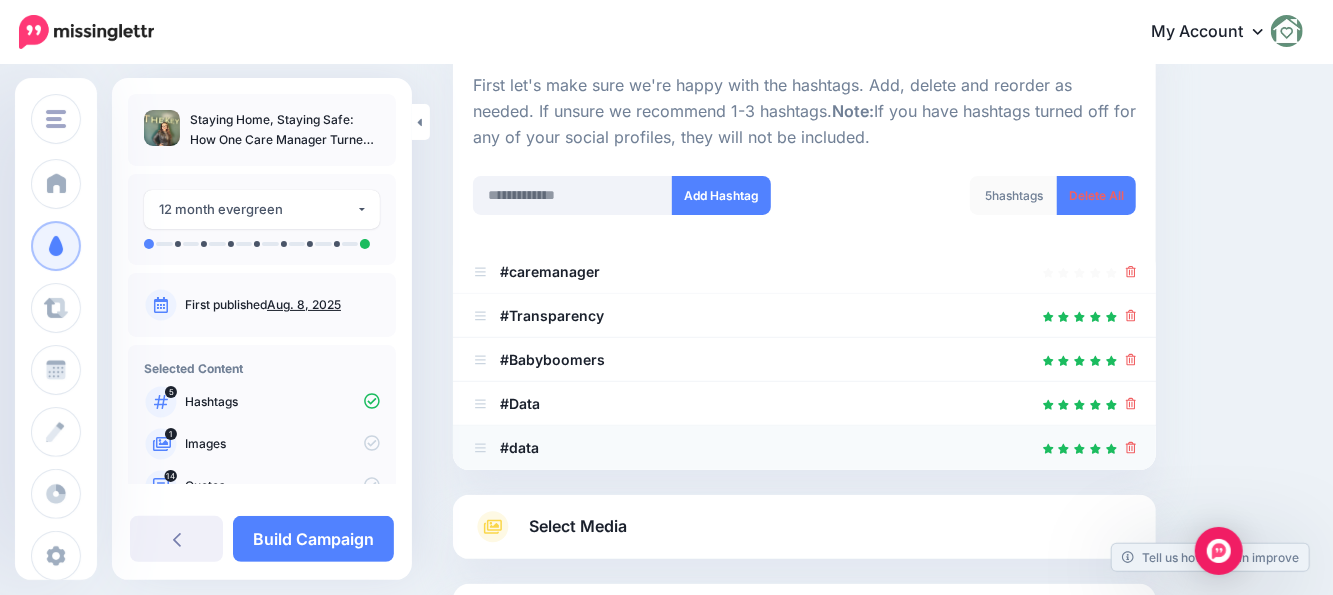 click 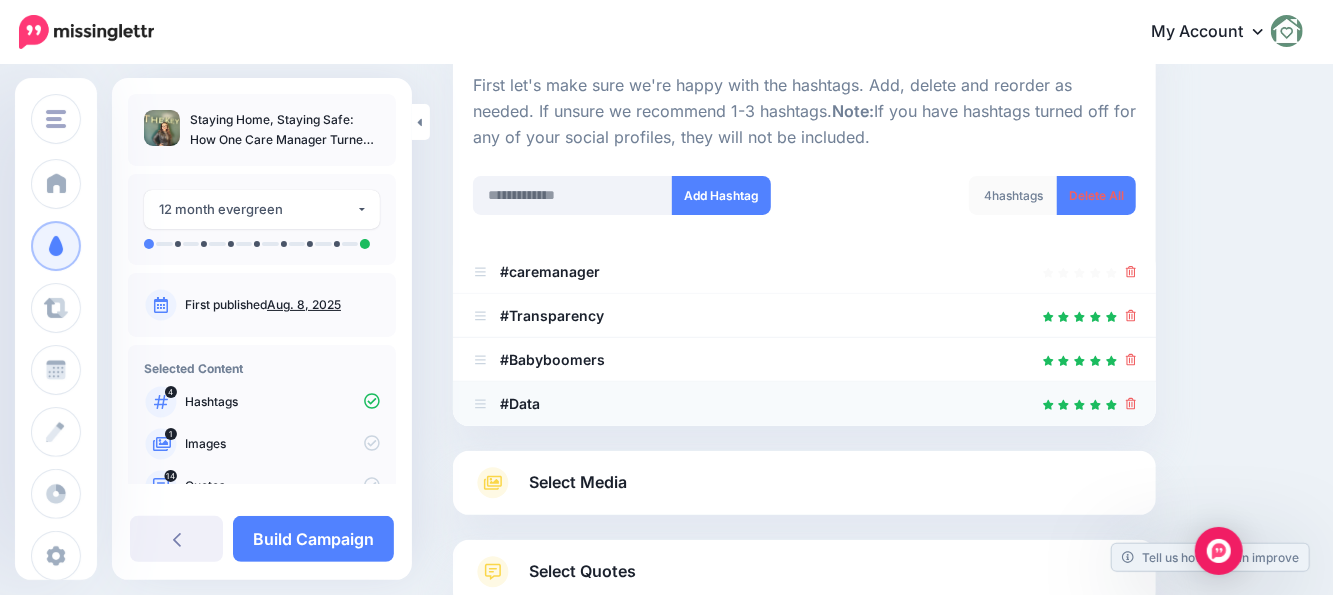 click 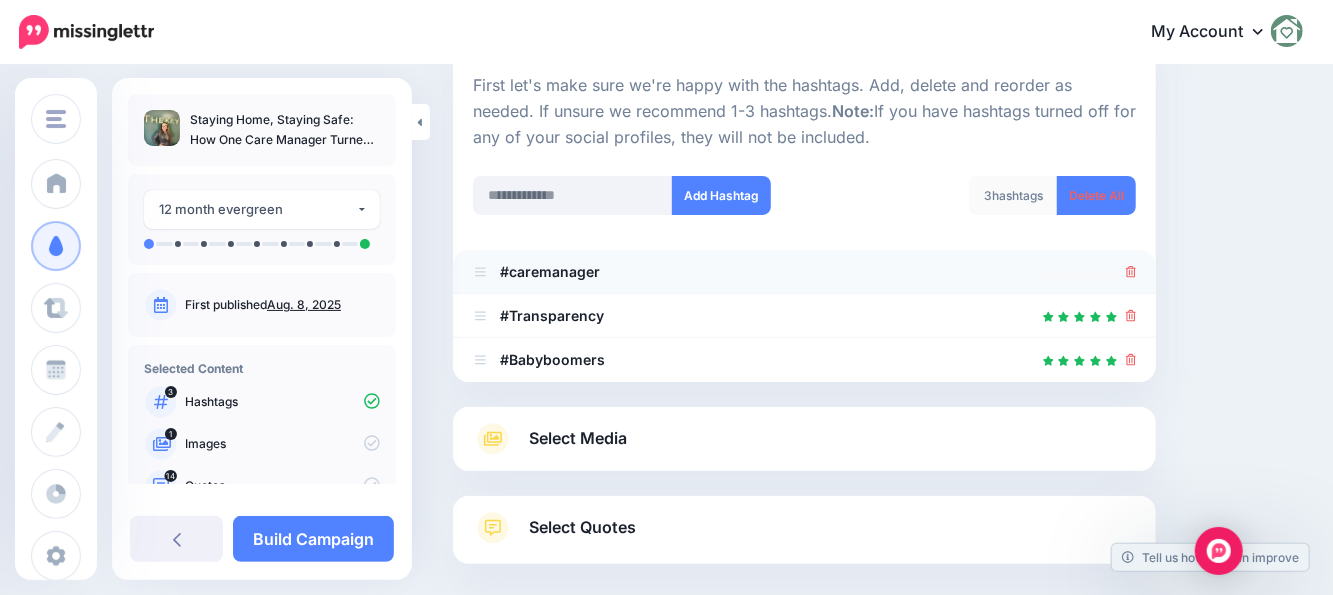 click 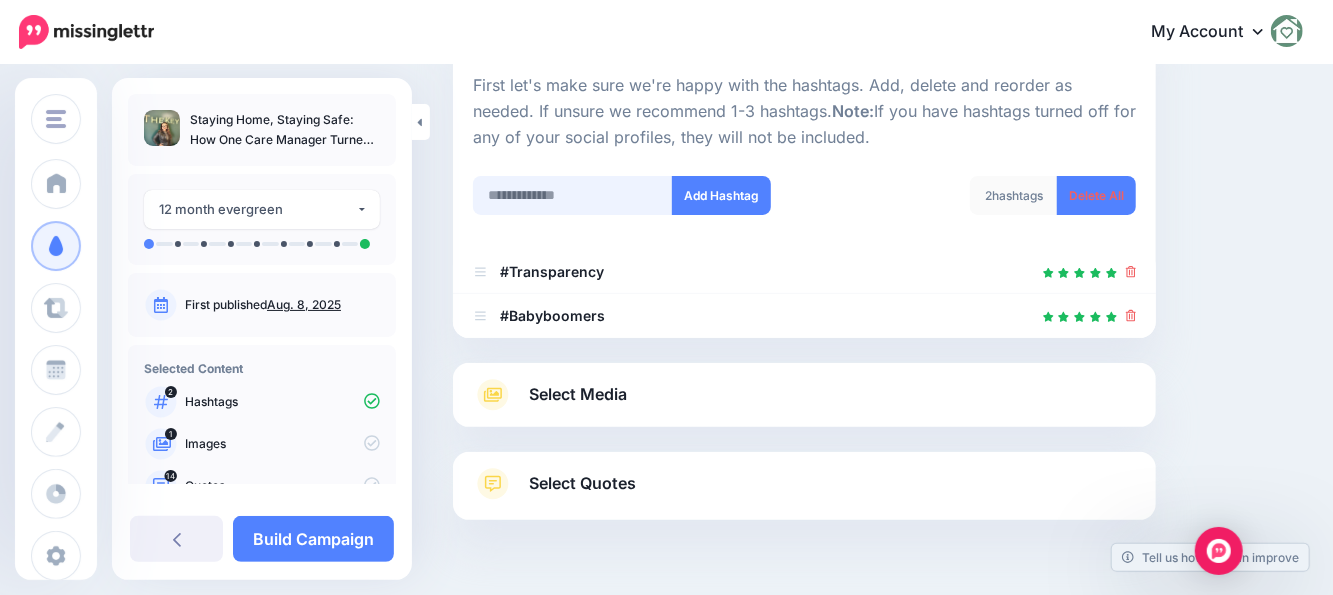 click at bounding box center [573, 195] 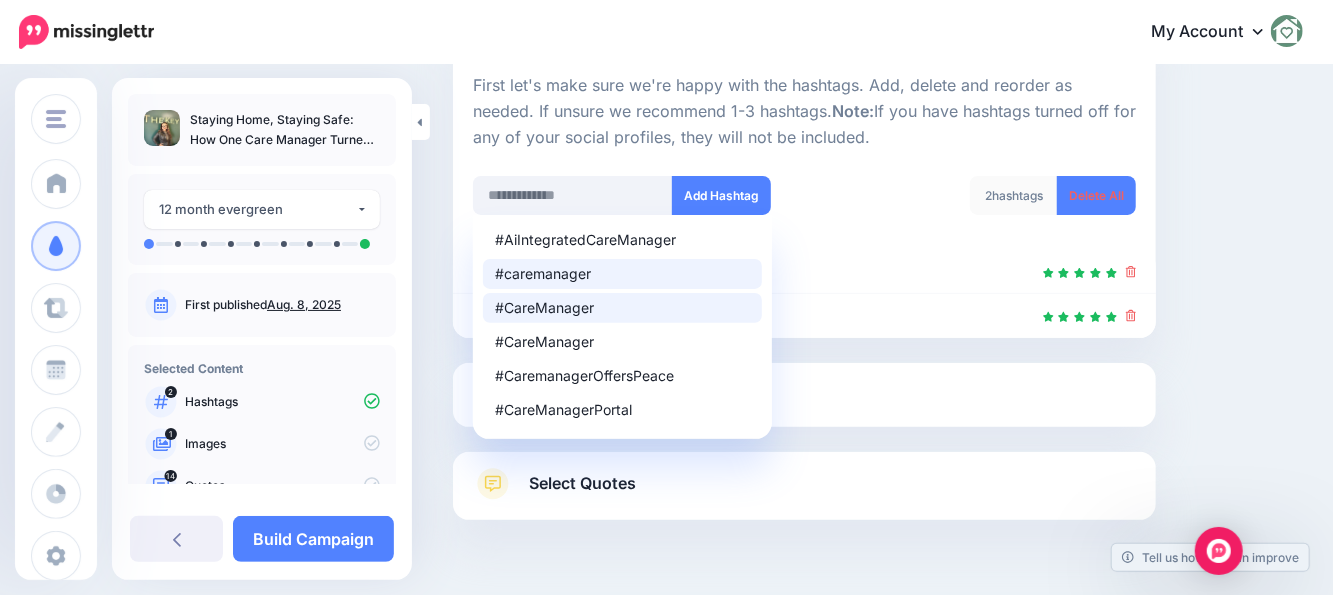 click on "#CareManager" at bounding box center [622, 308] 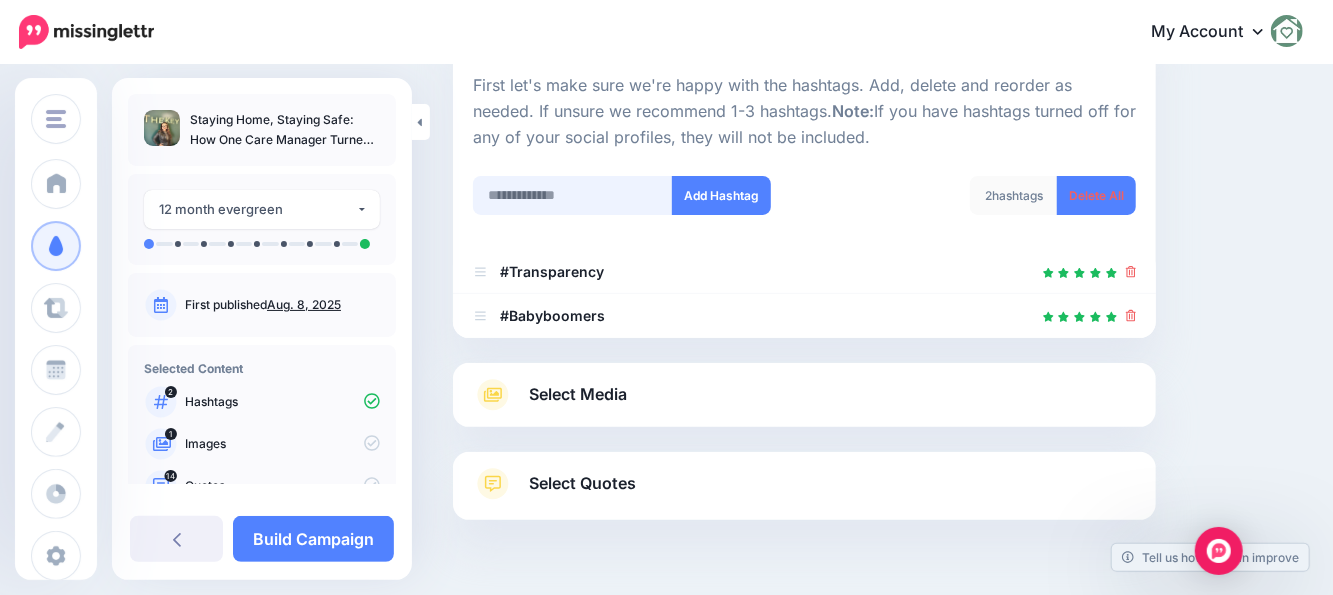 click at bounding box center [573, 195] 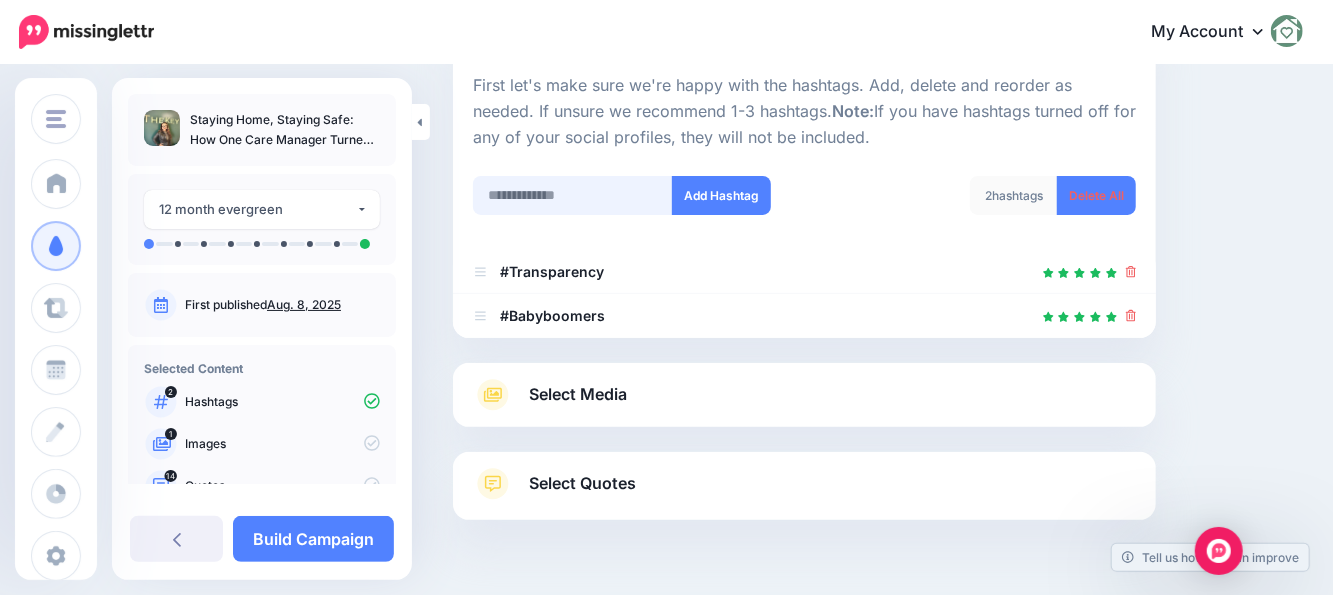 click at bounding box center (573, 195) 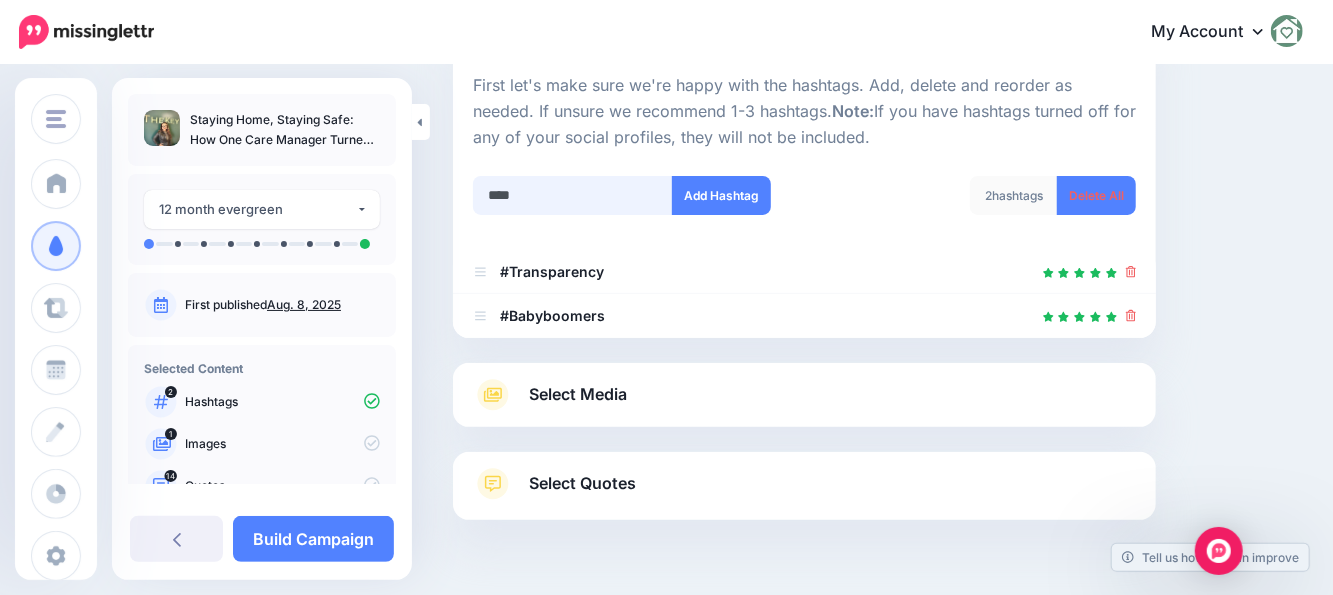 drag, startPoint x: 581, startPoint y: 196, endPoint x: 477, endPoint y: 194, distance: 104.019226 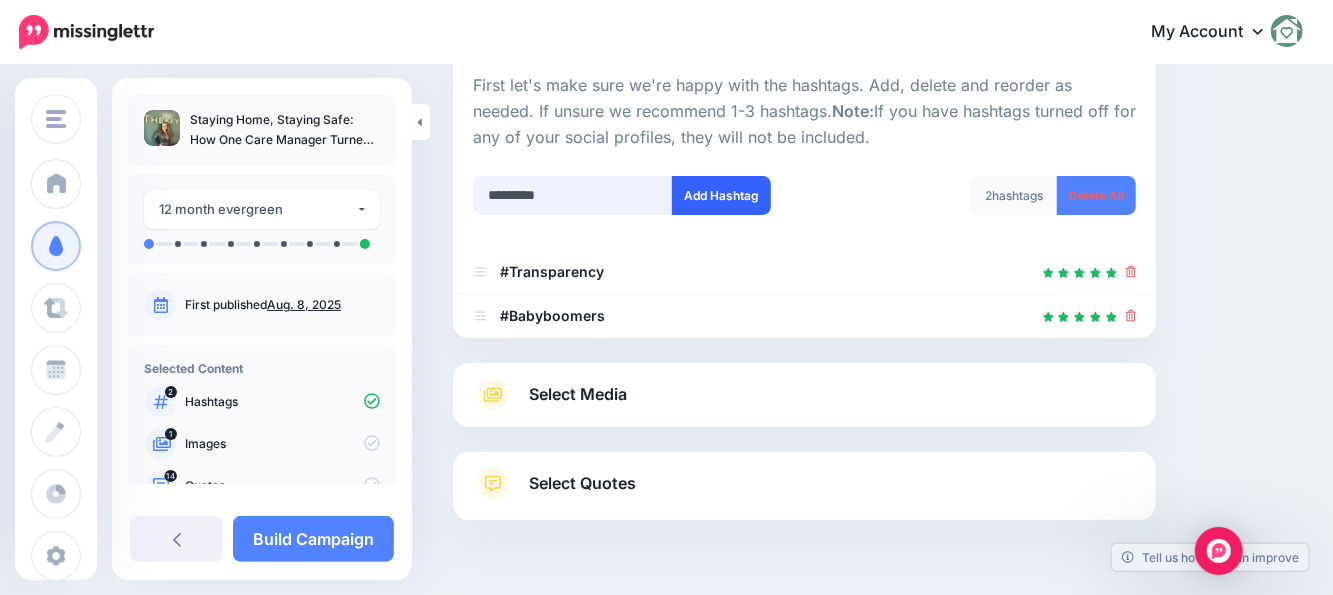 type on "*********" 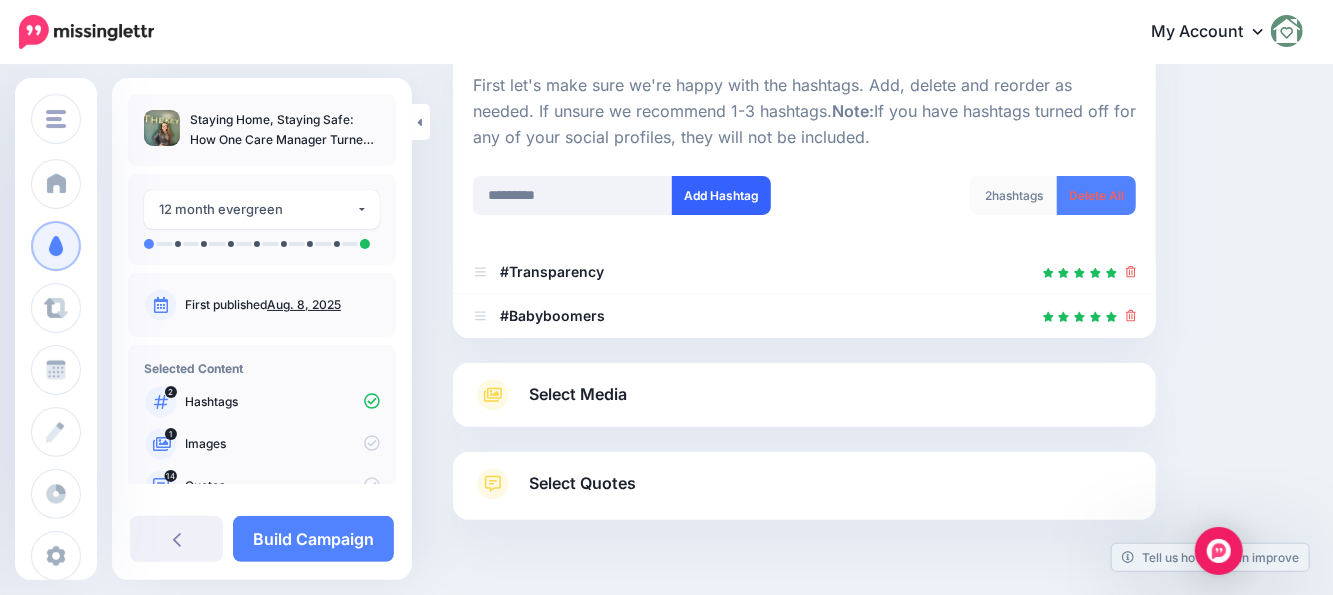 click on "Add Hashtag" at bounding box center [721, 195] 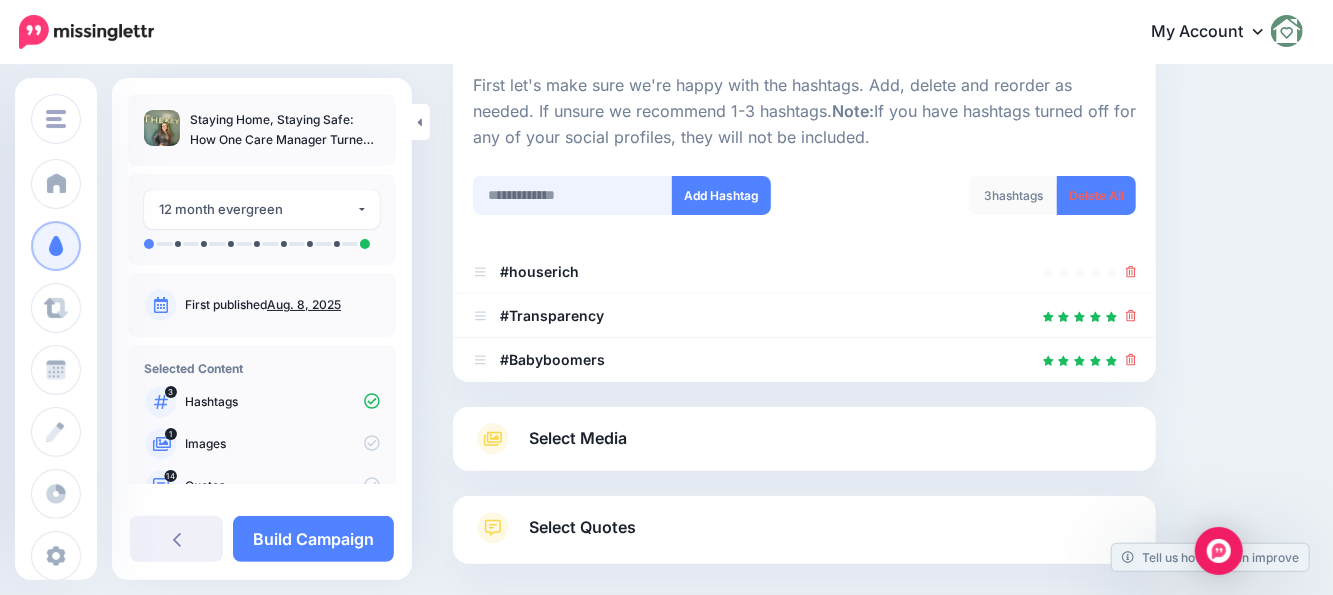 click at bounding box center [573, 195] 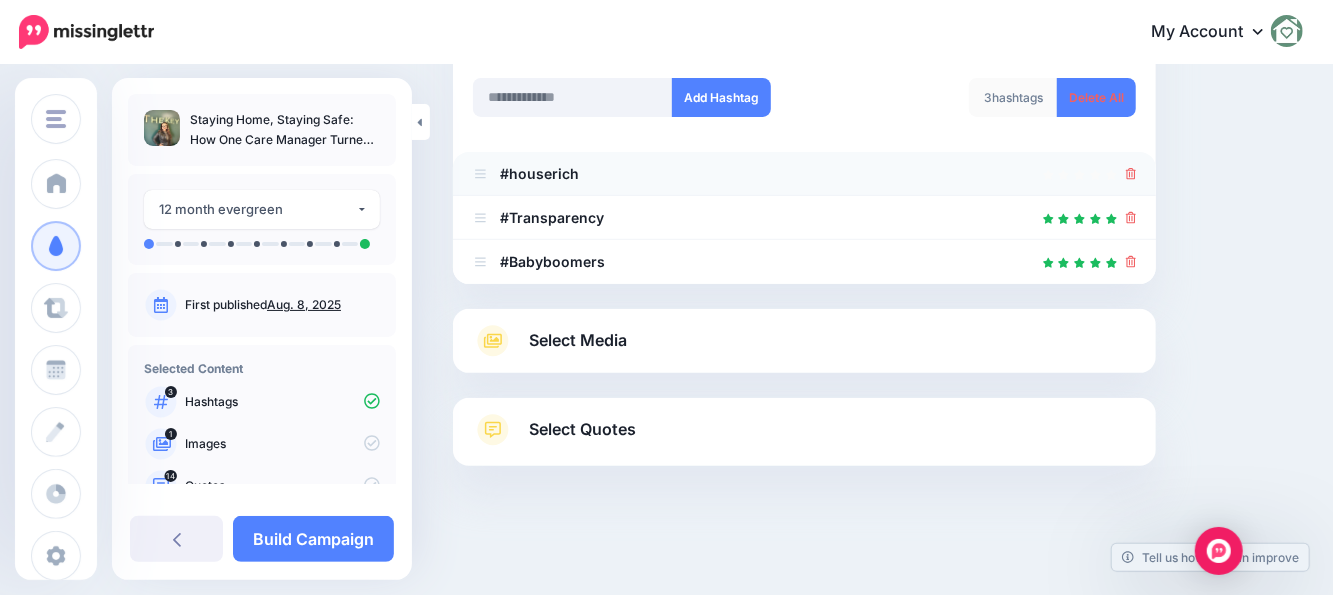 click 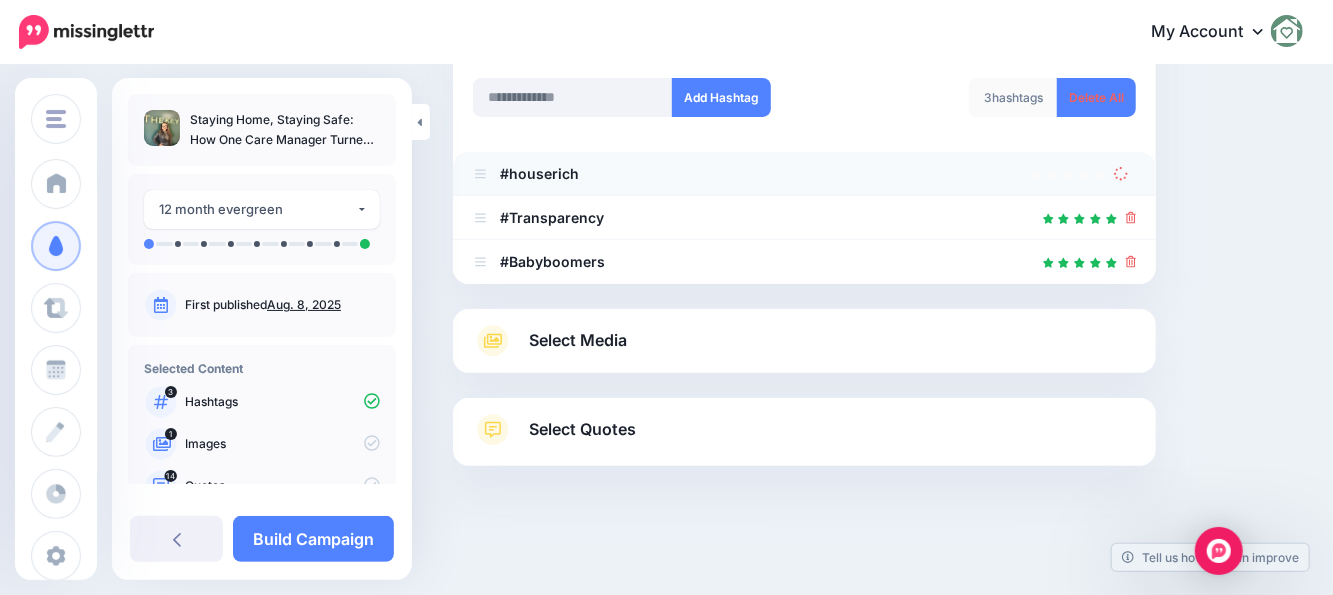 scroll, scrollTop: 253, scrollLeft: 0, axis: vertical 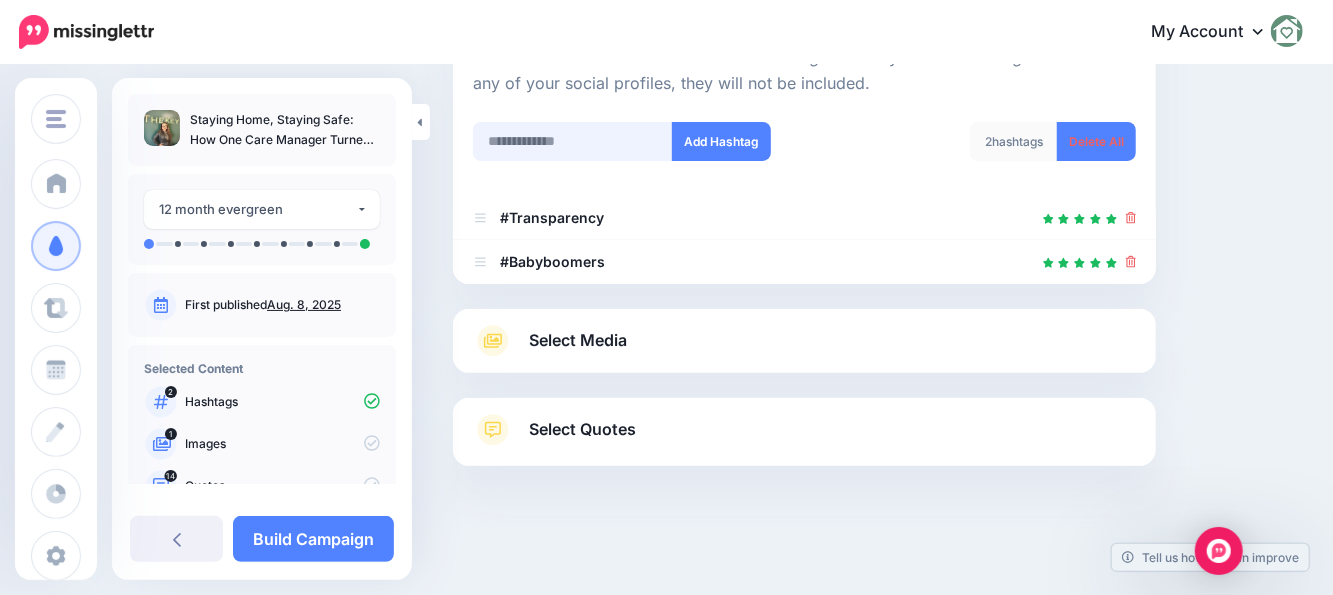 click at bounding box center (573, 141) 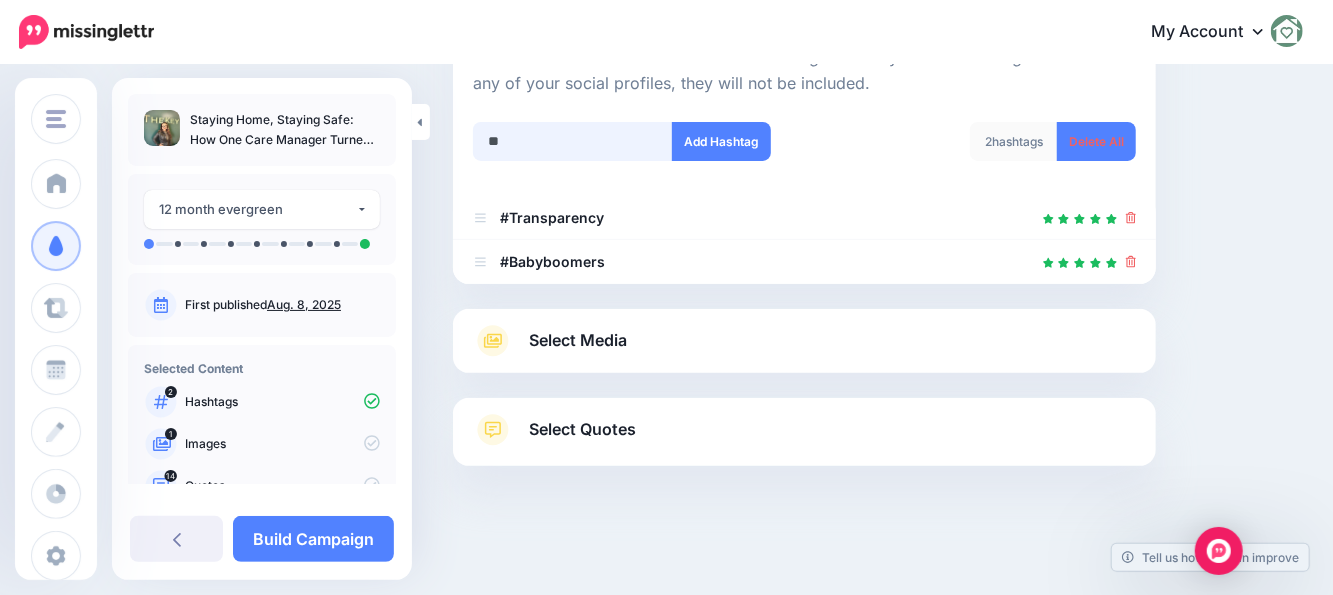 type on "*" 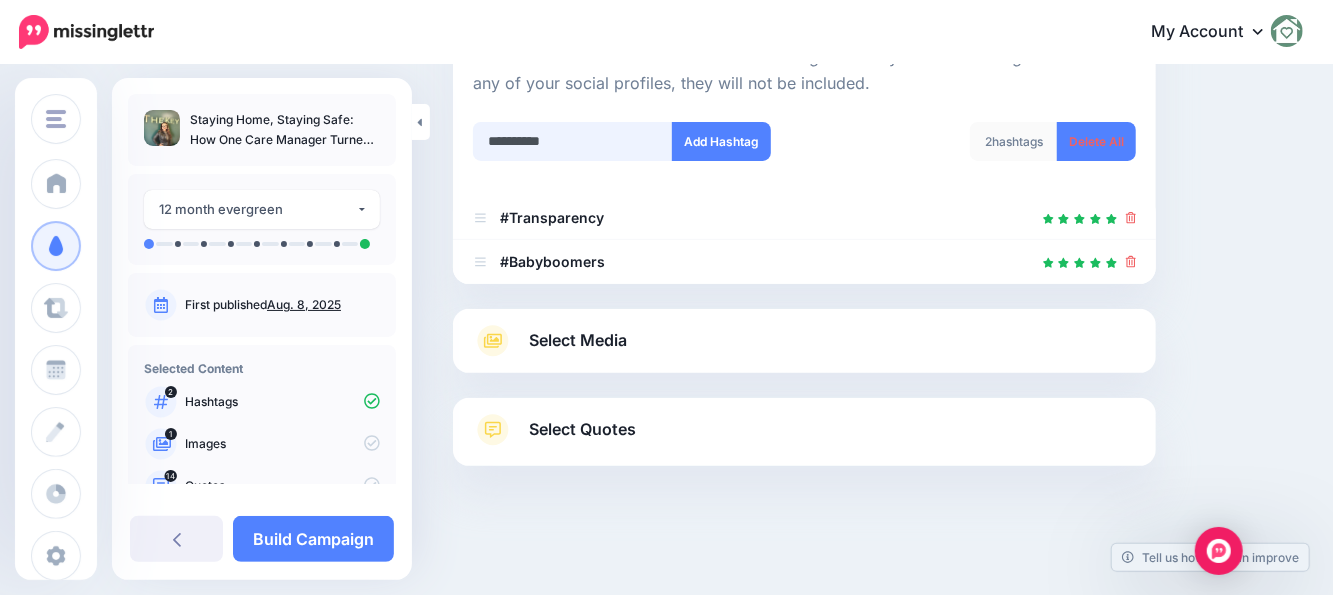 click on "**********" at bounding box center (573, 141) 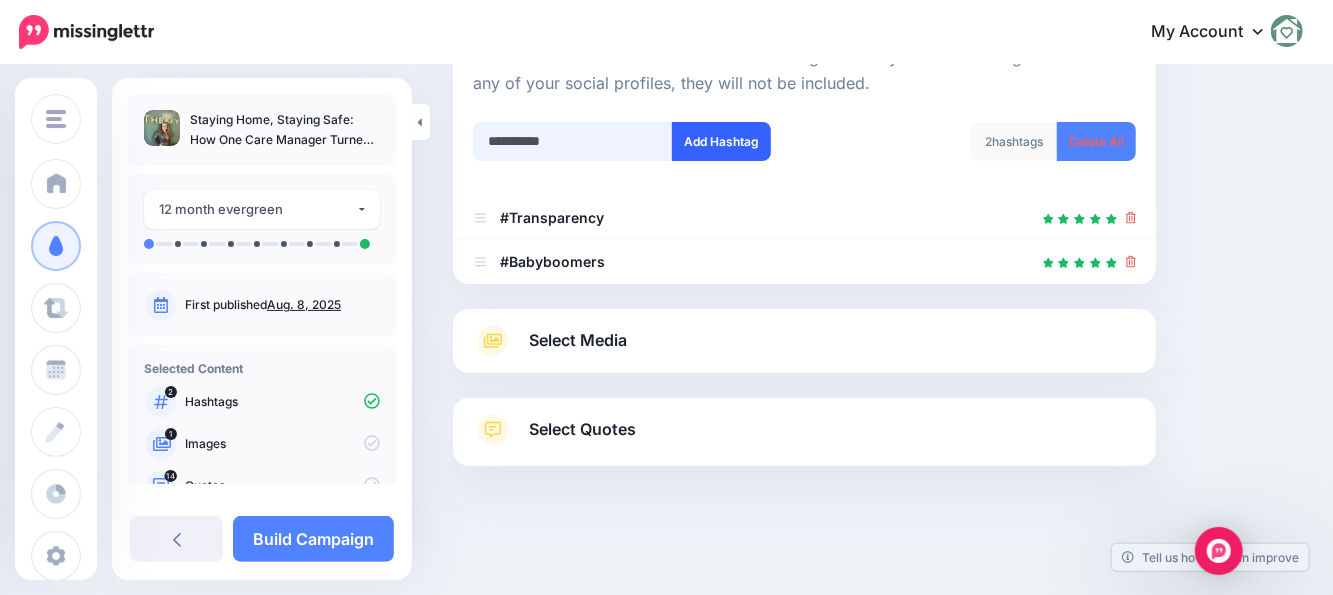 type on "**********" 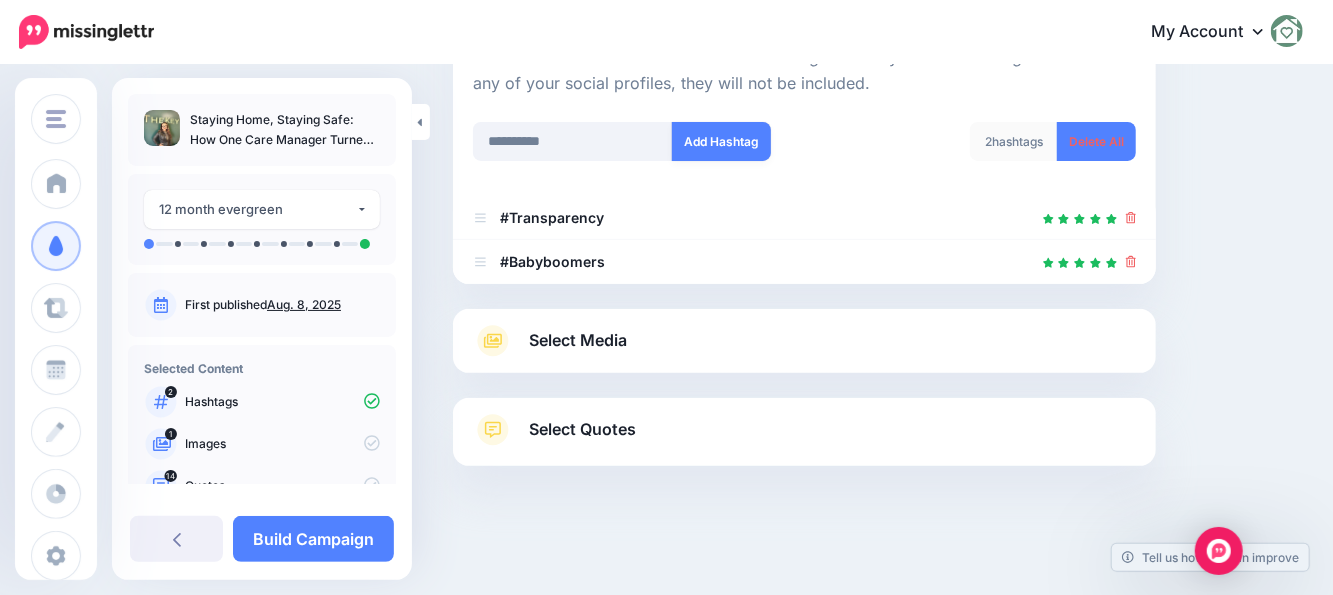 click on "Add Hashtag" at bounding box center (721, 141) 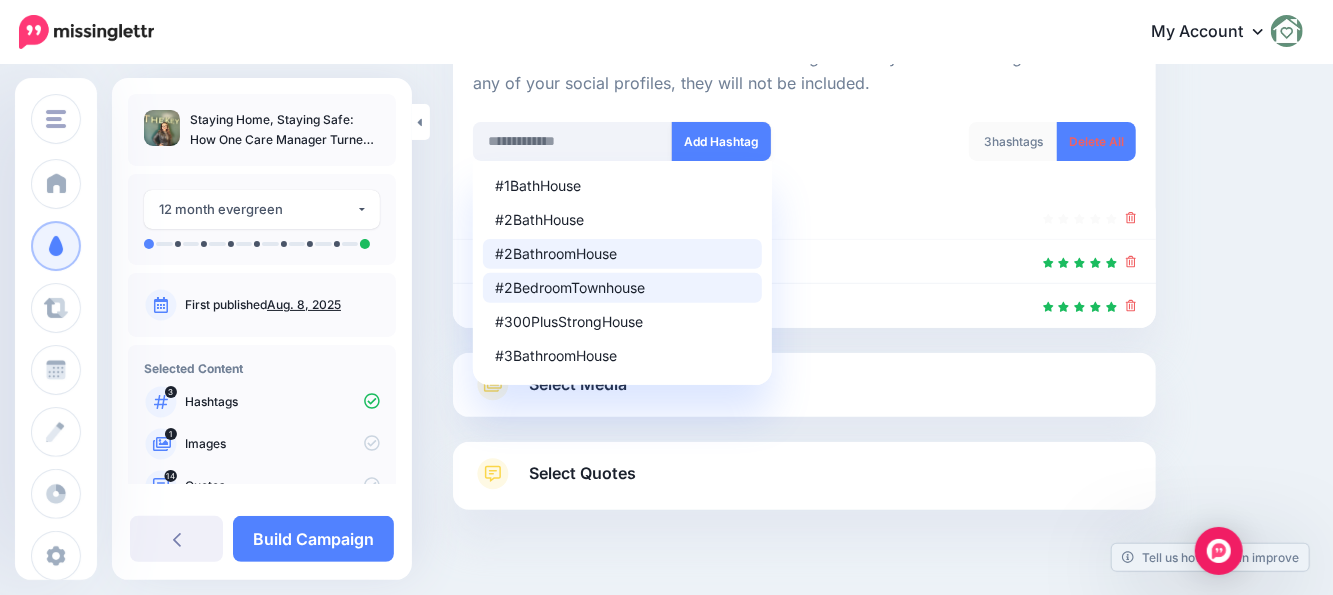 scroll, scrollTop: 297, scrollLeft: 0, axis: vertical 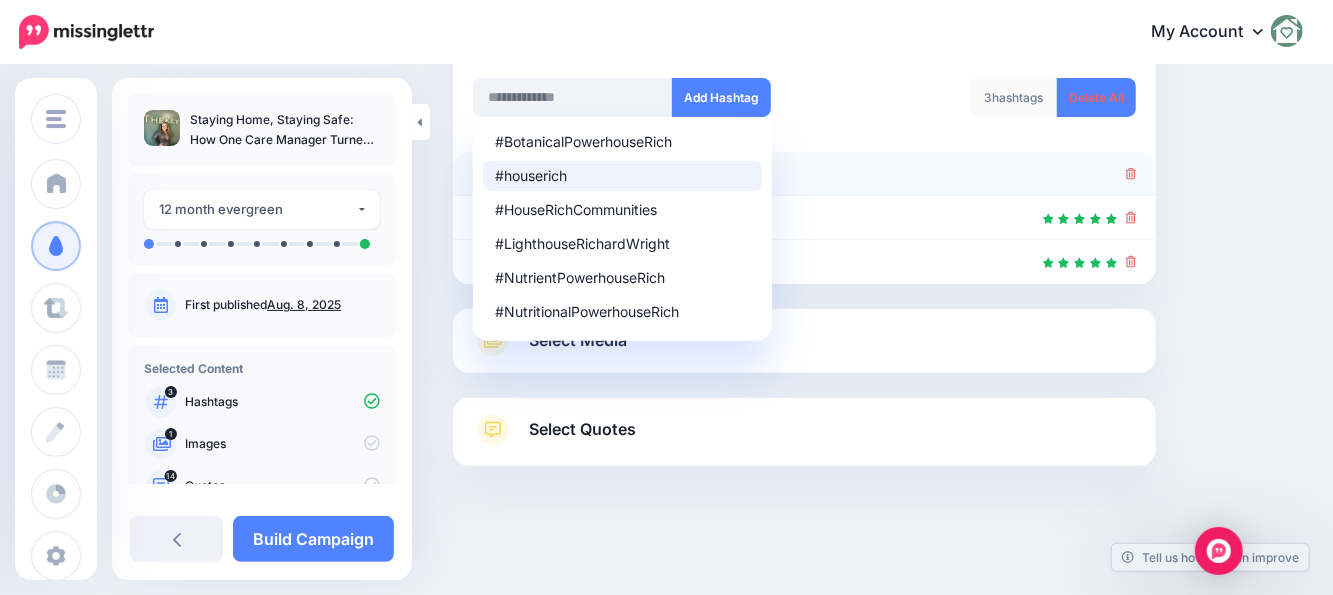 drag, startPoint x: 875, startPoint y: 137, endPoint x: 1013, endPoint y: 158, distance: 139.58868 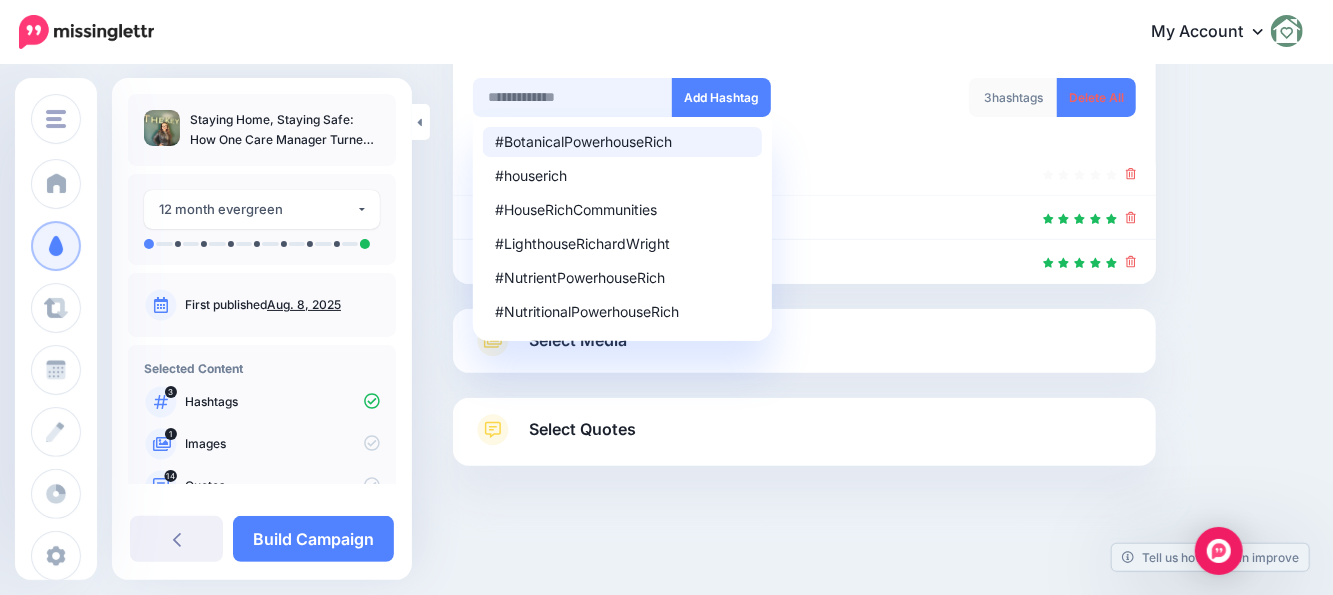 click at bounding box center [573, 97] 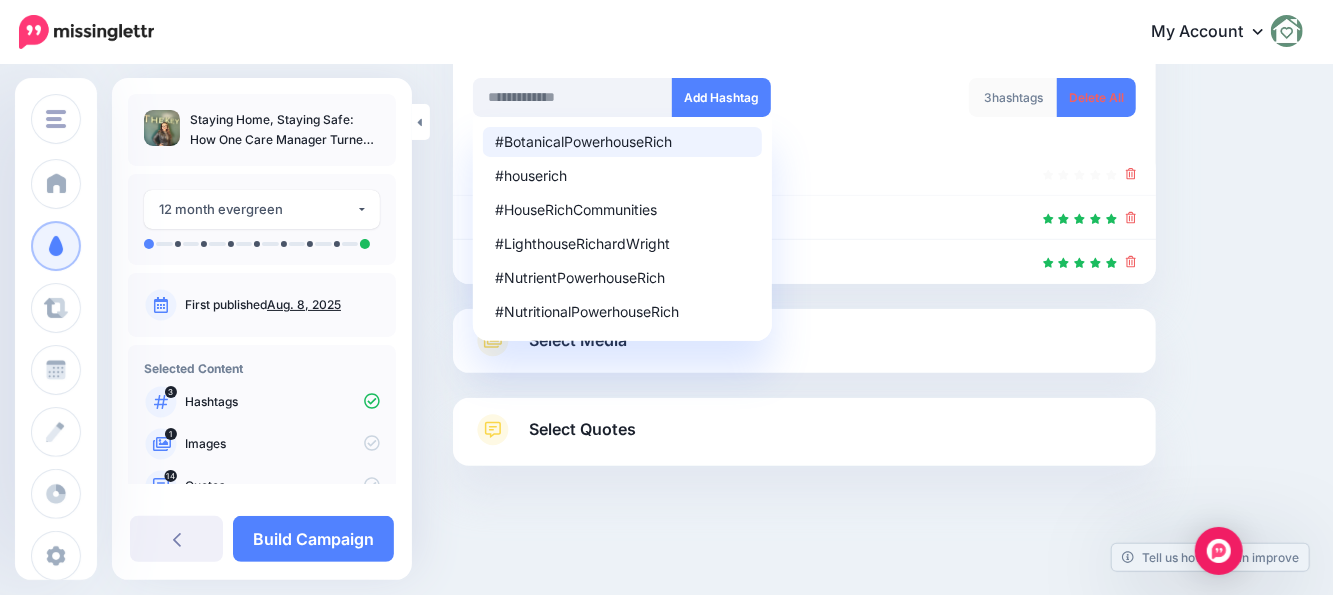 drag, startPoint x: 1087, startPoint y: 141, endPoint x: 1152, endPoint y: 170, distance: 71.17584 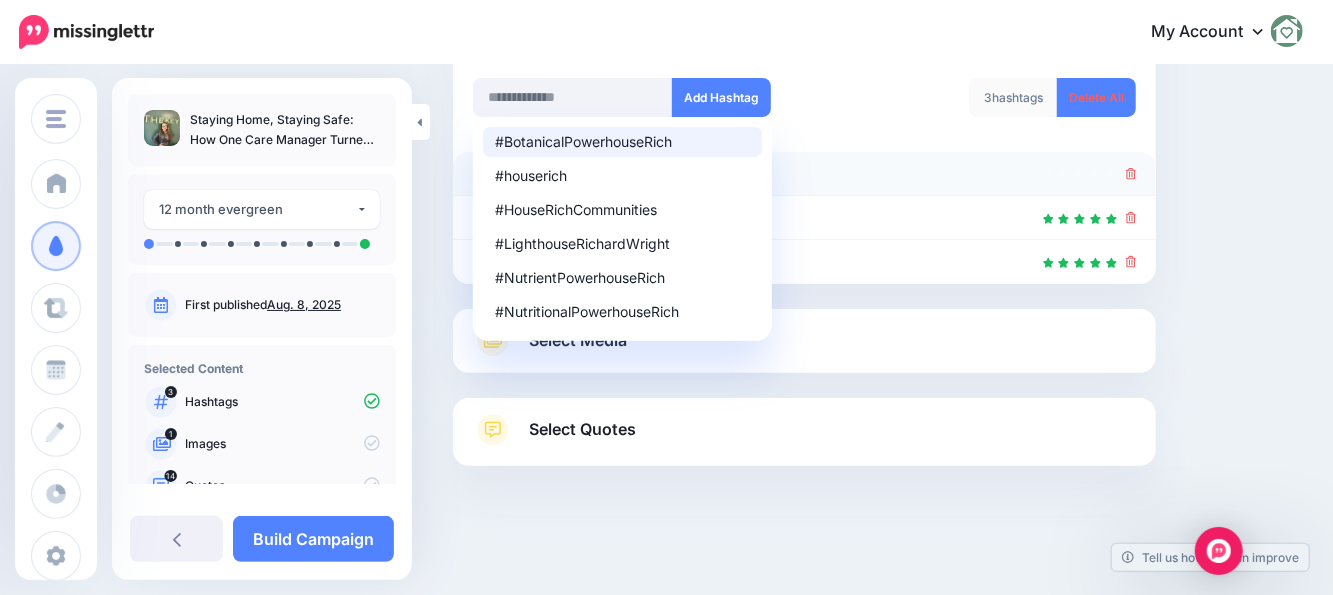click at bounding box center (804, 147) 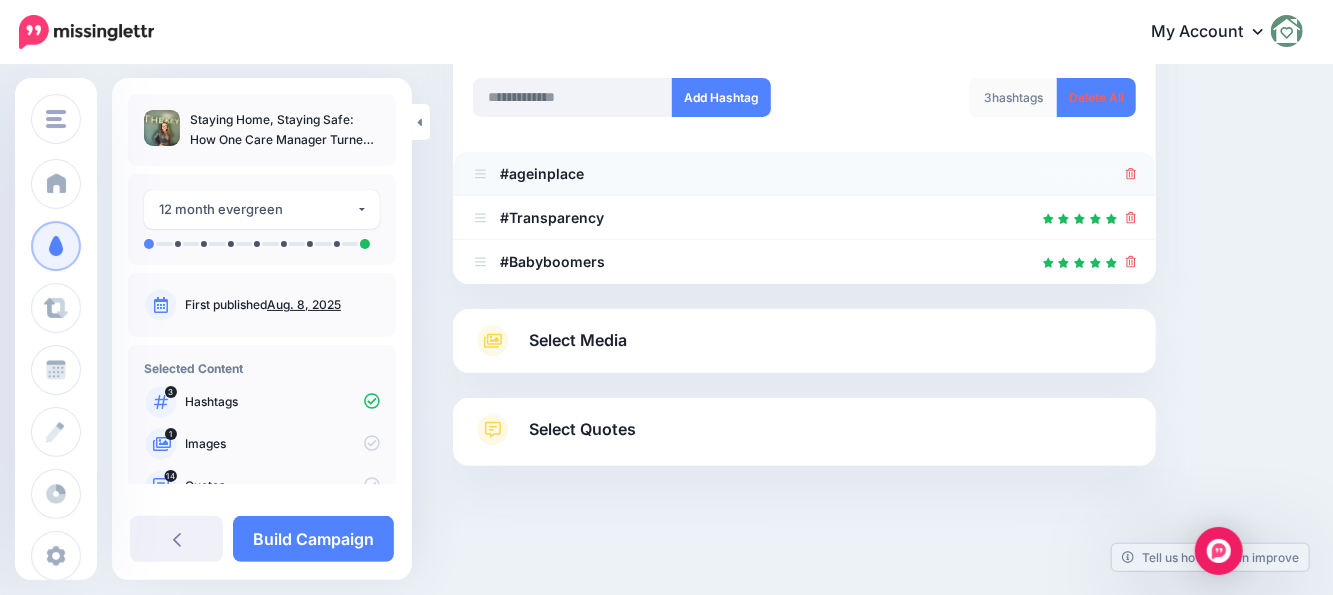 click 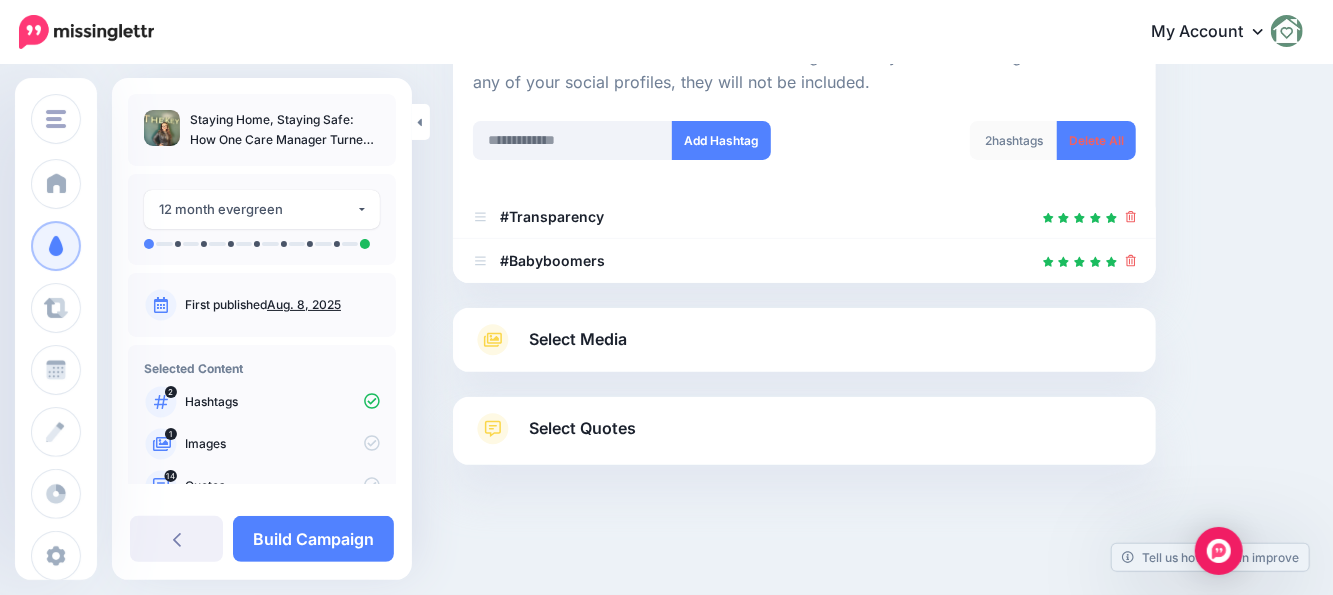 scroll, scrollTop: 253, scrollLeft: 0, axis: vertical 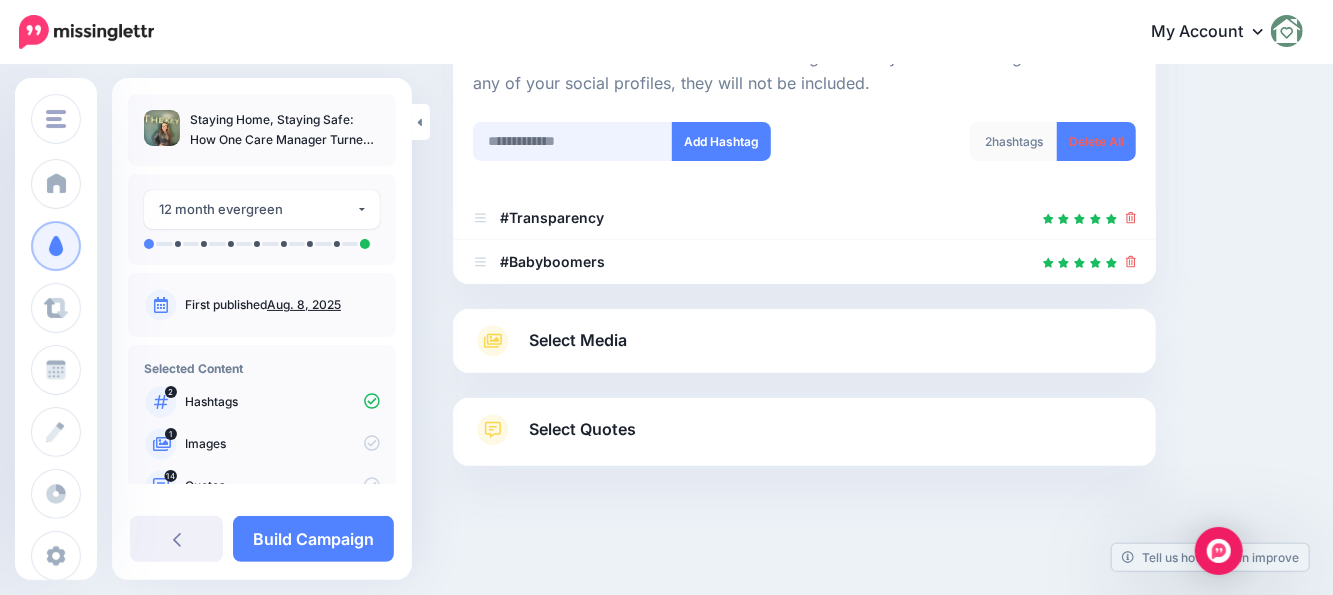 click at bounding box center [573, 141] 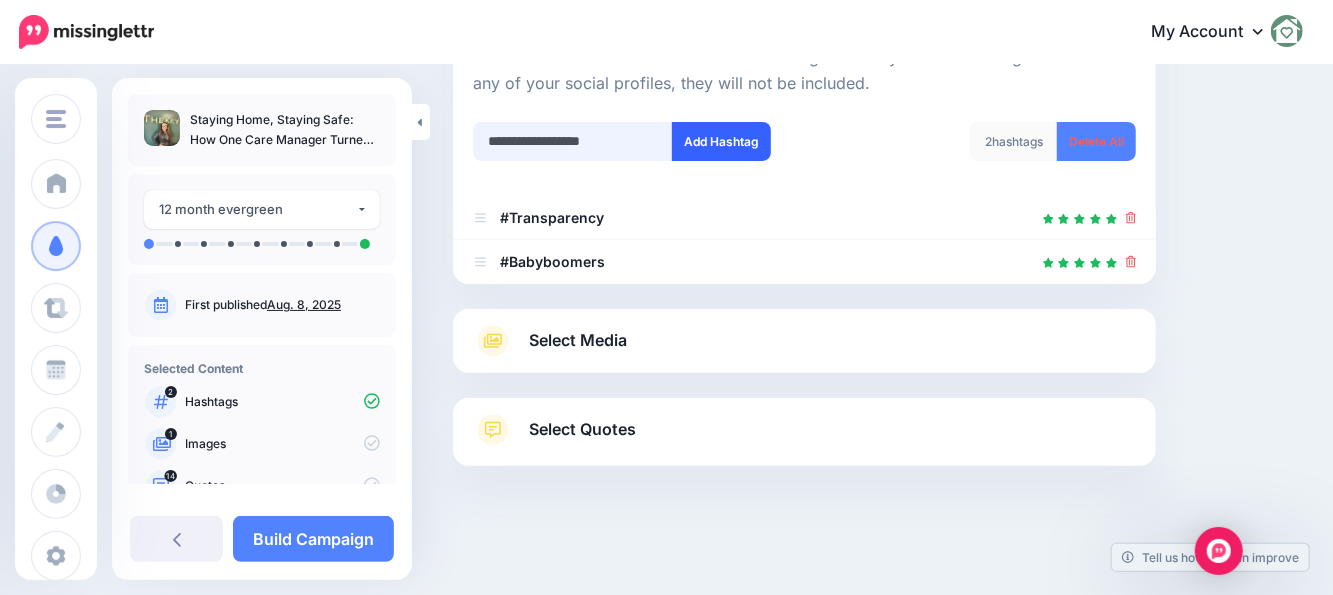 drag, startPoint x: 656, startPoint y: 133, endPoint x: 700, endPoint y: 133, distance: 44 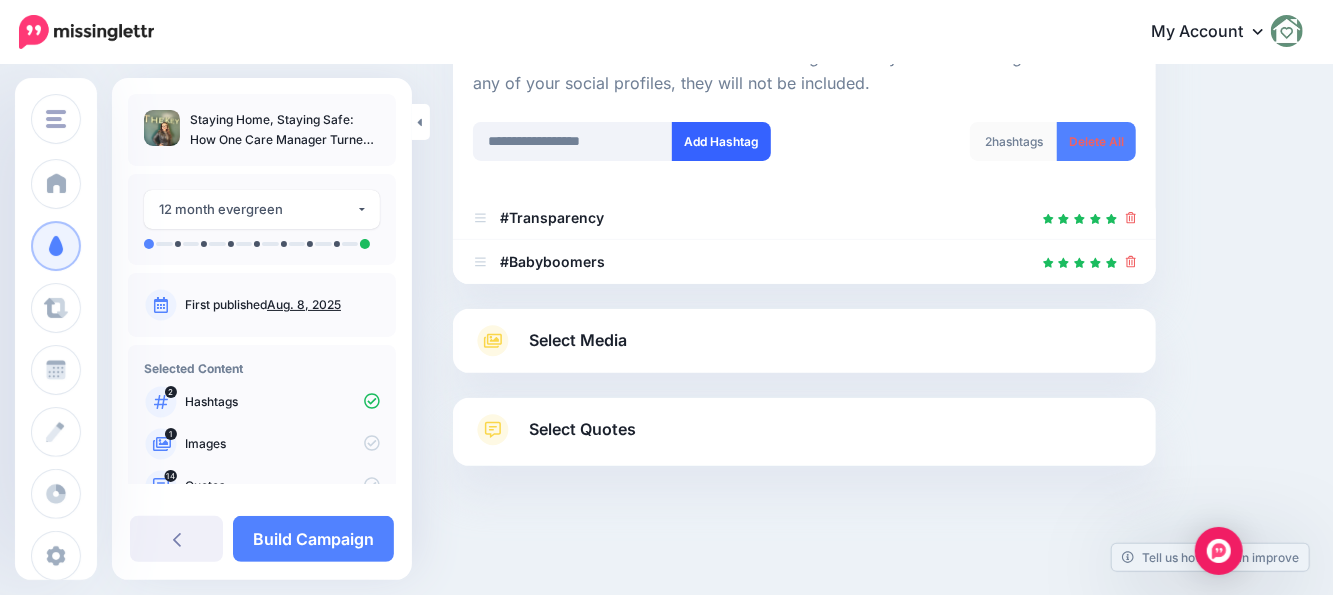 click on "Add Hashtag" at bounding box center [721, 141] 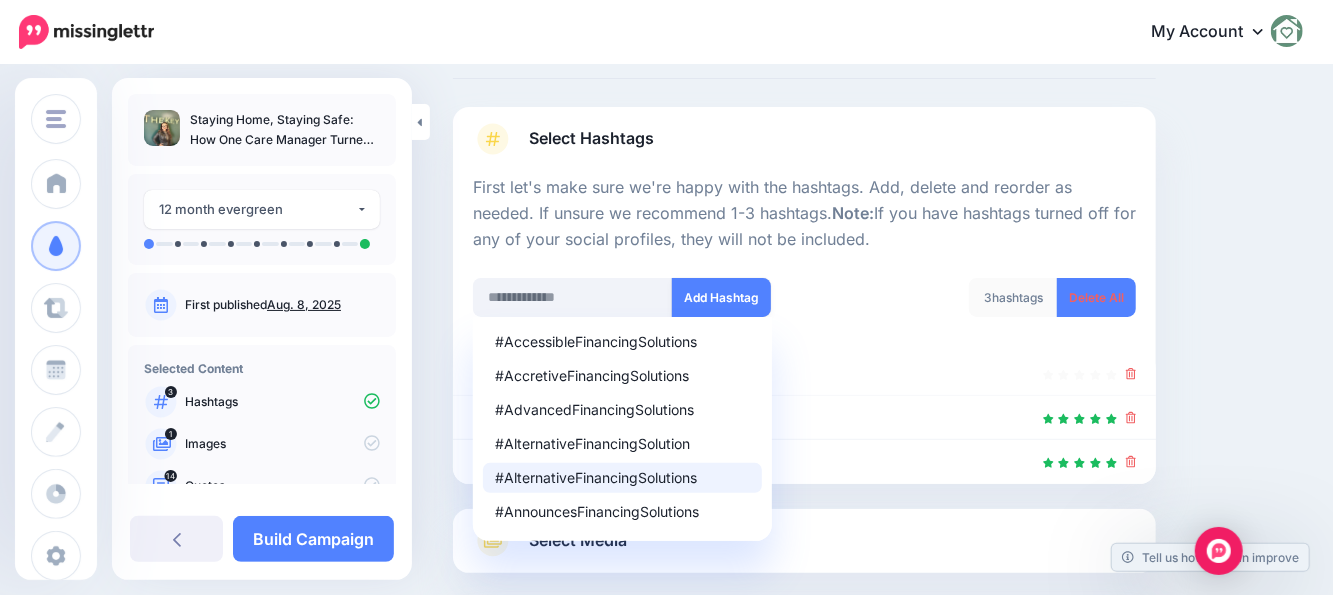 scroll, scrollTop: 197, scrollLeft: 0, axis: vertical 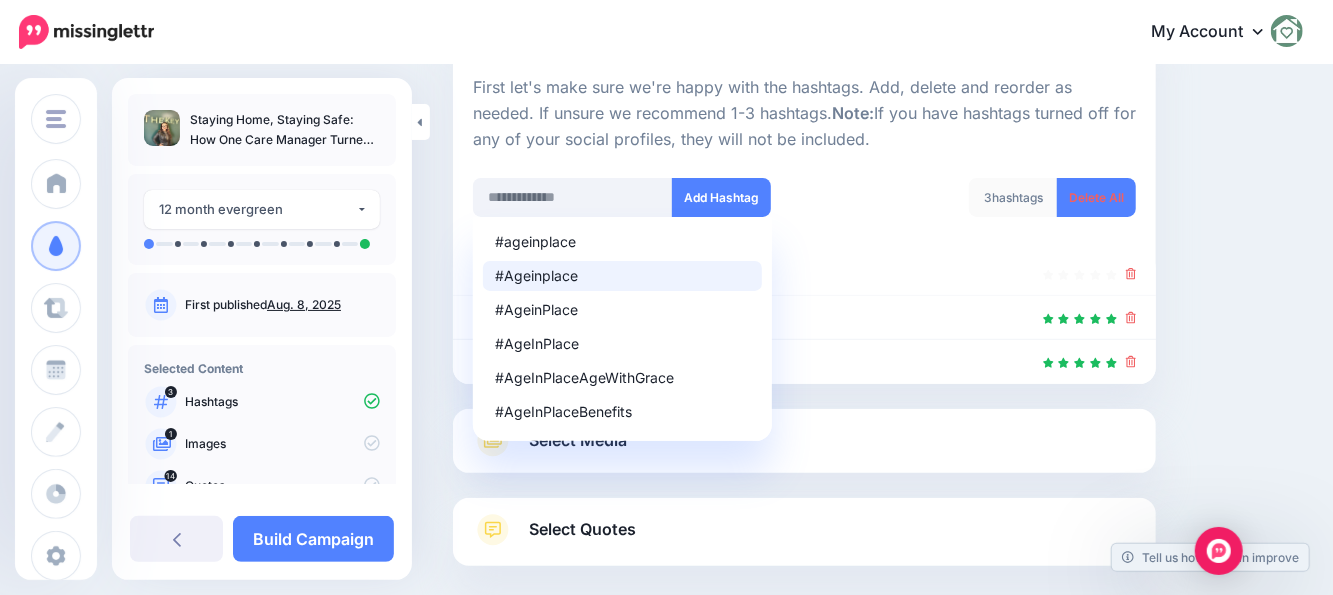 click on "#Ageinplace" at bounding box center (622, 276) 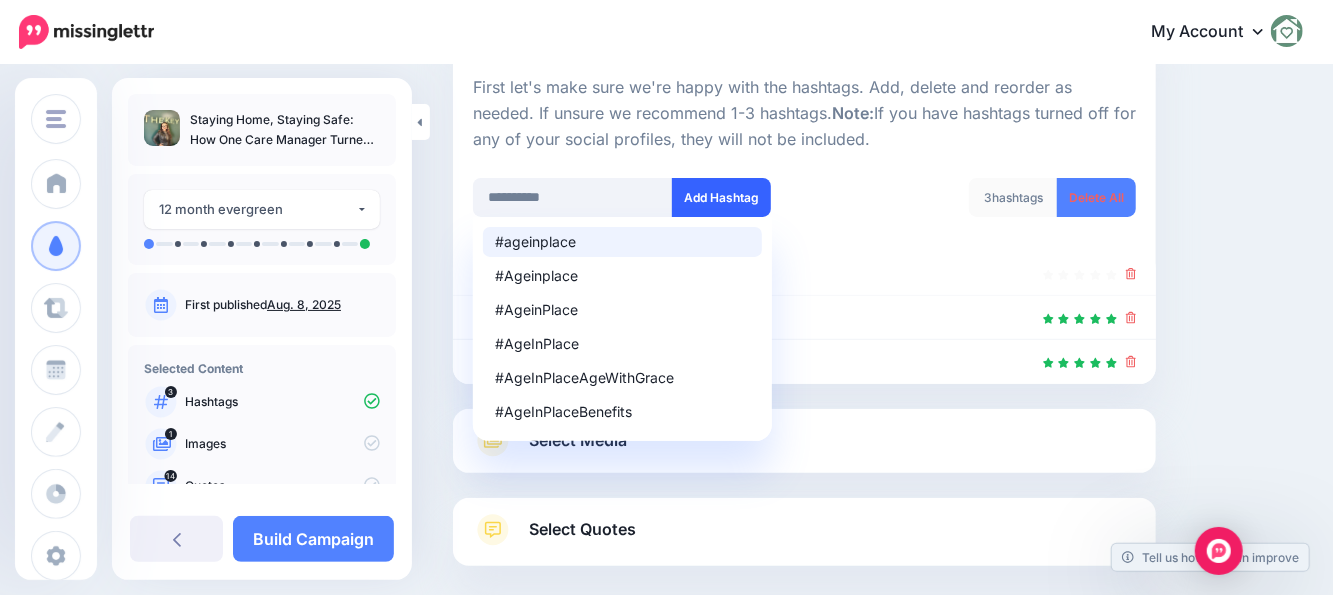 click on "Add Hashtag" at bounding box center [721, 197] 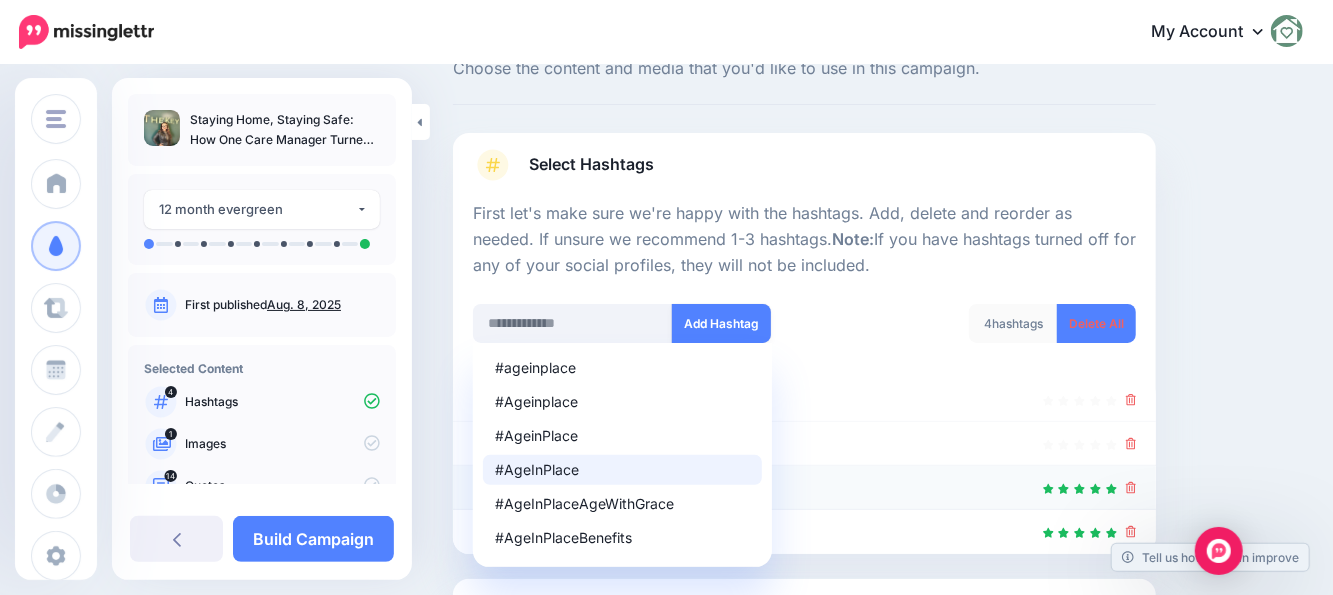 scroll, scrollTop: 40, scrollLeft: 0, axis: vertical 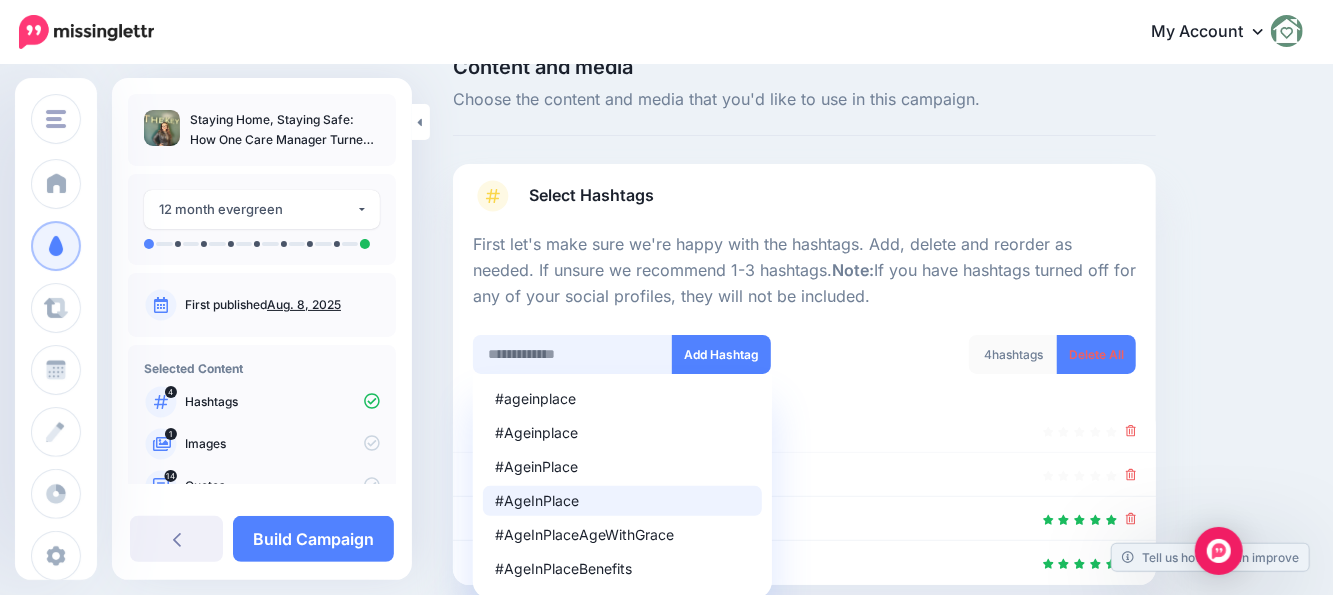 click at bounding box center (573, 354) 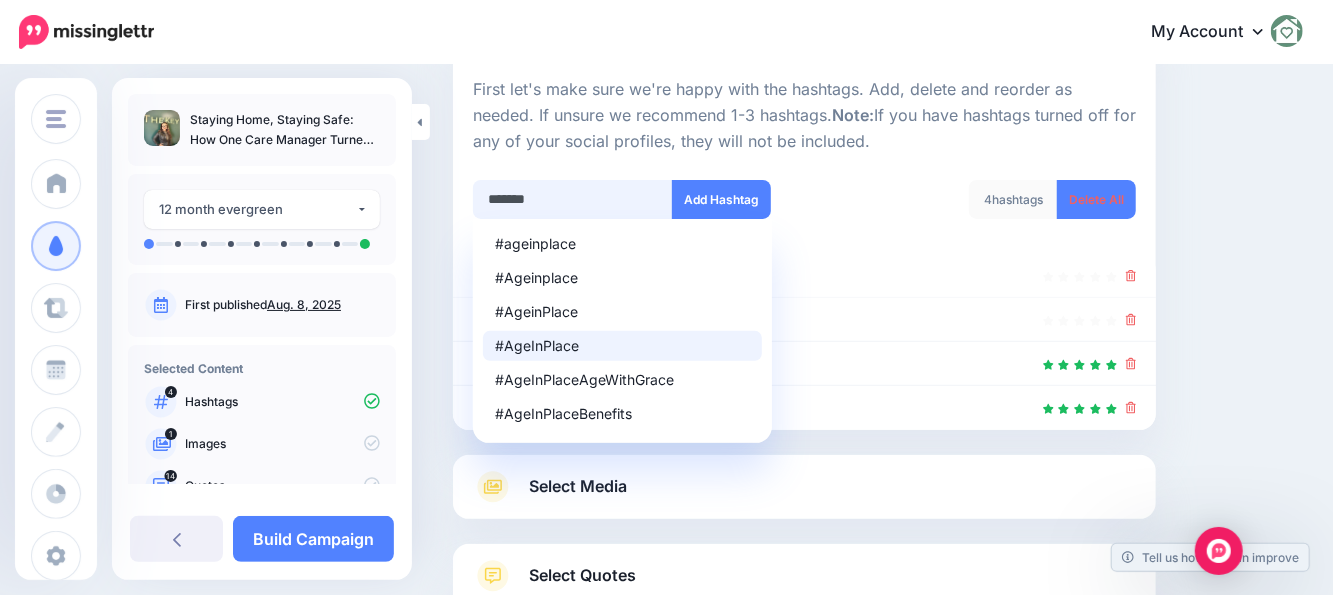 scroll, scrollTop: 240, scrollLeft: 0, axis: vertical 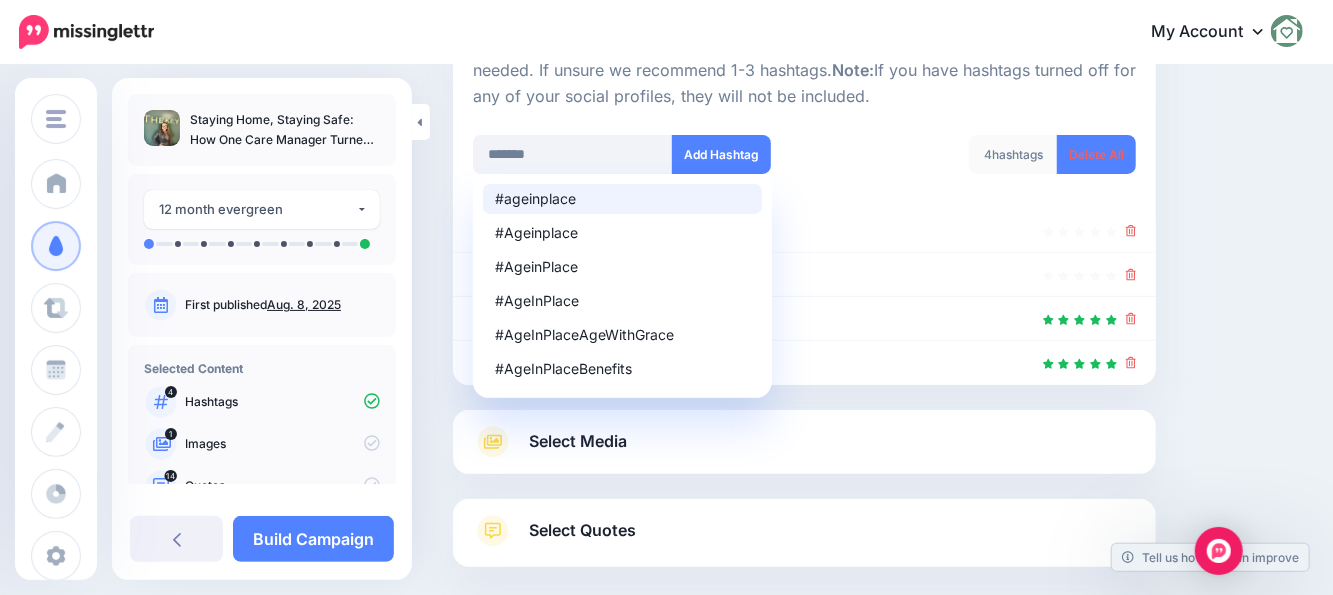 click on "#ageinplace" at bounding box center (622, 199) 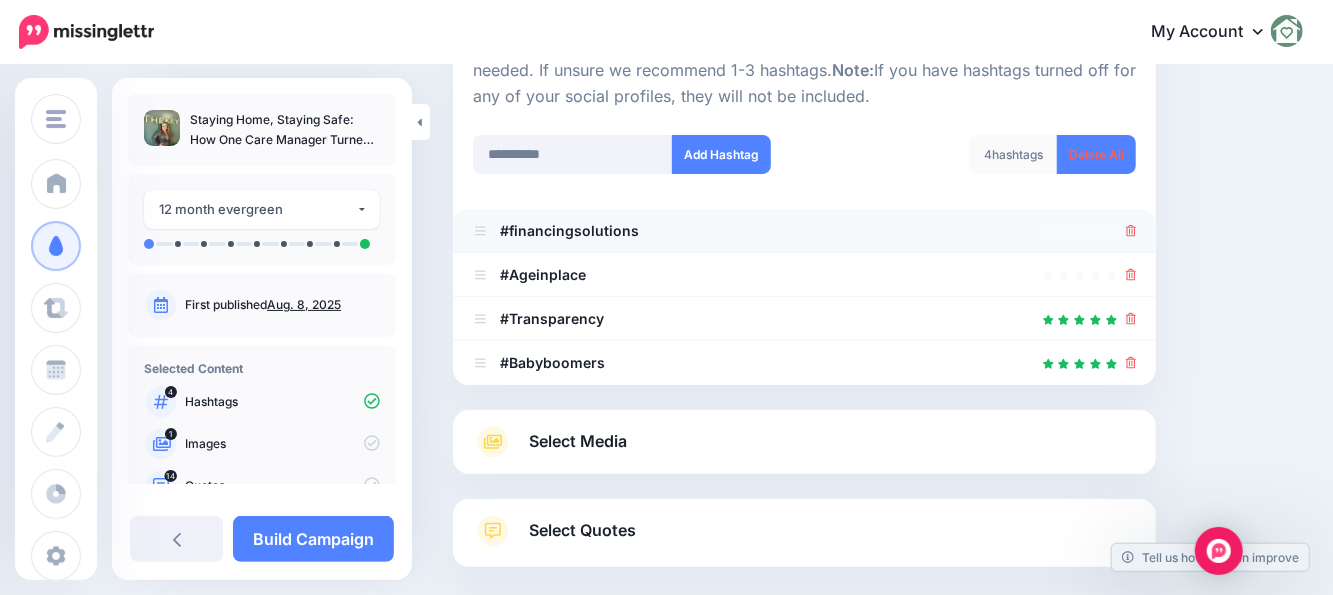 click at bounding box center [1131, 230] 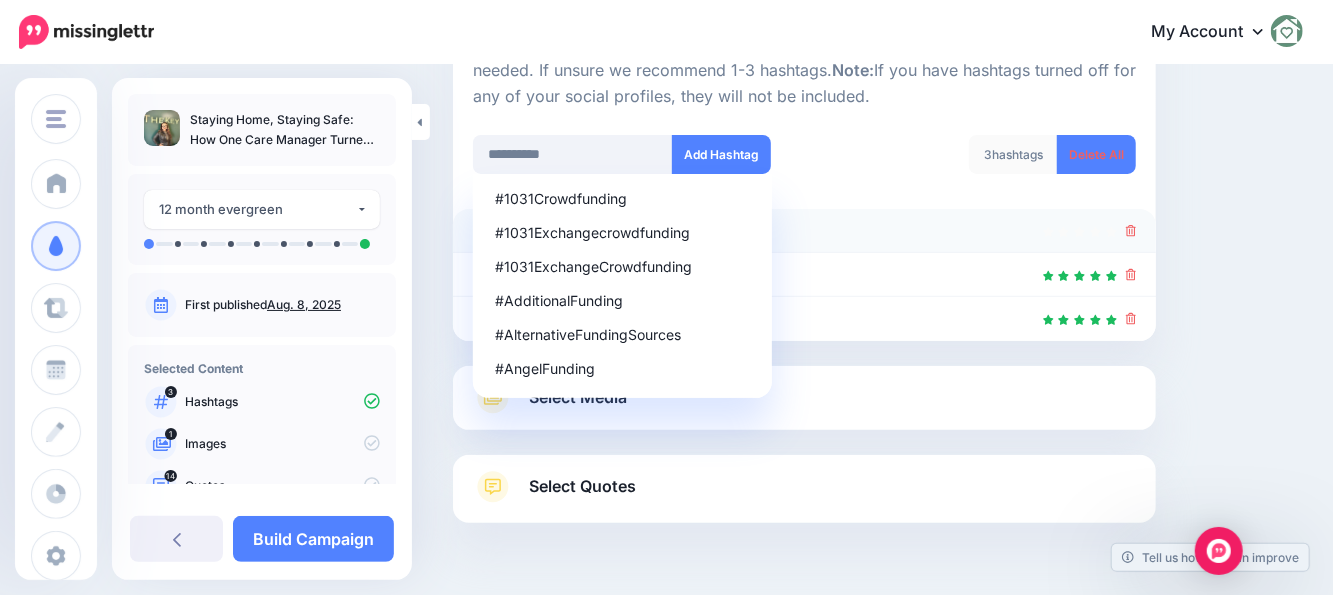 drag, startPoint x: 1141, startPoint y: 230, endPoint x: 907, endPoint y: 223, distance: 234.10468 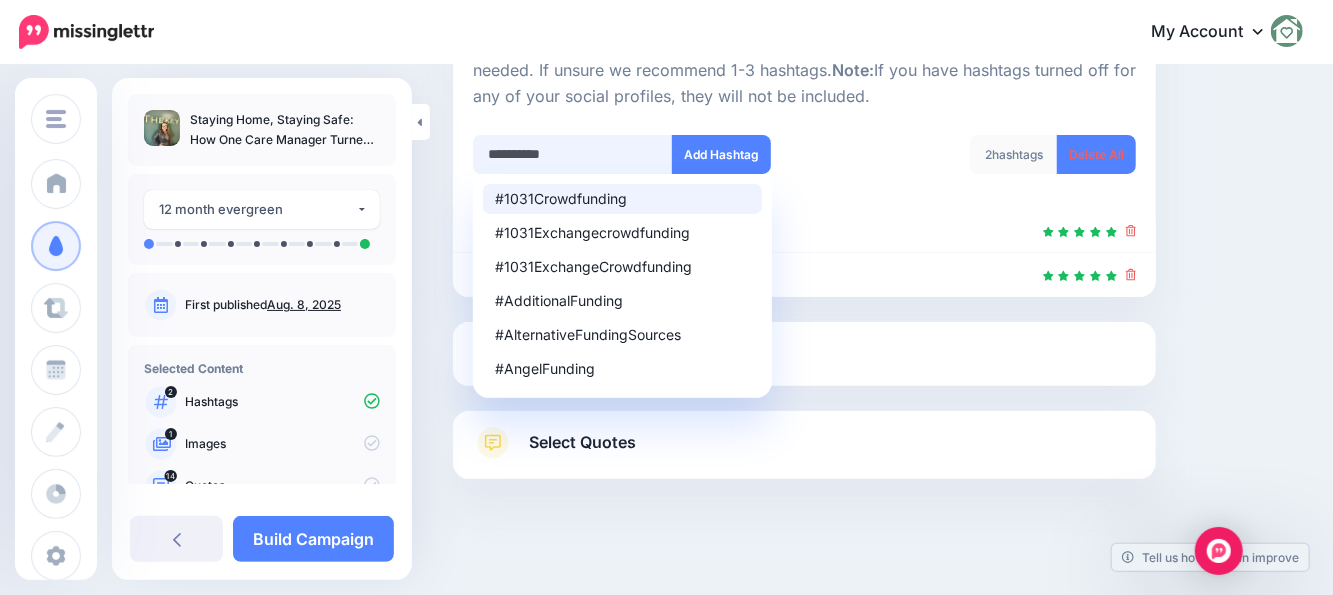 click on "**********" at bounding box center (573, 154) 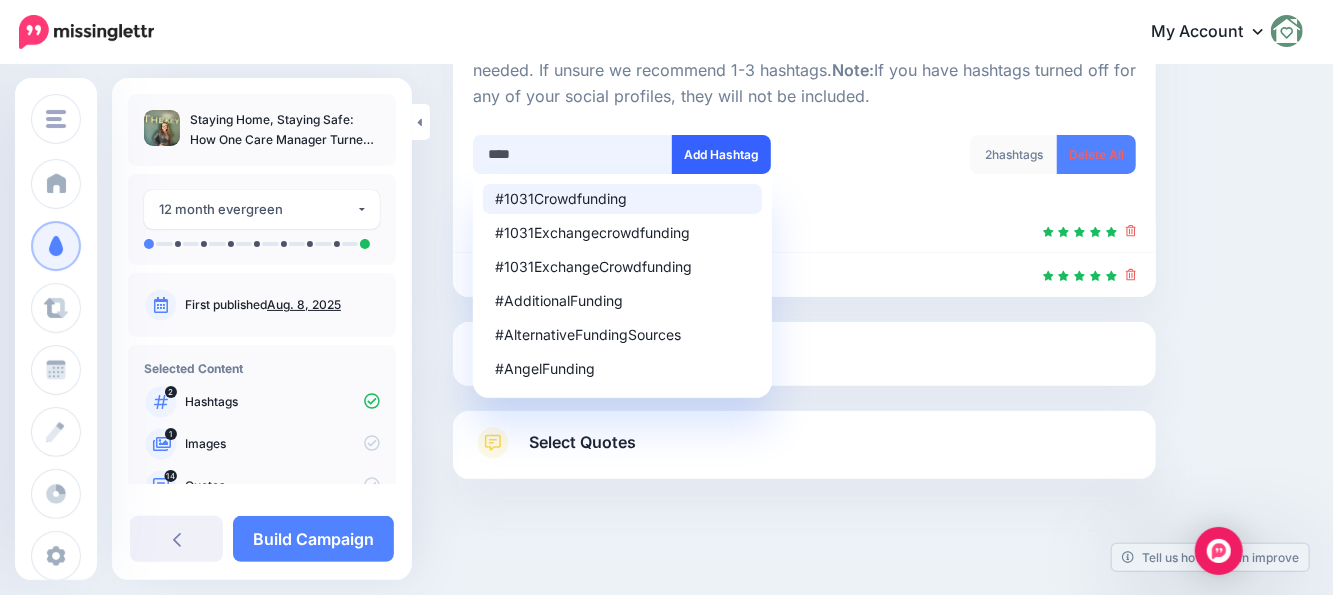 type on "****" 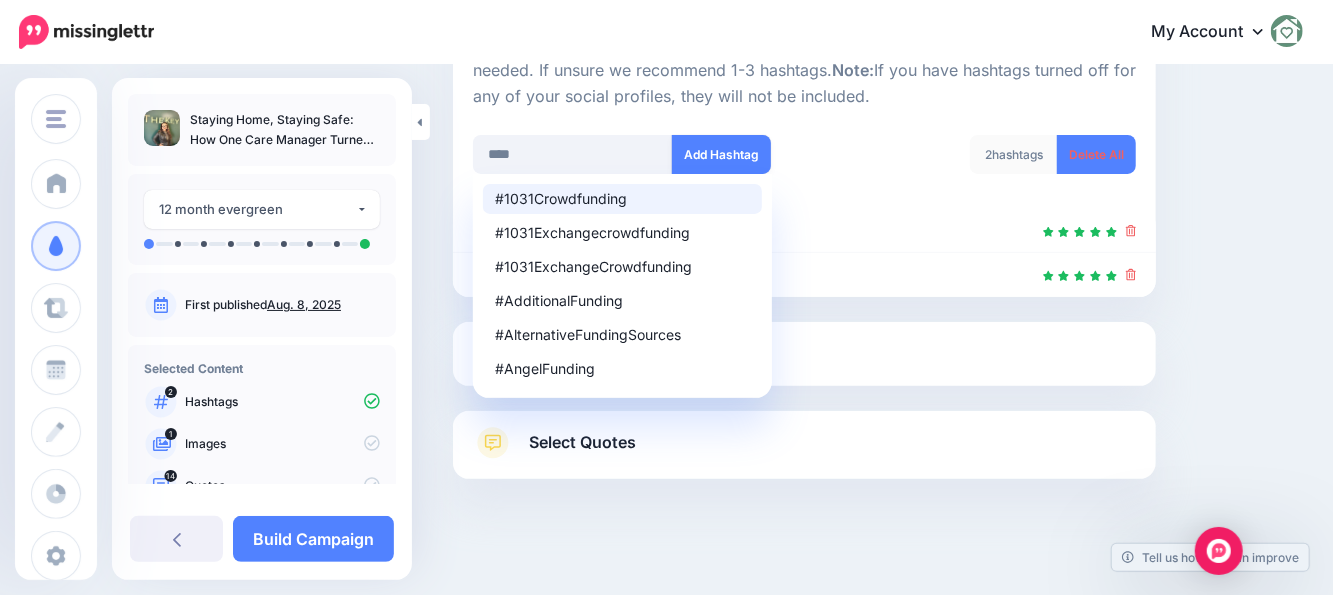 click on "Add Hashtag" at bounding box center (721, 154) 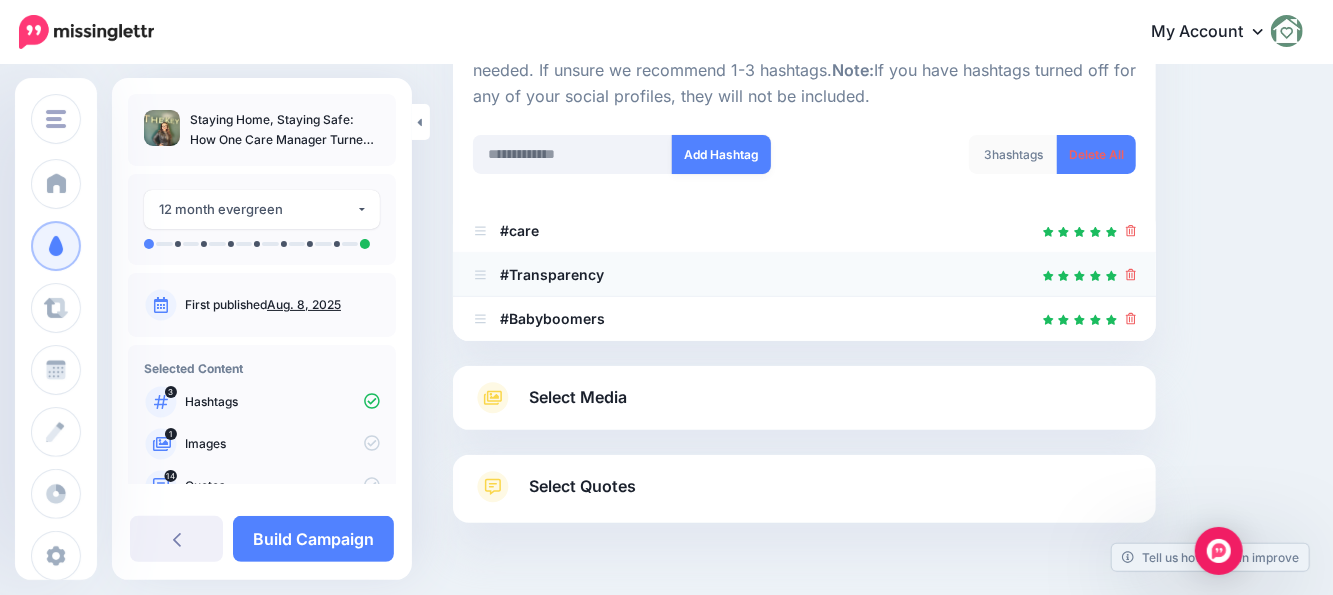 scroll, scrollTop: 297, scrollLeft: 0, axis: vertical 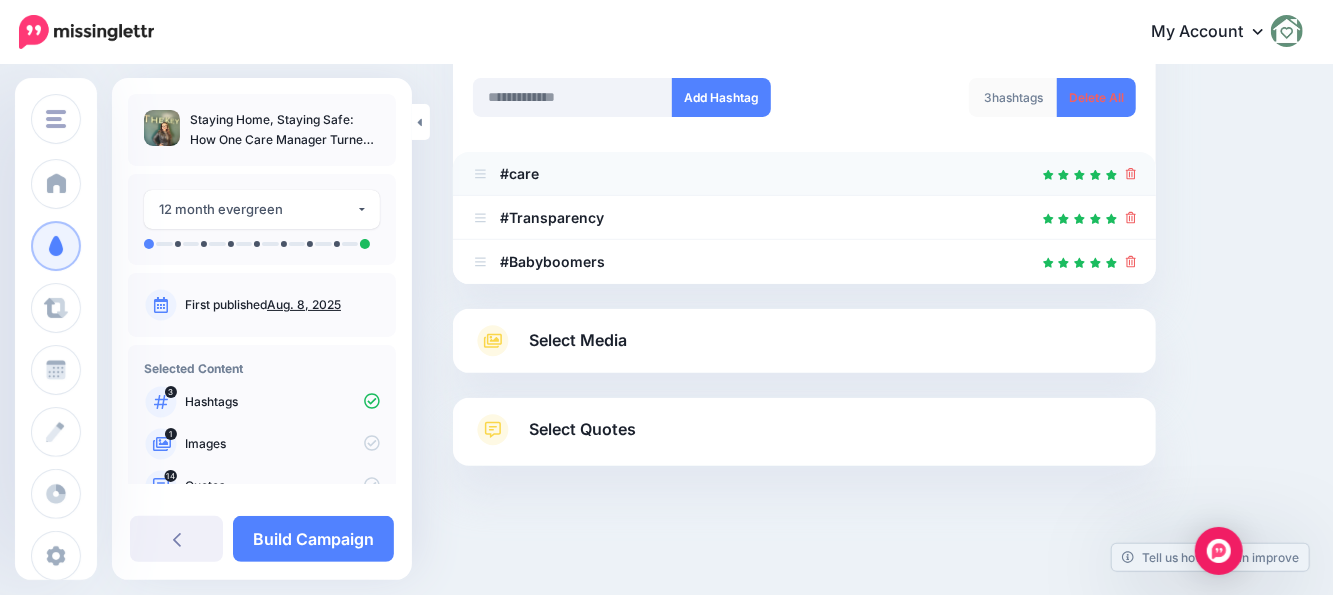 click 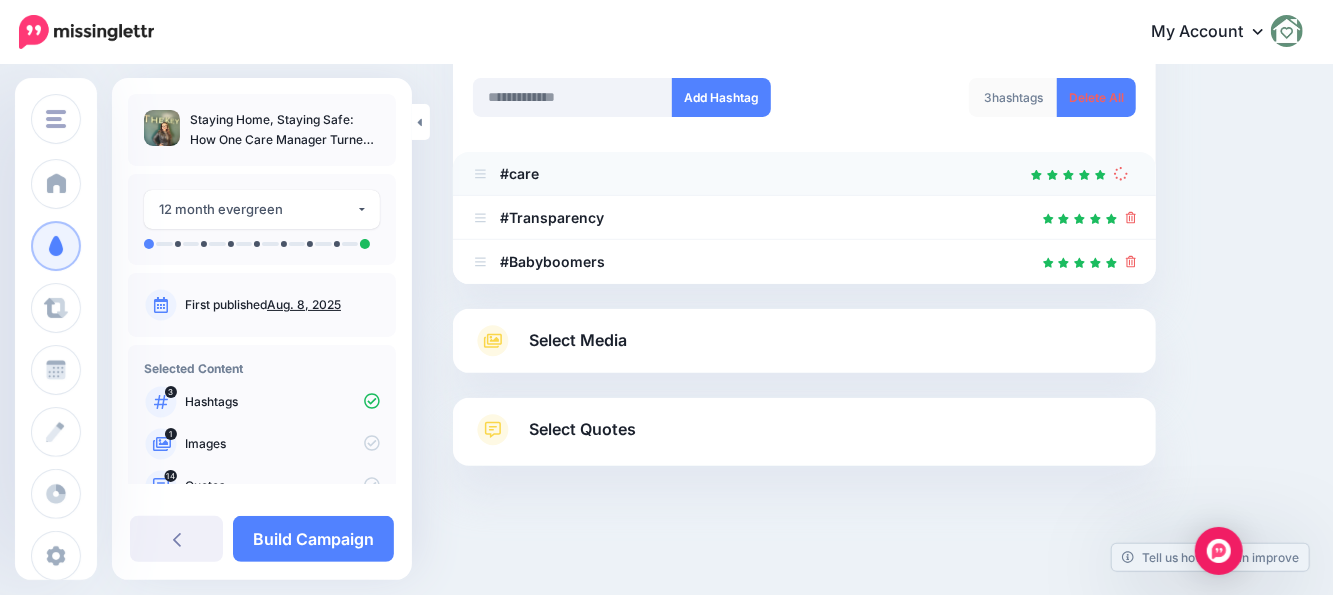scroll, scrollTop: 253, scrollLeft: 0, axis: vertical 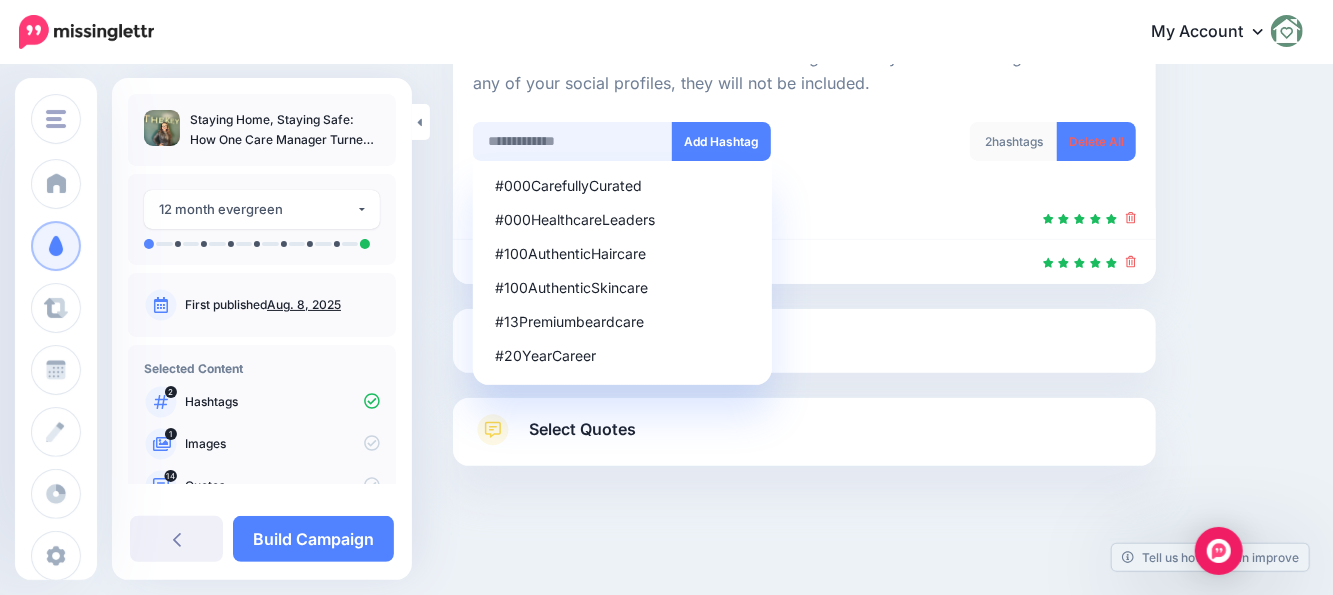 click at bounding box center (573, 141) 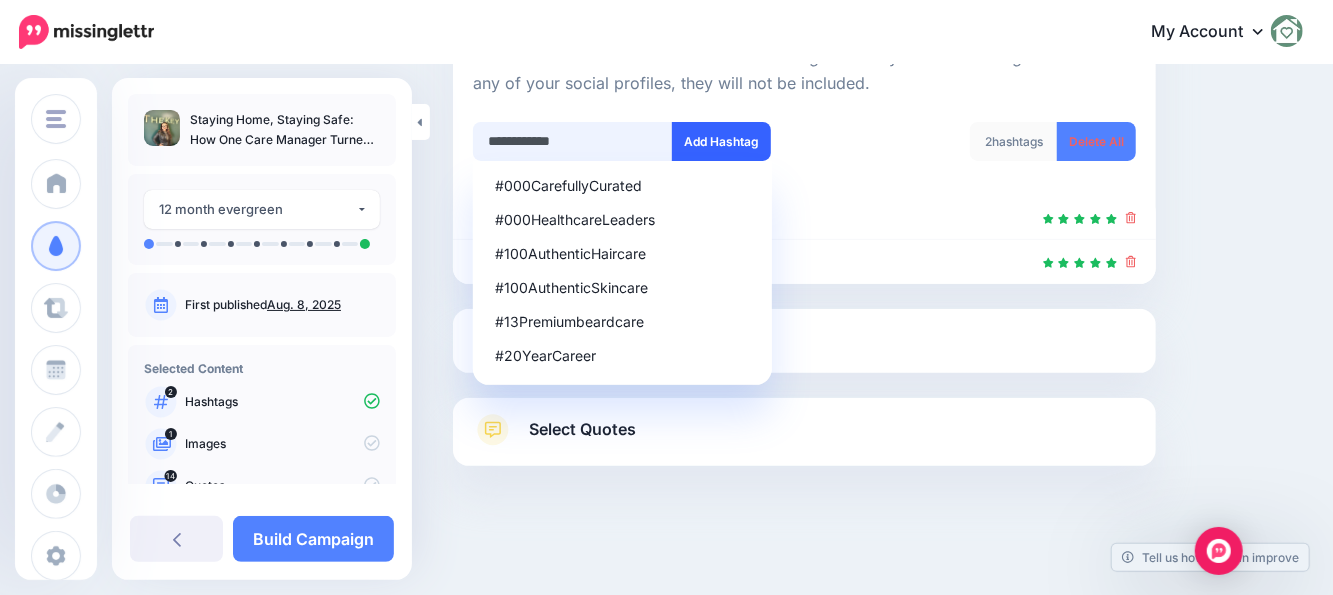 type on "**********" 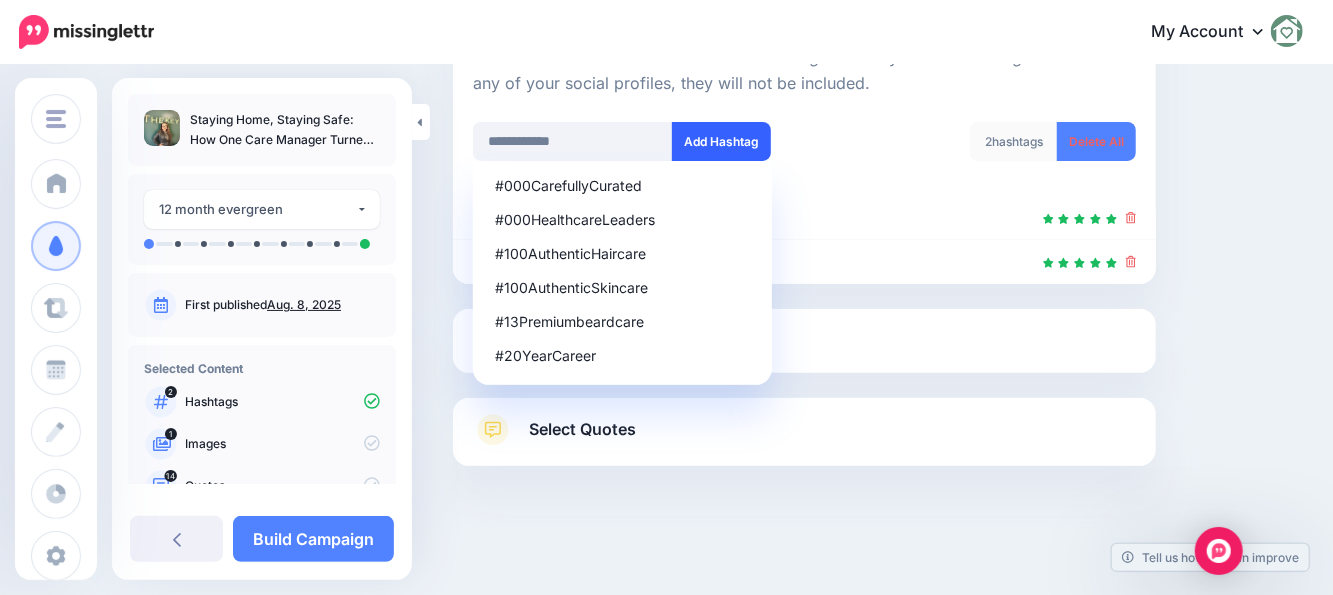 click on "Add Hashtag" at bounding box center [721, 141] 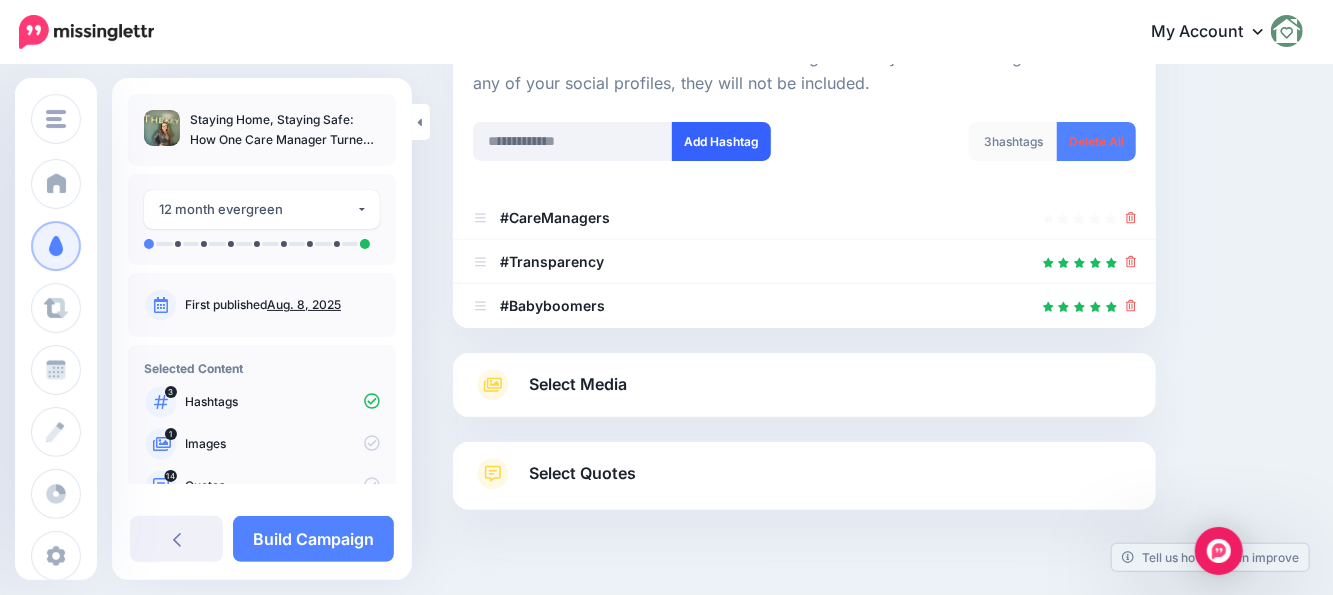 scroll, scrollTop: 297, scrollLeft: 0, axis: vertical 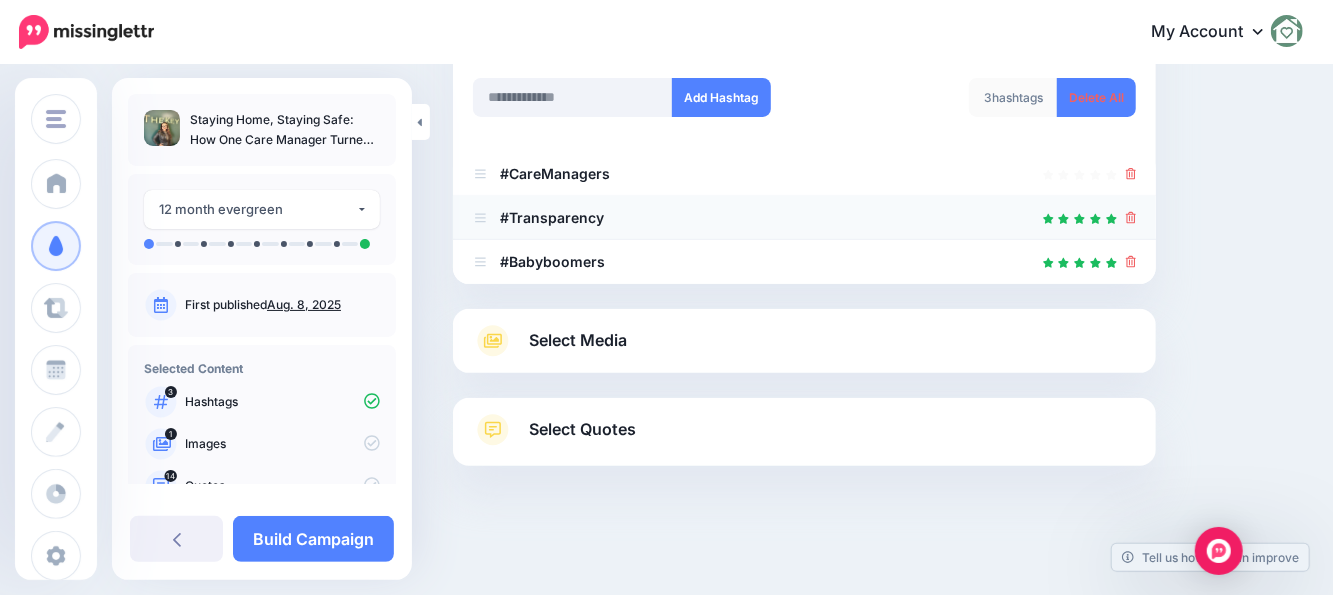 click 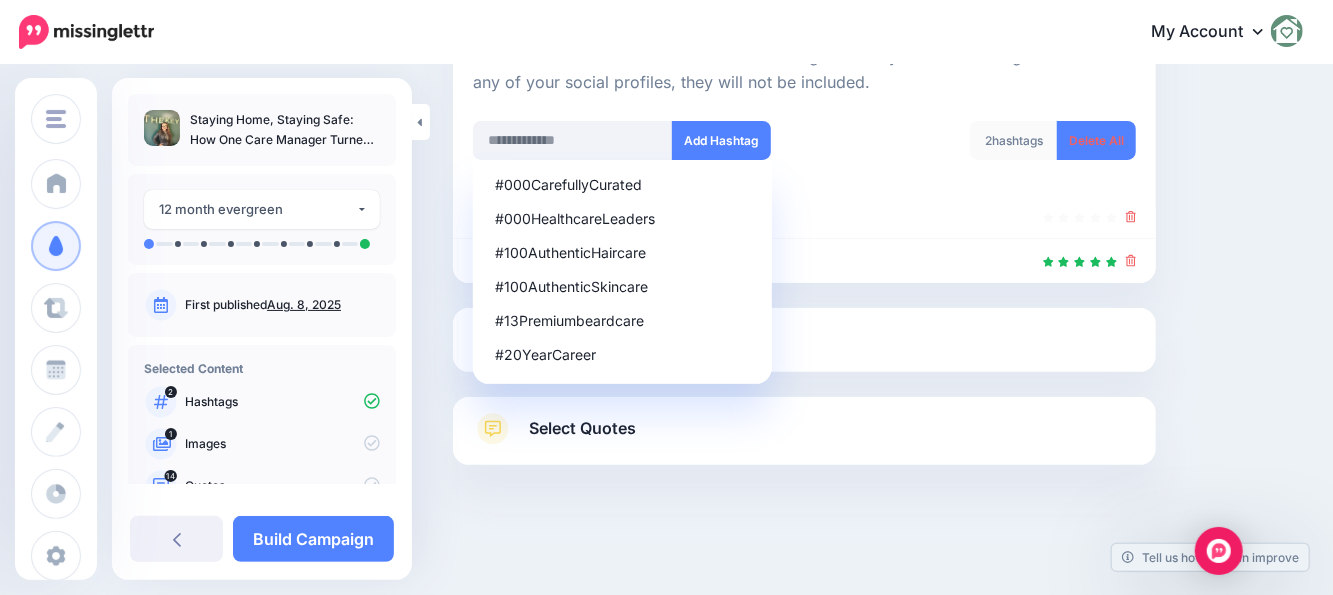 scroll, scrollTop: 253, scrollLeft: 0, axis: vertical 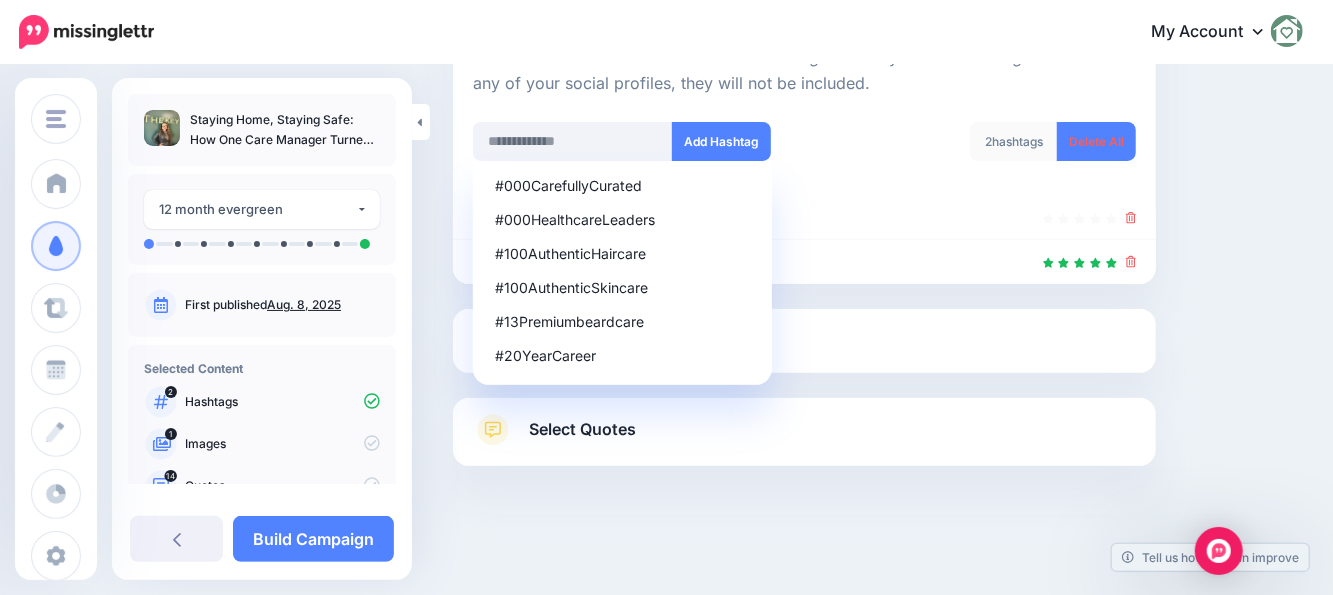 click on "2  hashtags
Delete All" at bounding box center (978, 154) 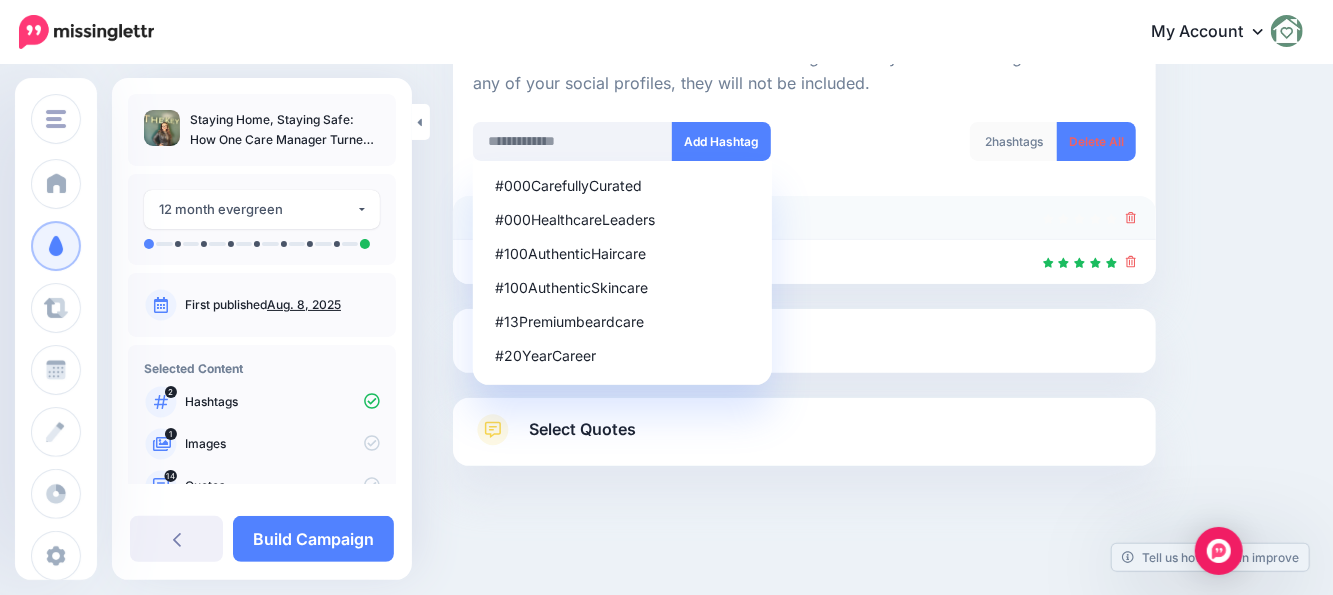 click 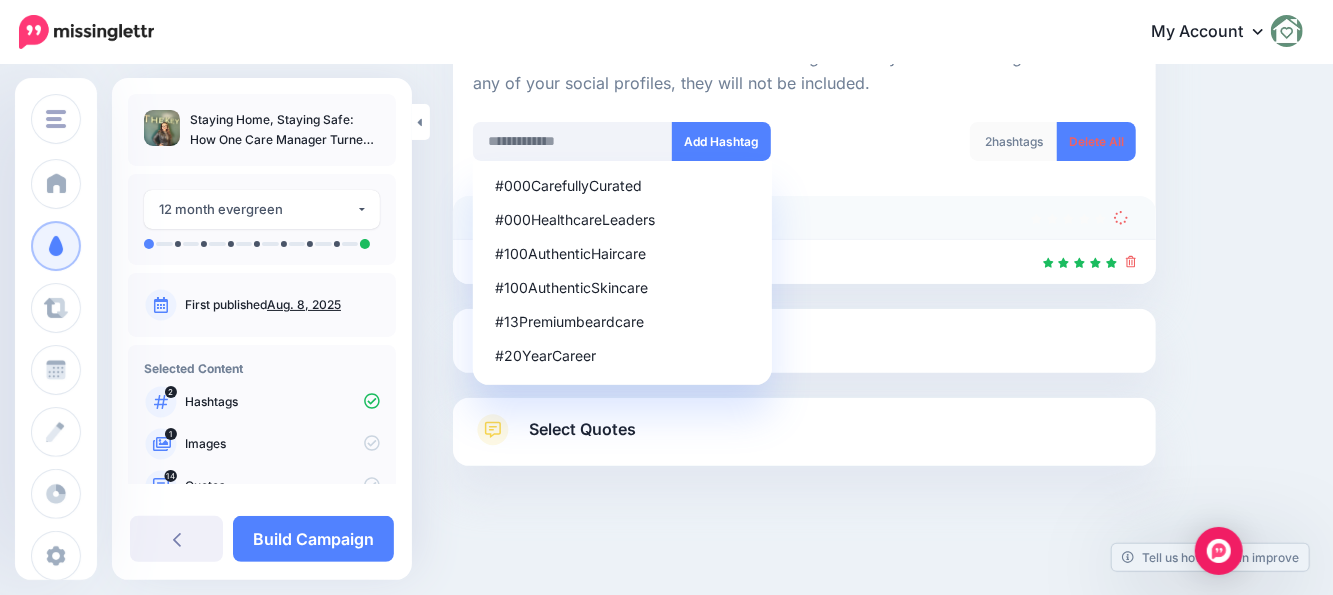 scroll, scrollTop: 209, scrollLeft: 0, axis: vertical 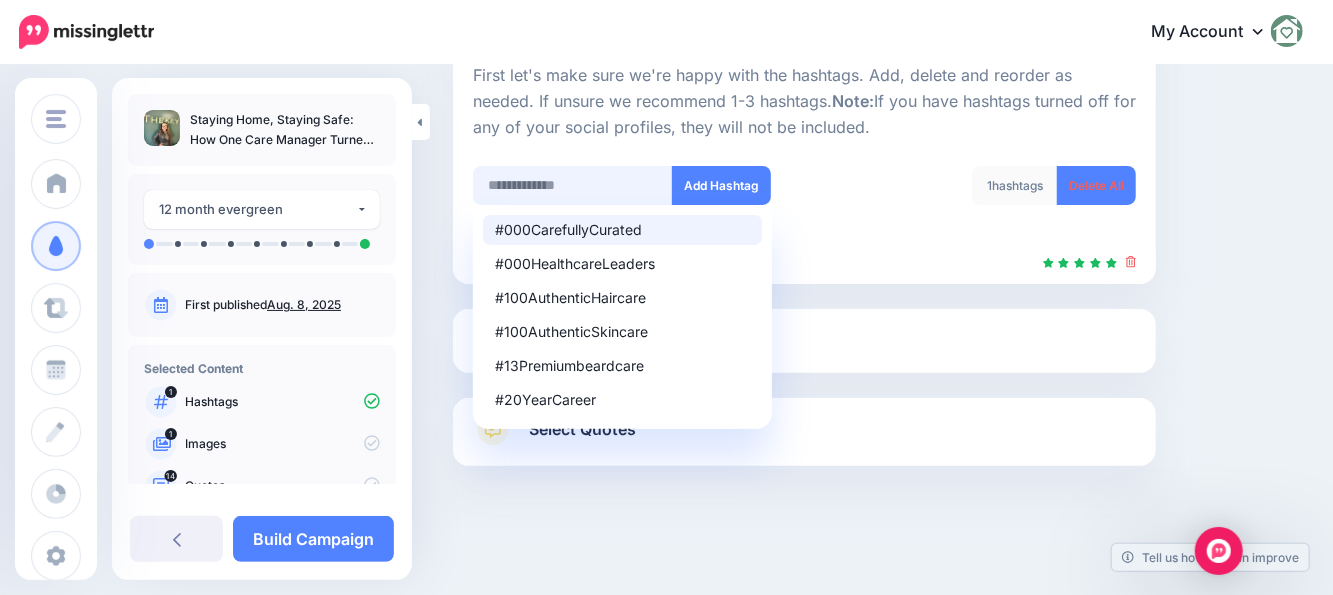 click at bounding box center [573, 185] 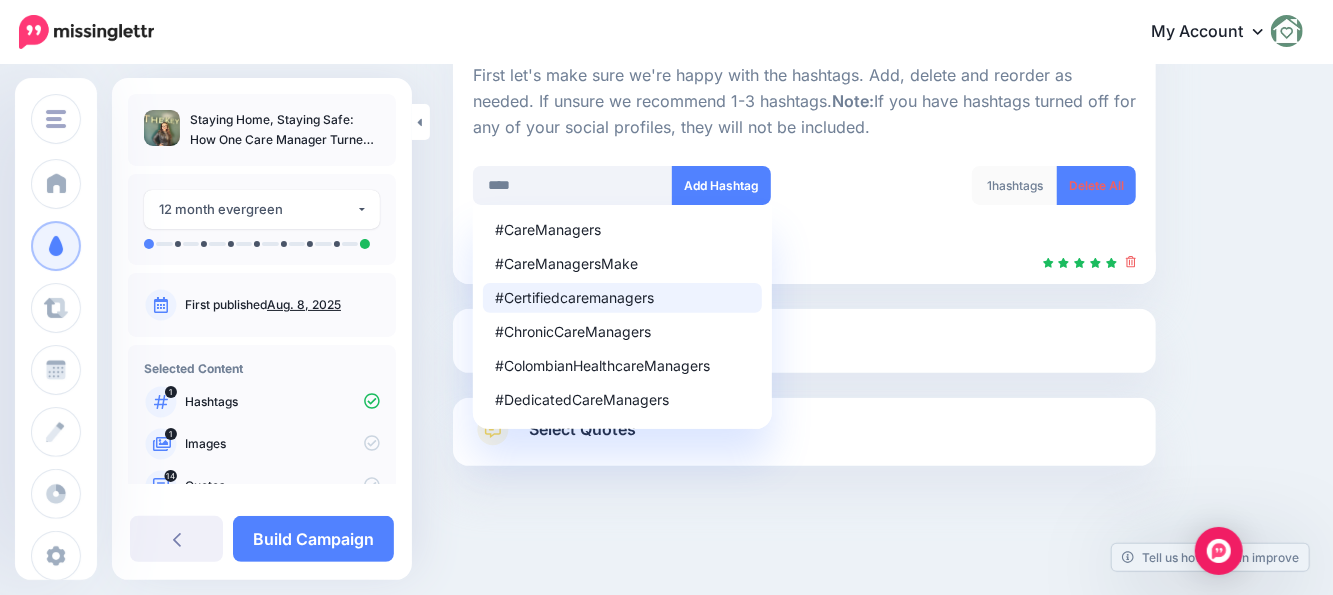 click on "#Certifiedcaremanagers" at bounding box center (622, 298) 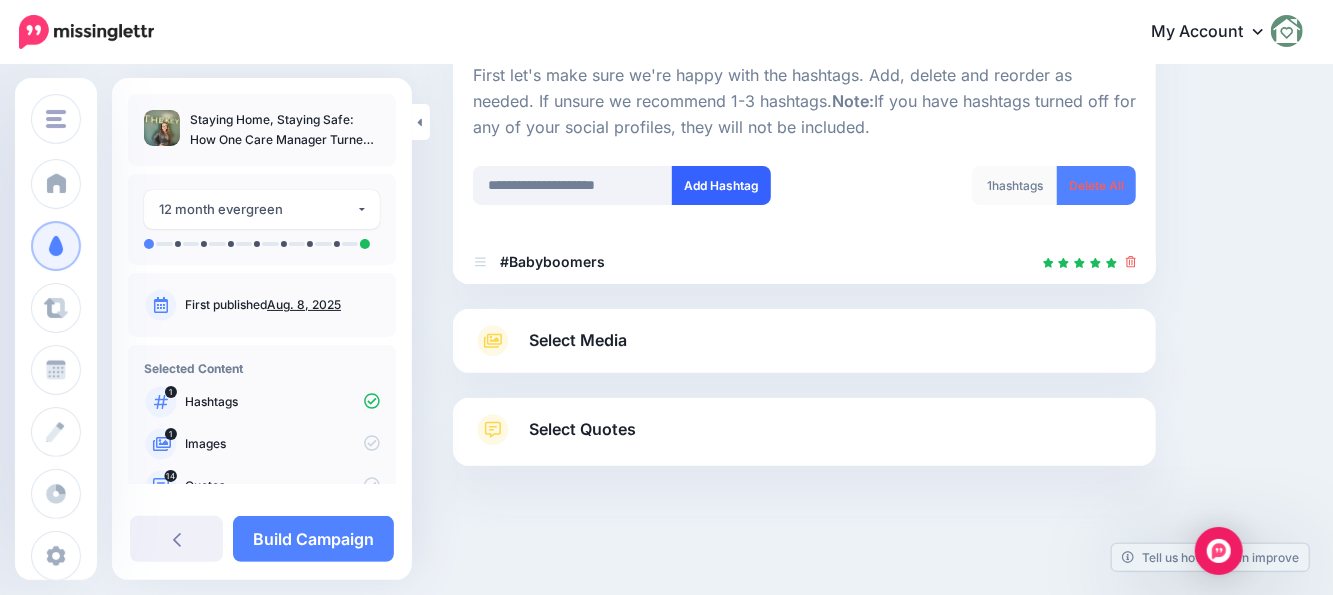 click on "Add Hashtag" at bounding box center [721, 185] 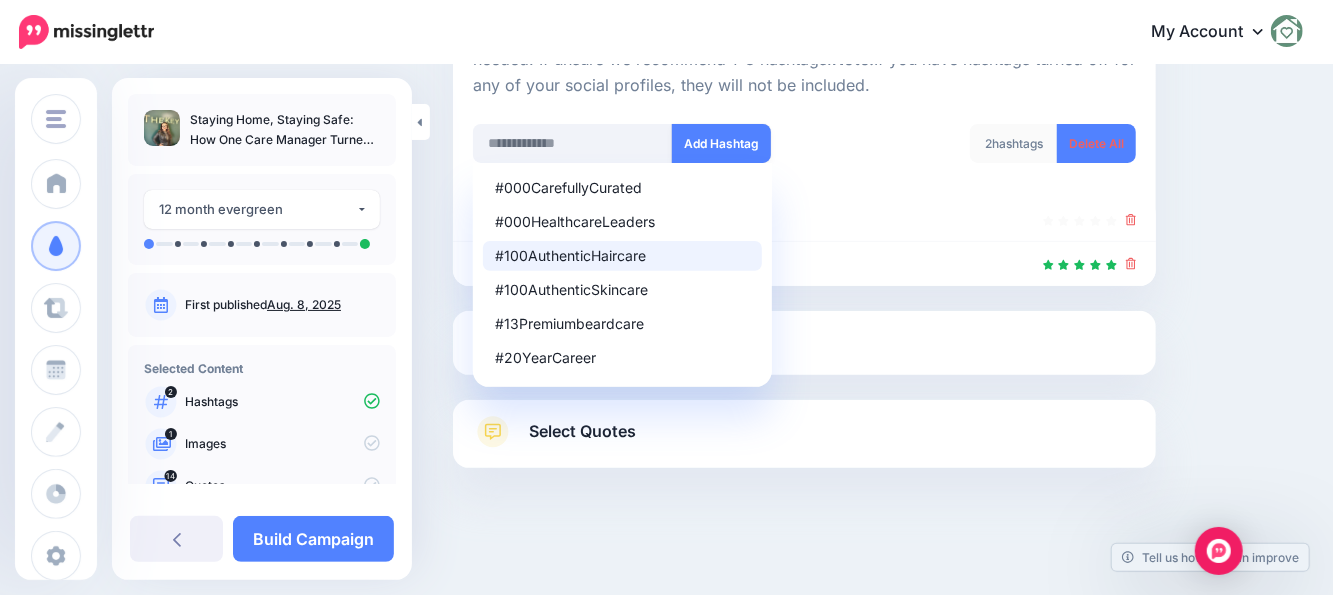 scroll, scrollTop: 253, scrollLeft: 0, axis: vertical 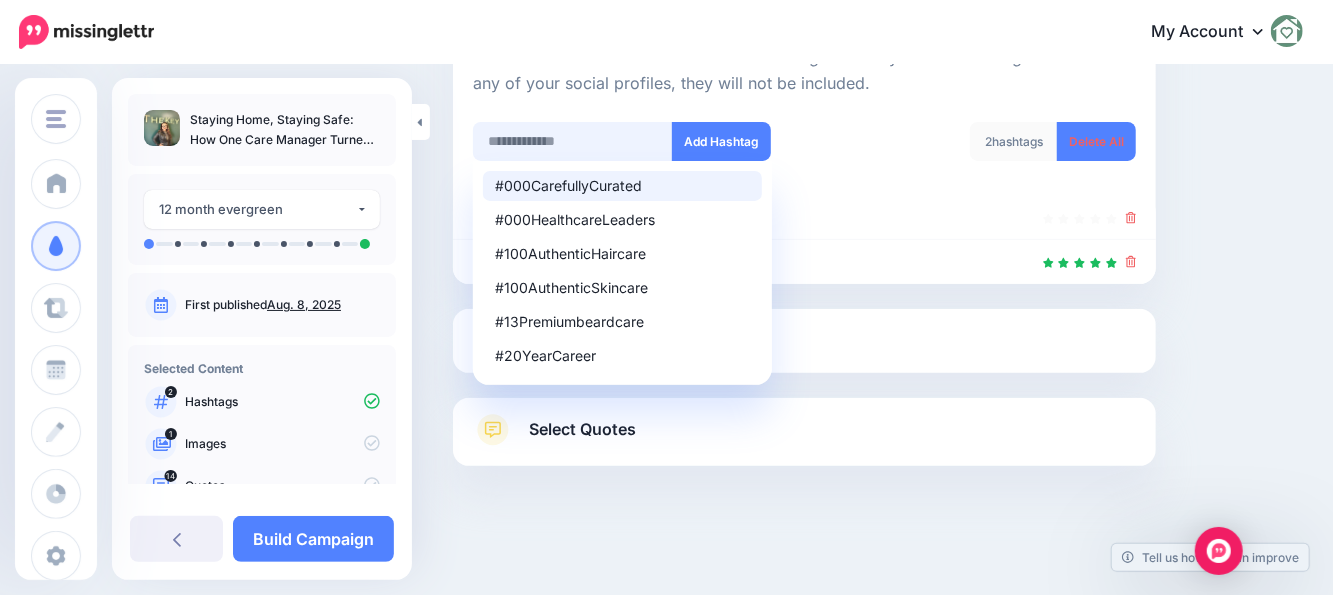 click at bounding box center (573, 141) 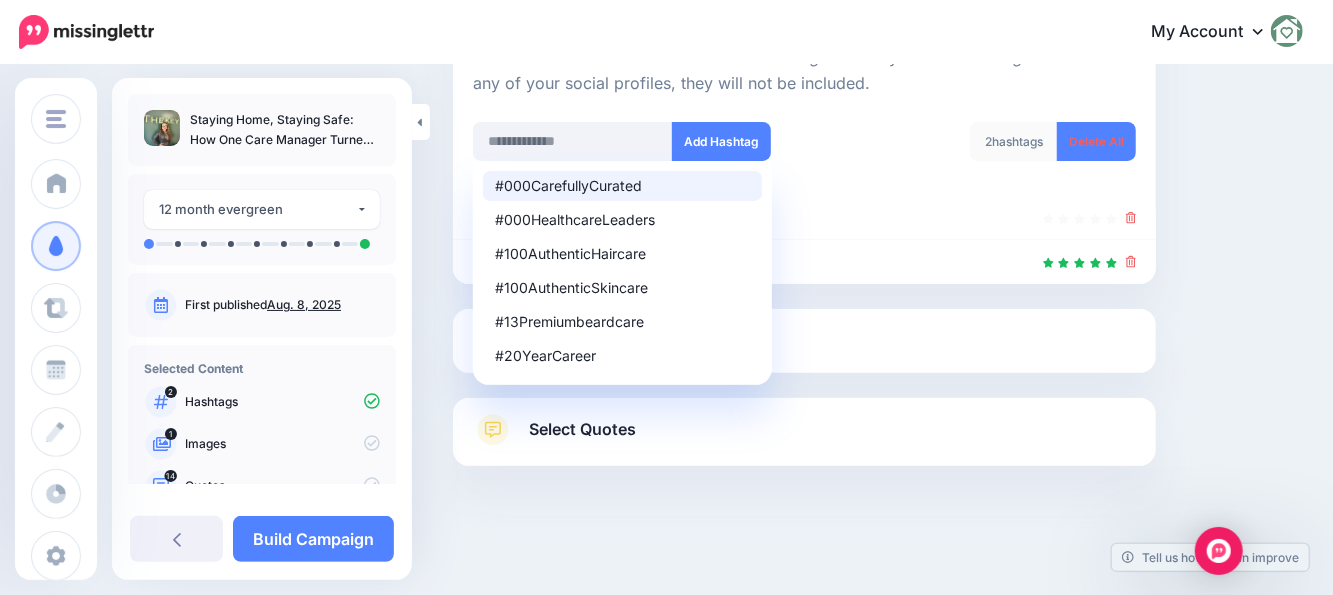 click at bounding box center (804, 191) 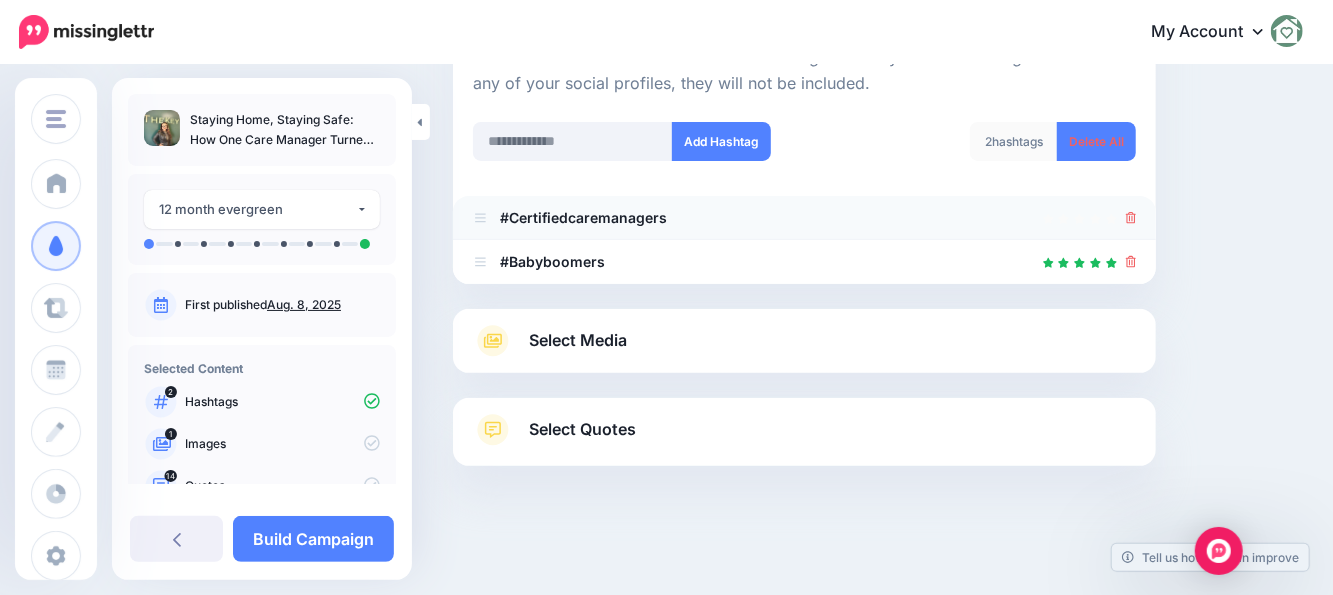 click 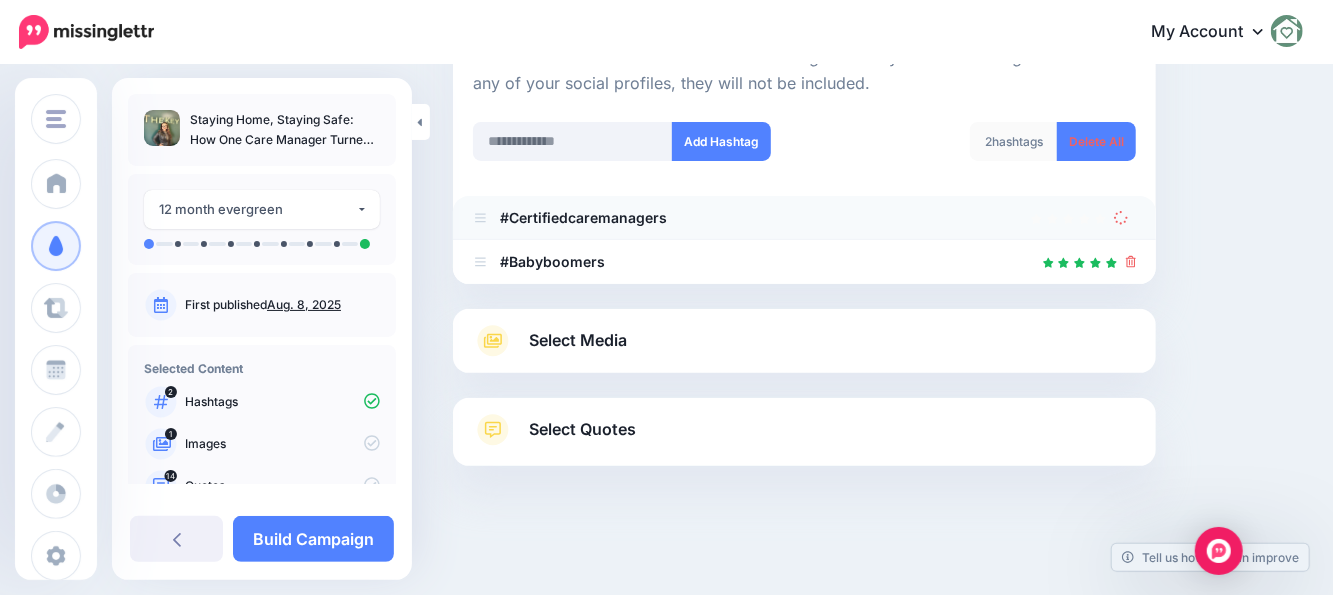 scroll, scrollTop: 209, scrollLeft: 0, axis: vertical 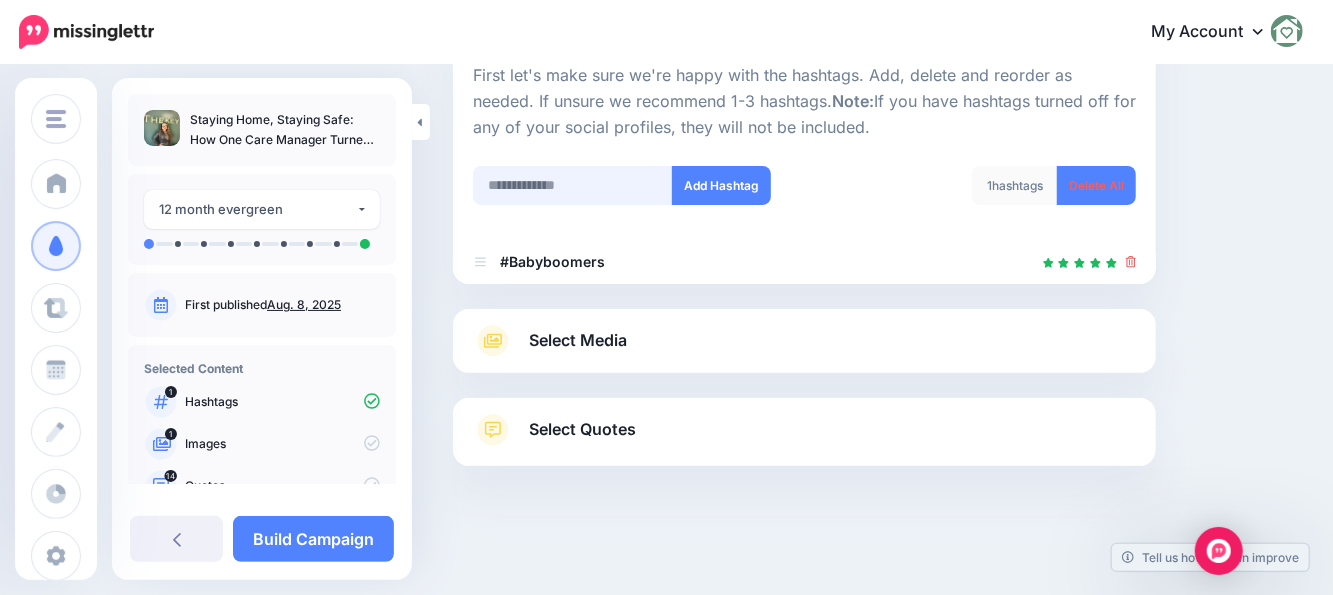 click at bounding box center (573, 185) 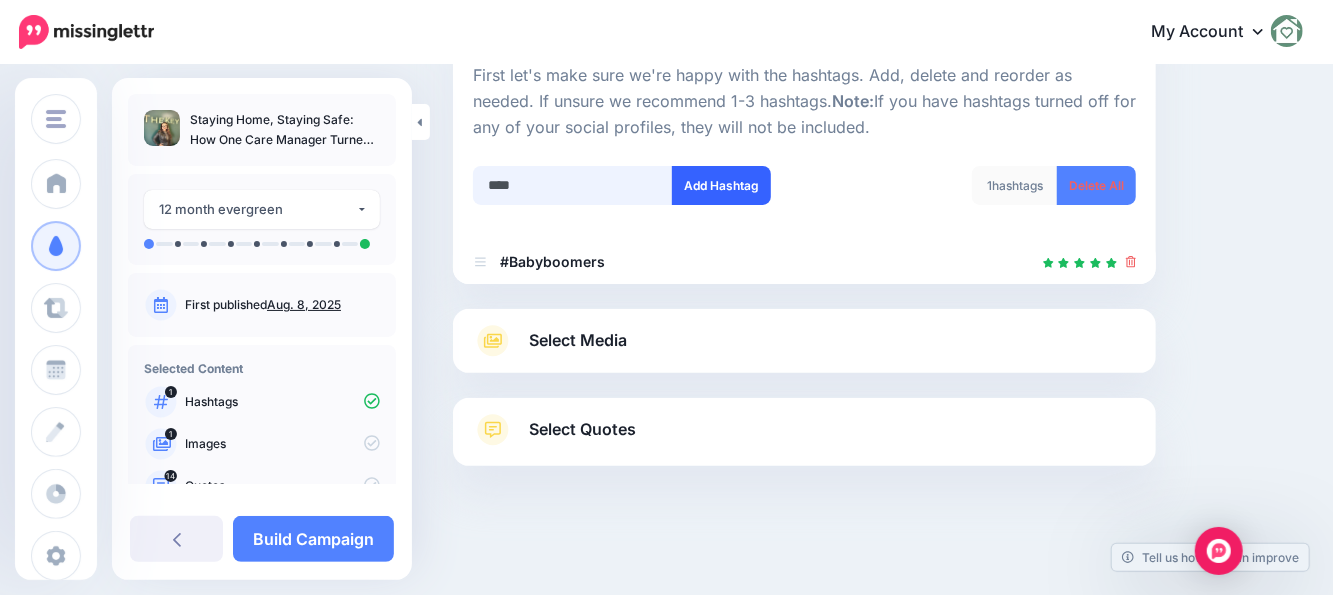 type on "****" 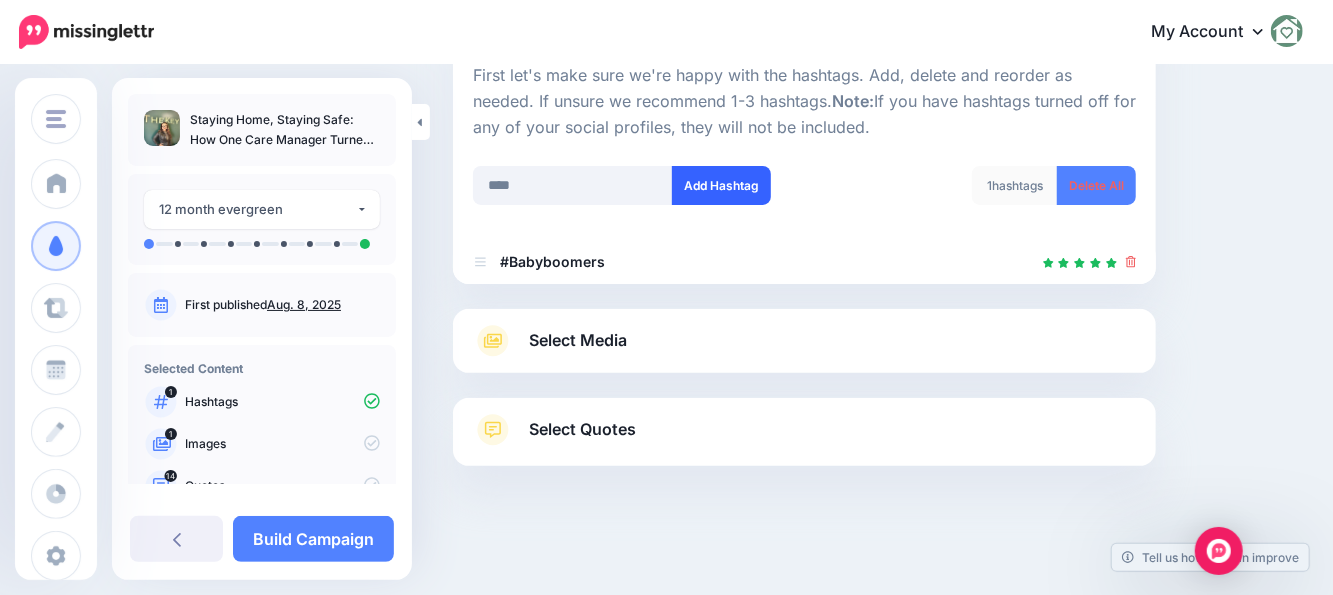 click on "Add Hashtag" at bounding box center (721, 185) 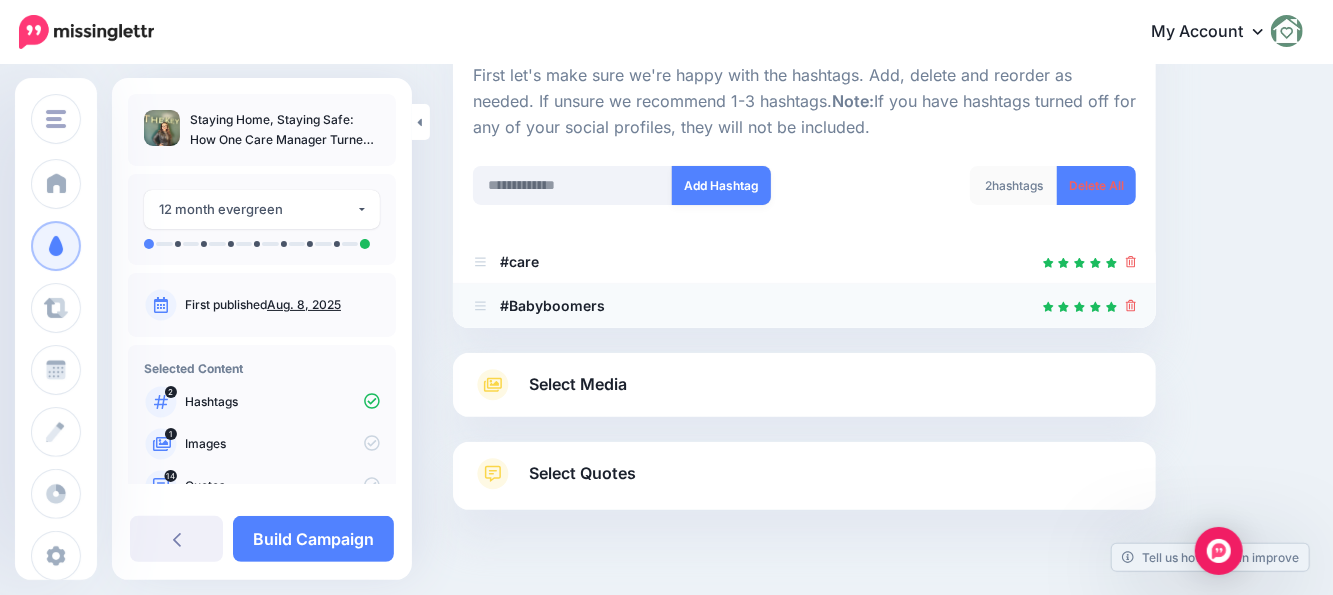 scroll, scrollTop: 253, scrollLeft: 0, axis: vertical 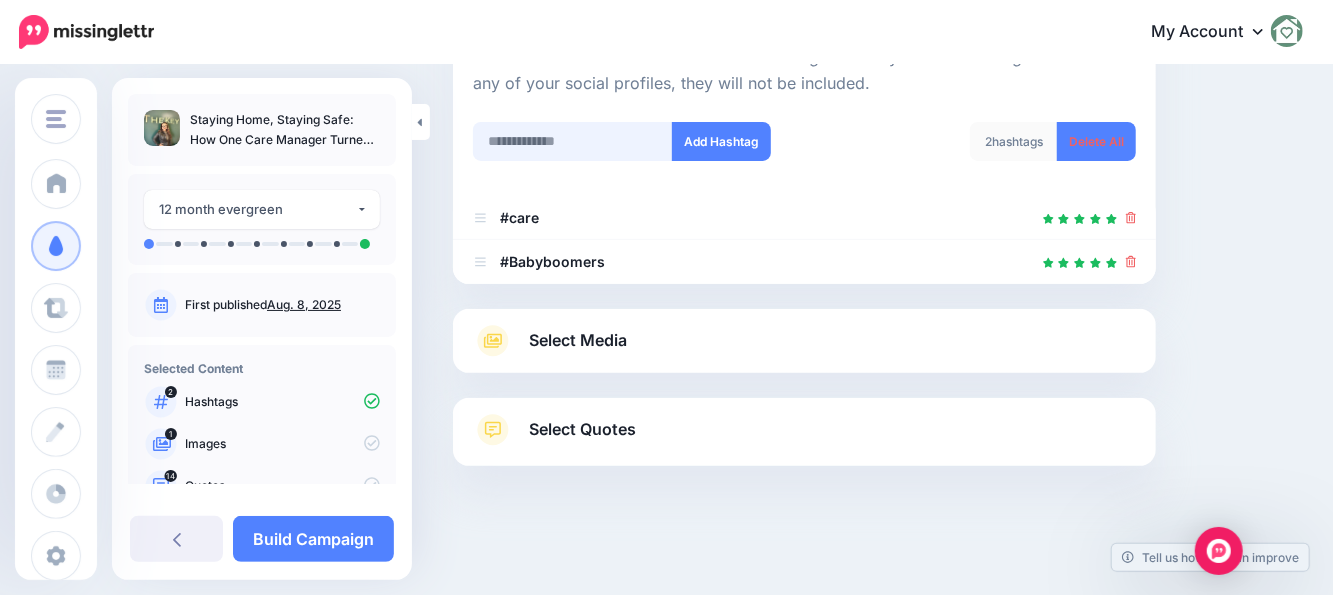 click at bounding box center (573, 141) 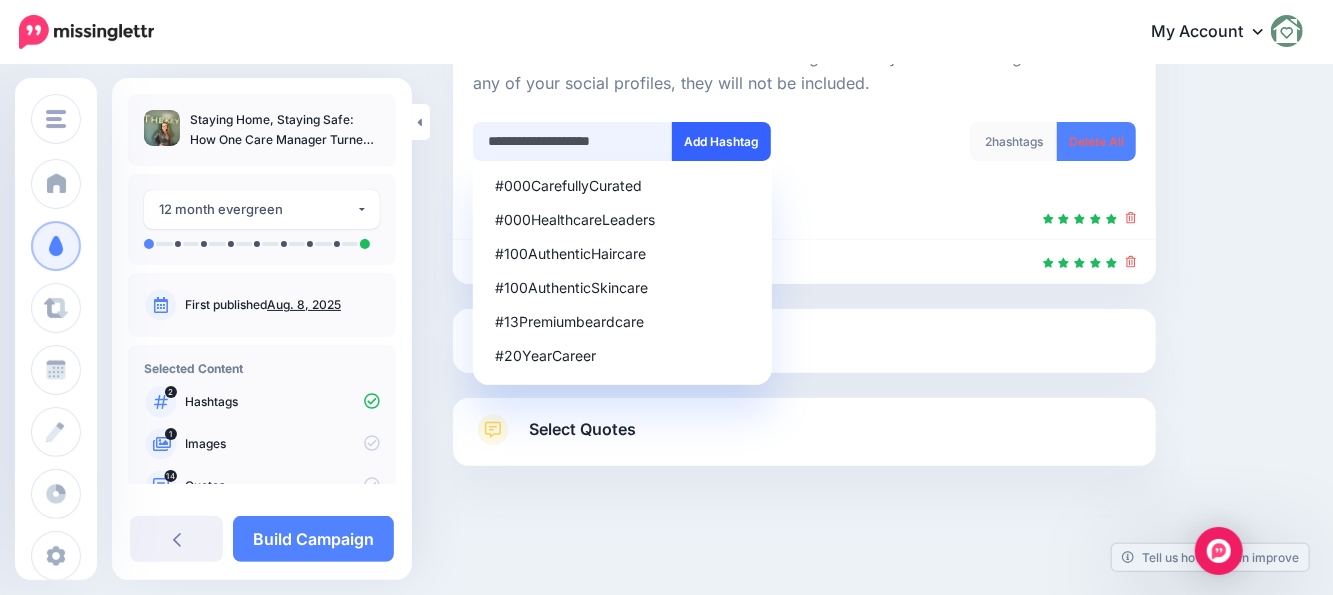 type on "**********" 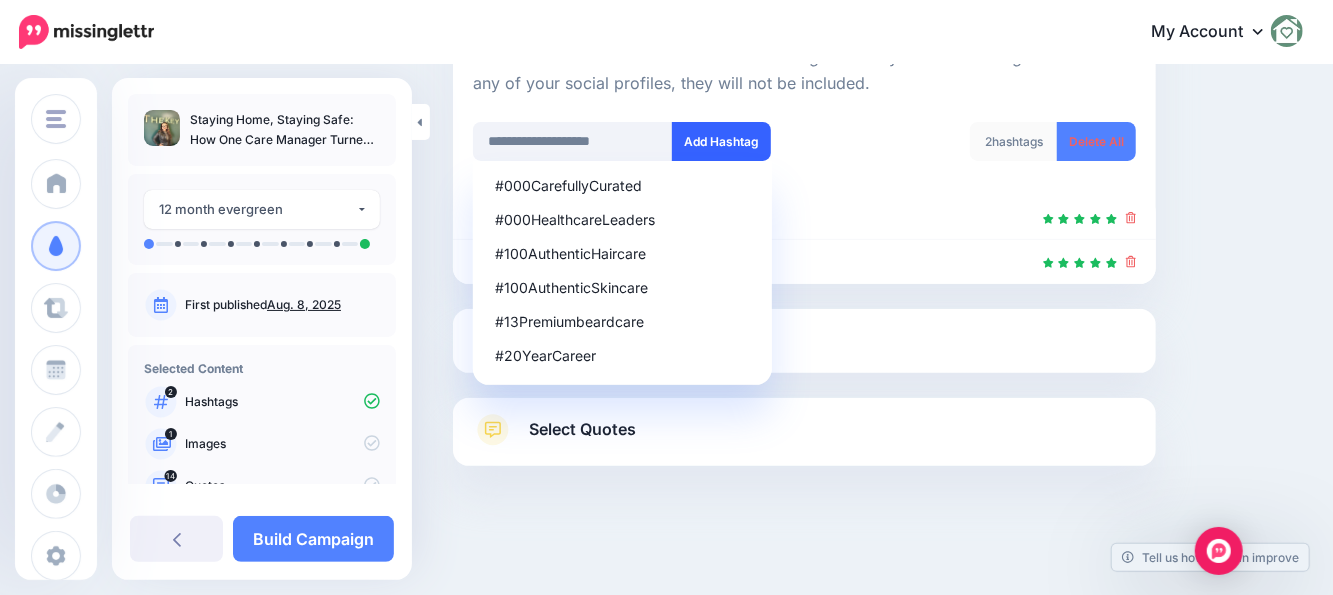 click on "Add Hashtag" at bounding box center [721, 141] 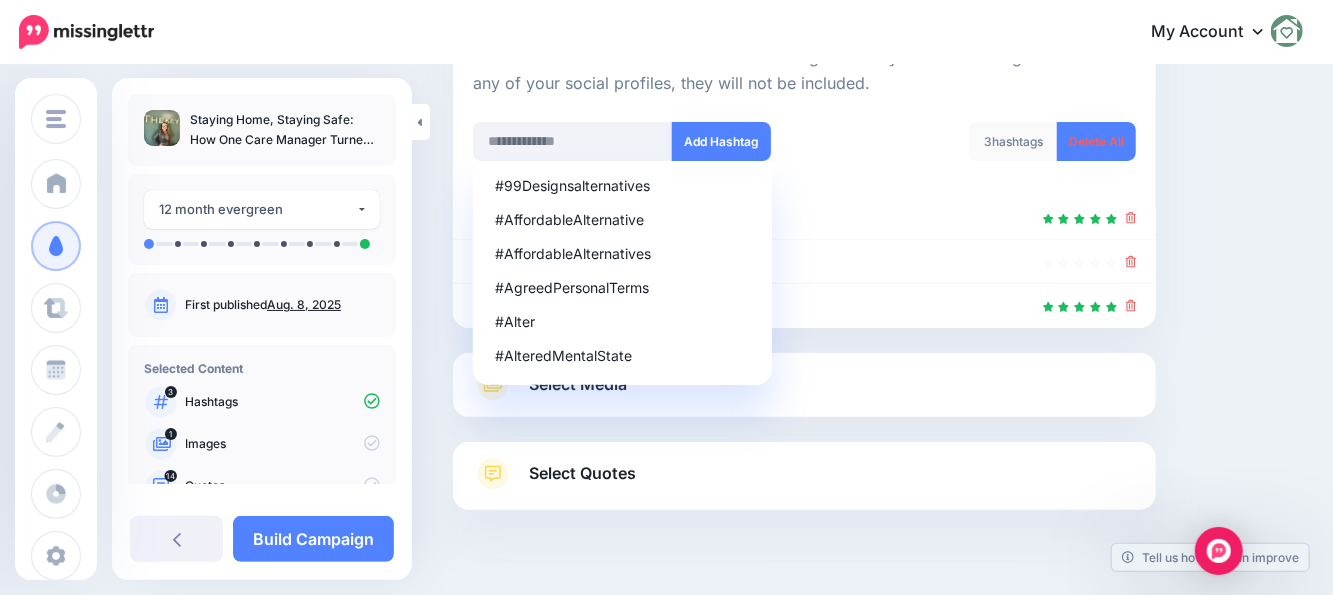 scroll, scrollTop: 297, scrollLeft: 0, axis: vertical 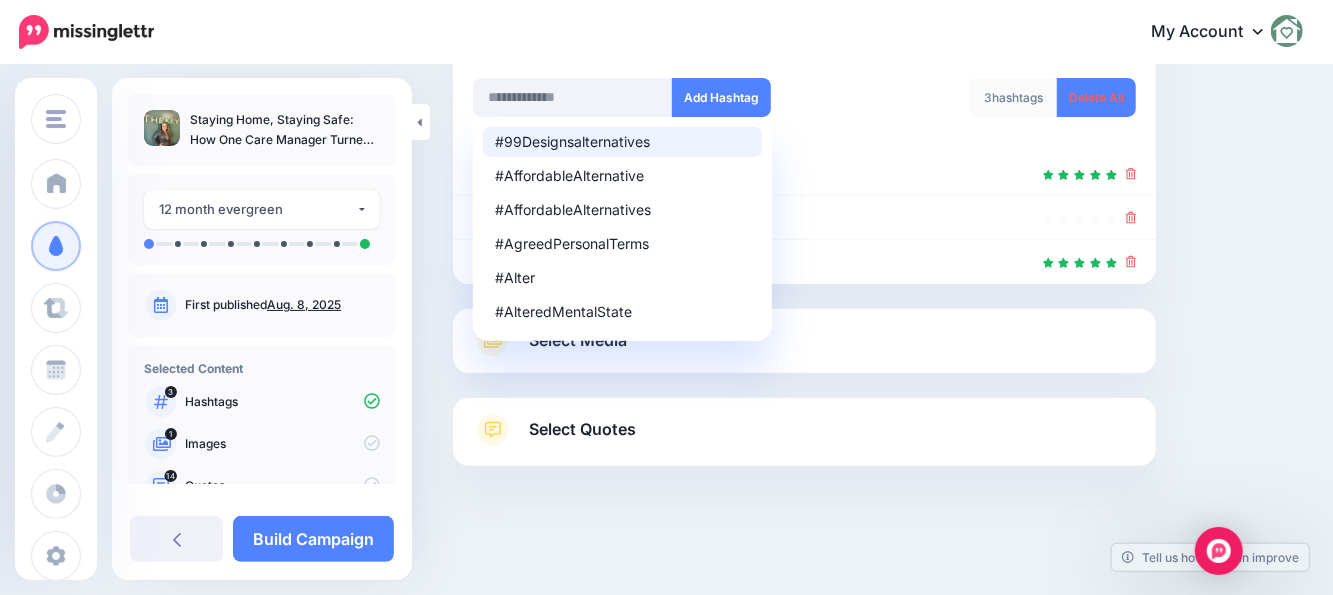 click on "3  hashtags
Delete All" at bounding box center [978, 110] 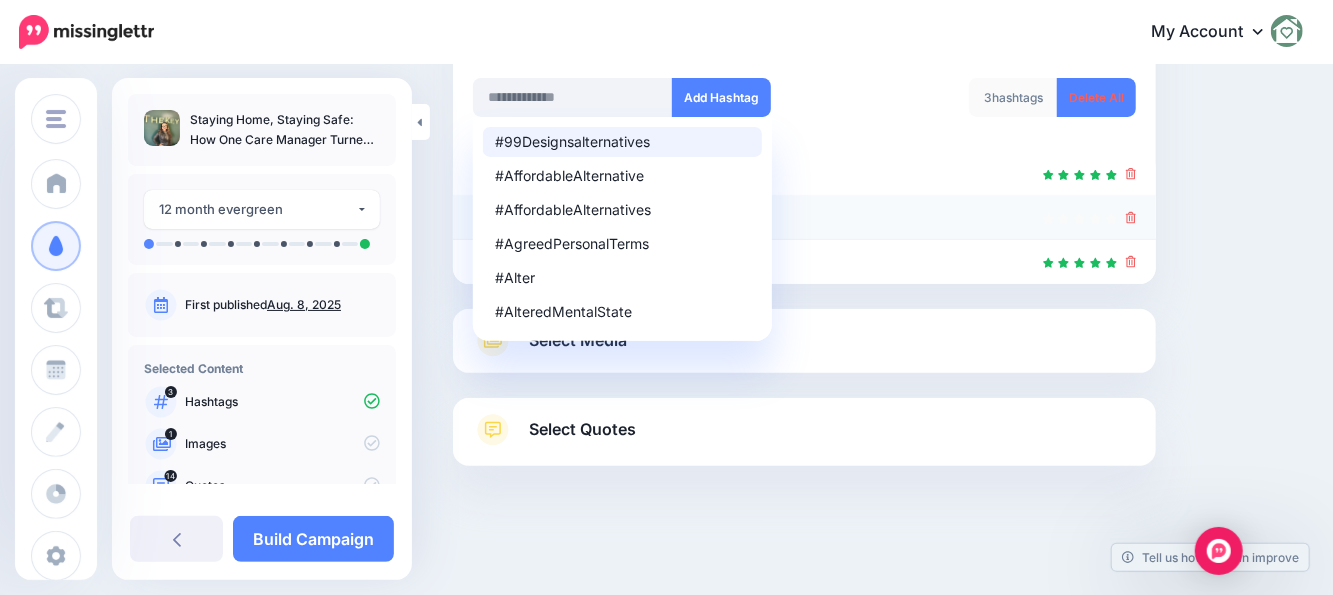 click 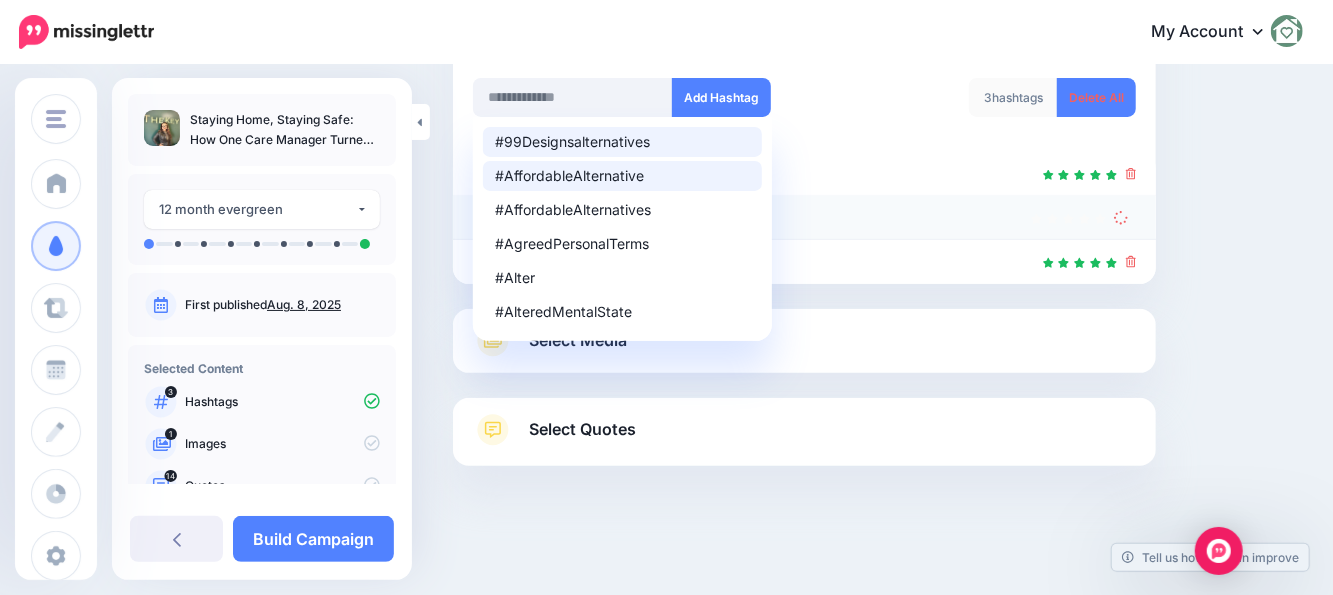 scroll, scrollTop: 253, scrollLeft: 0, axis: vertical 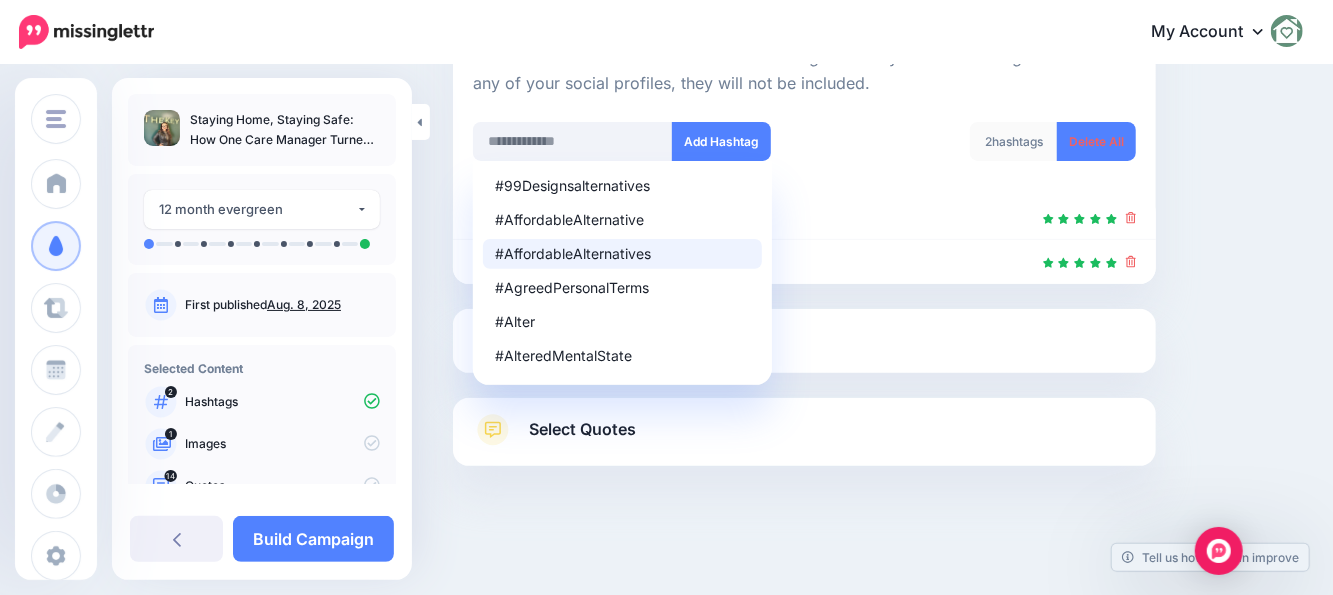 click on "#AffordableAlternatives" at bounding box center (622, 254) 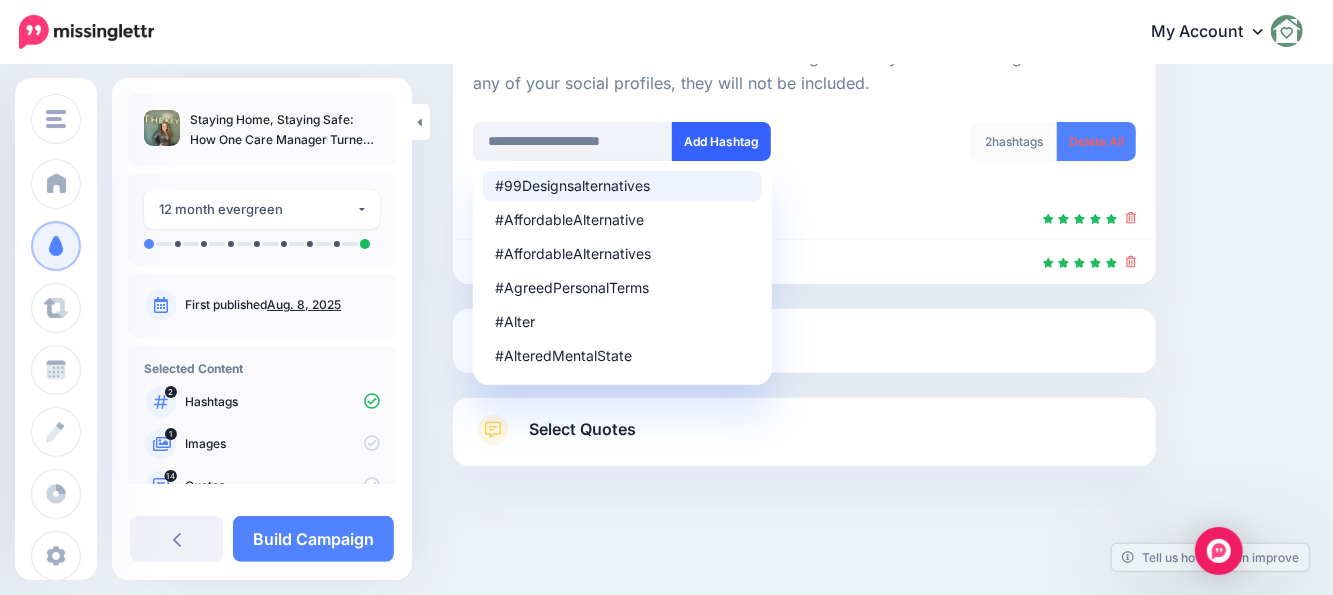 click on "Add Hashtag" at bounding box center [721, 141] 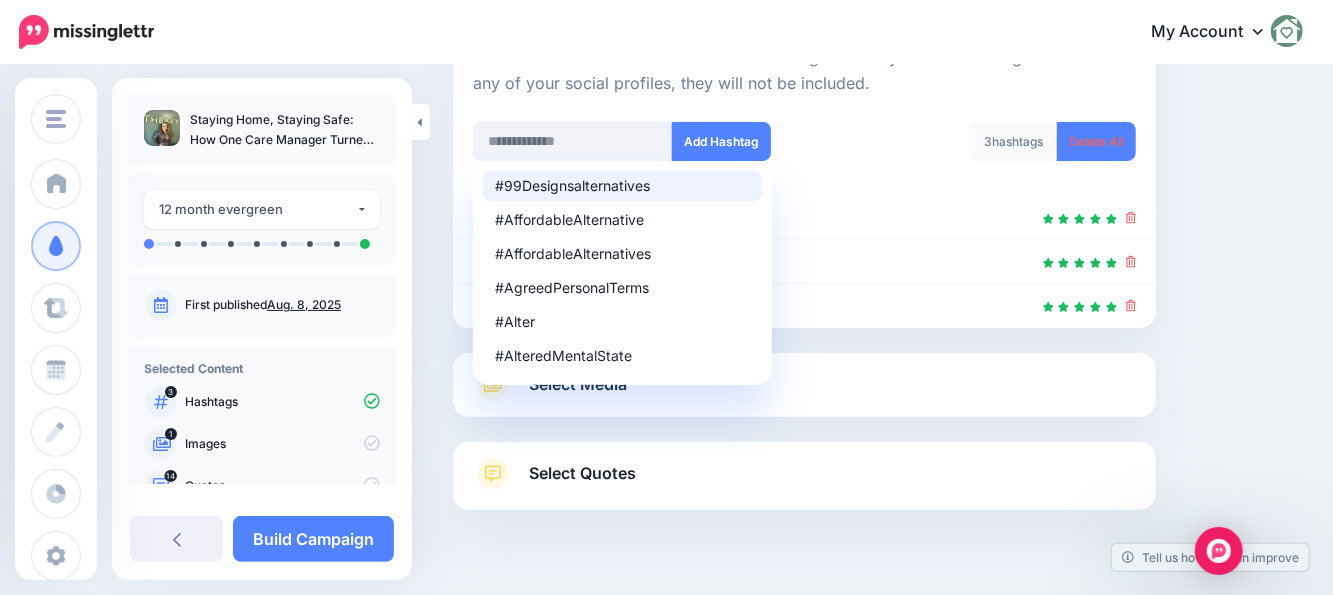 scroll, scrollTop: 297, scrollLeft: 0, axis: vertical 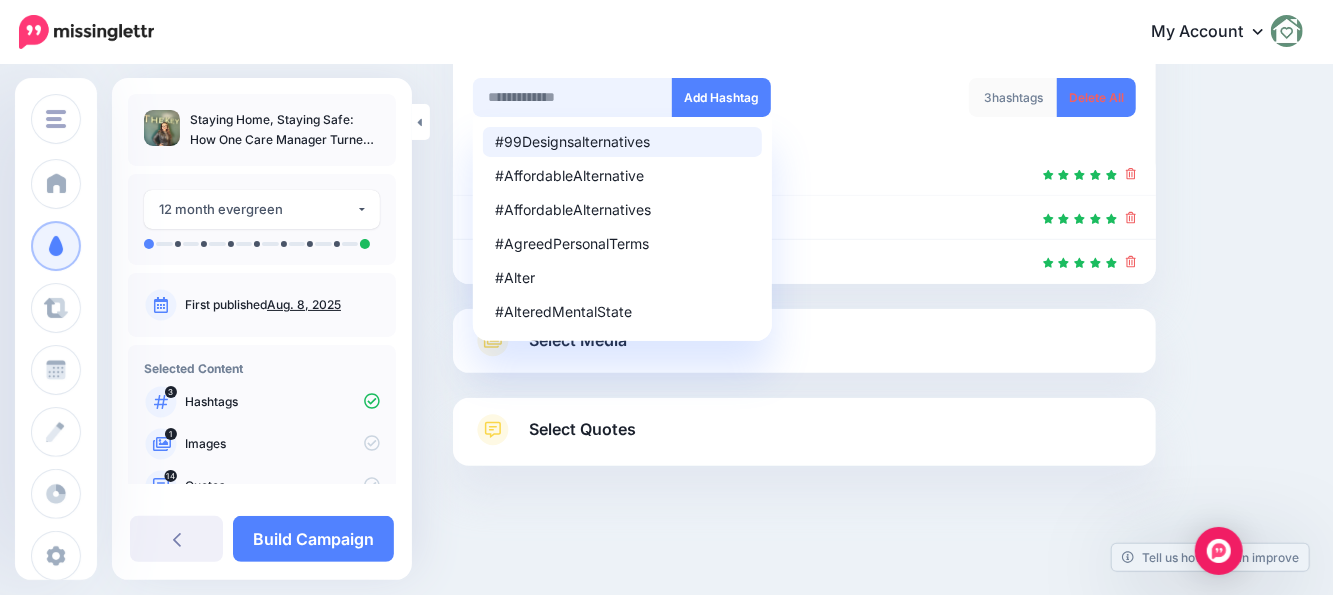 click at bounding box center [573, 97] 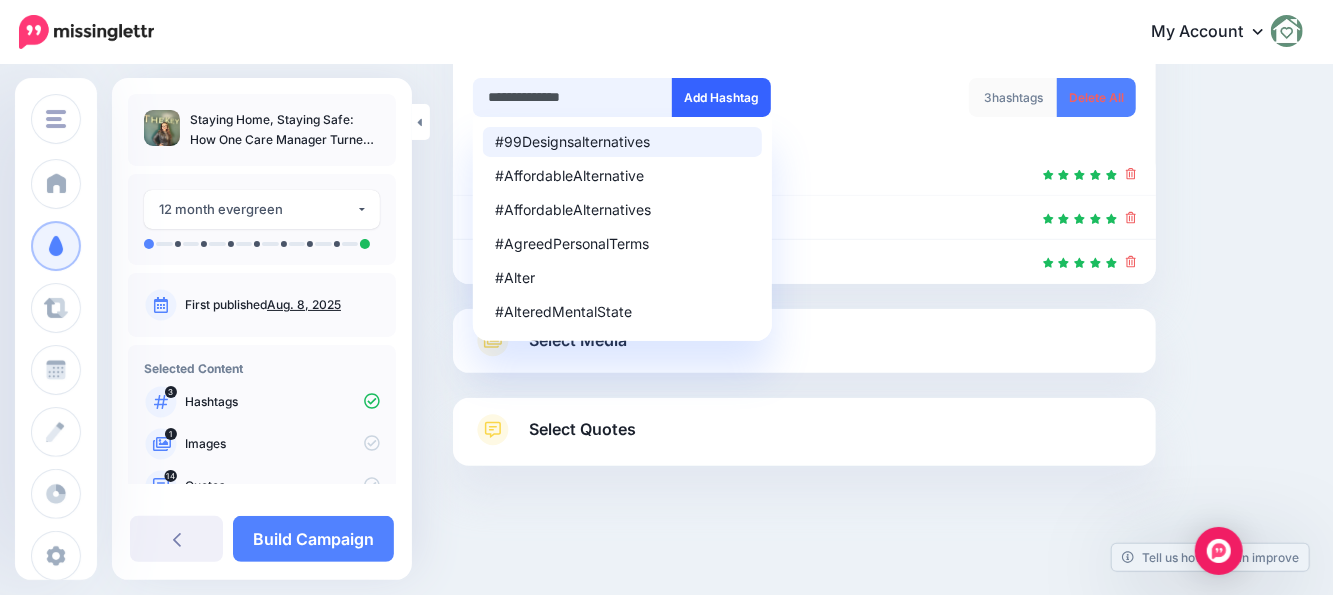 type on "**********" 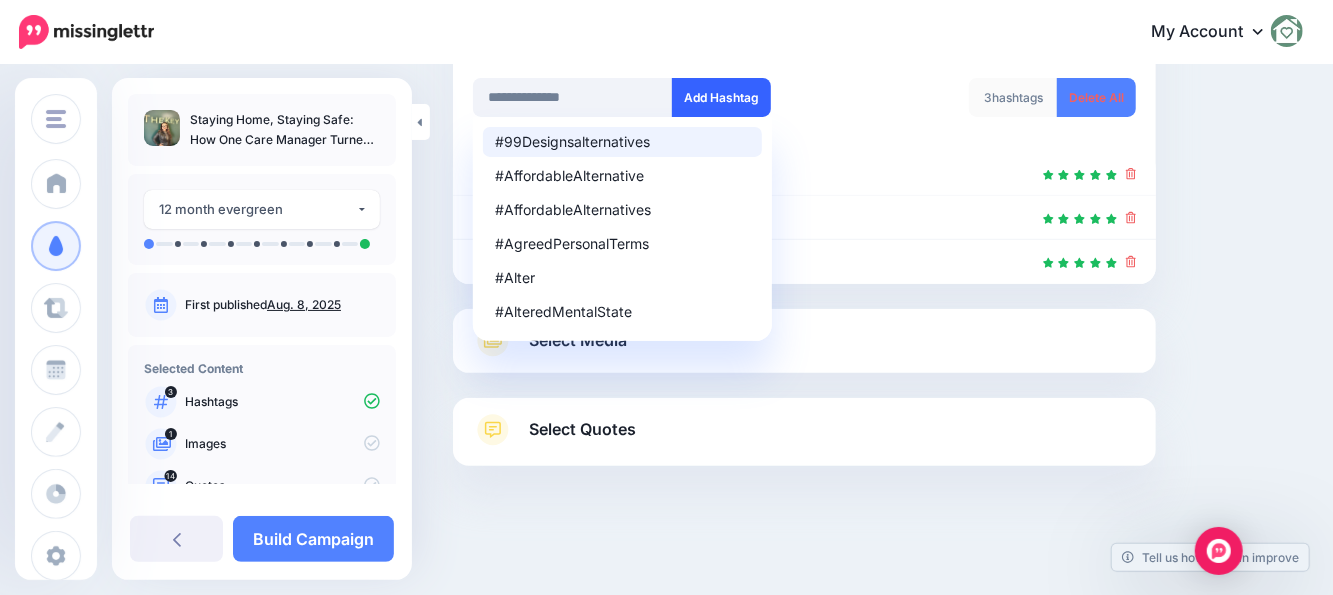 click on "Add Hashtag" at bounding box center [721, 97] 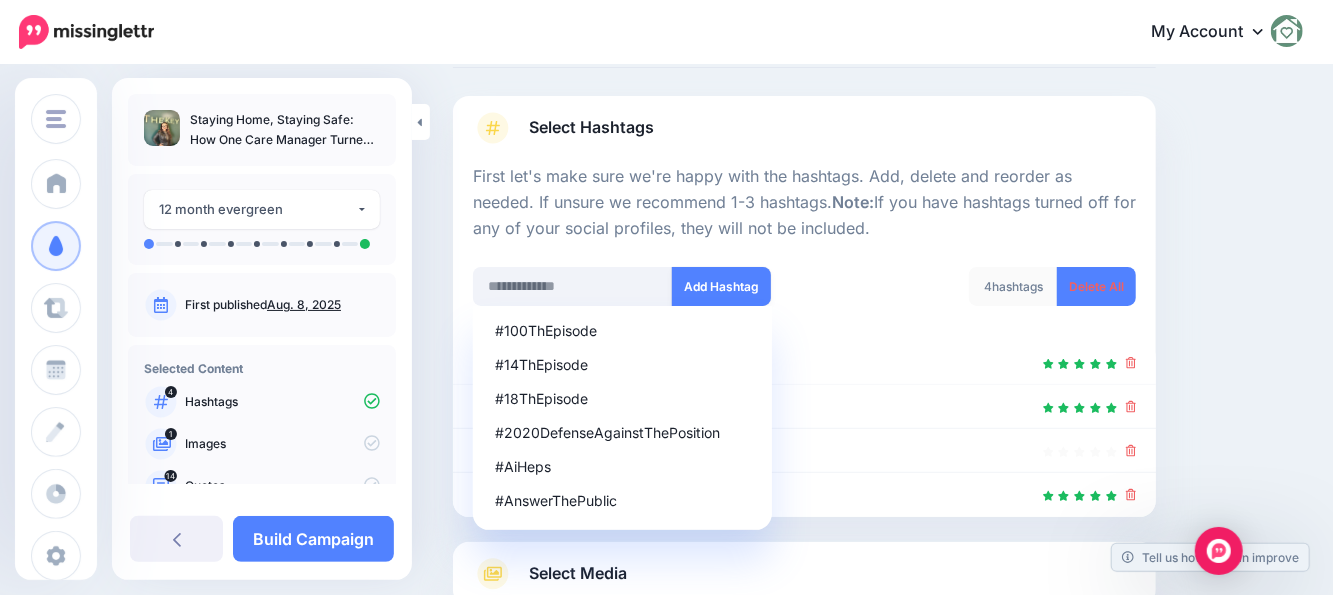 scroll, scrollTop: 141, scrollLeft: 0, axis: vertical 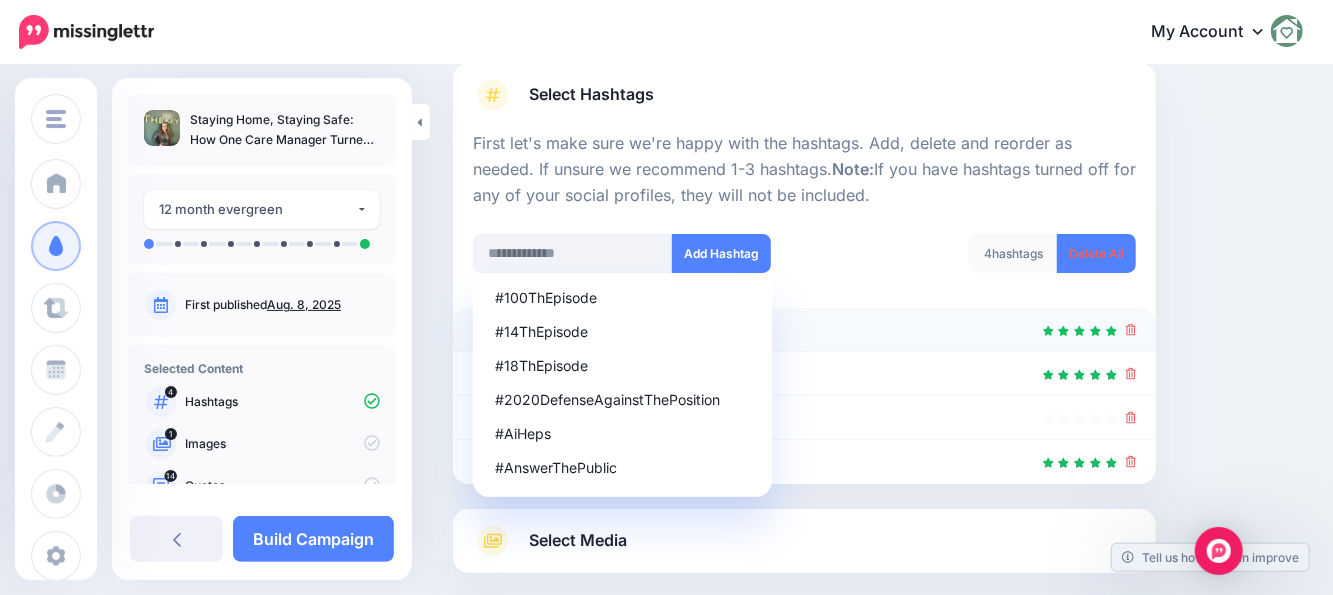 click at bounding box center (804, 330) 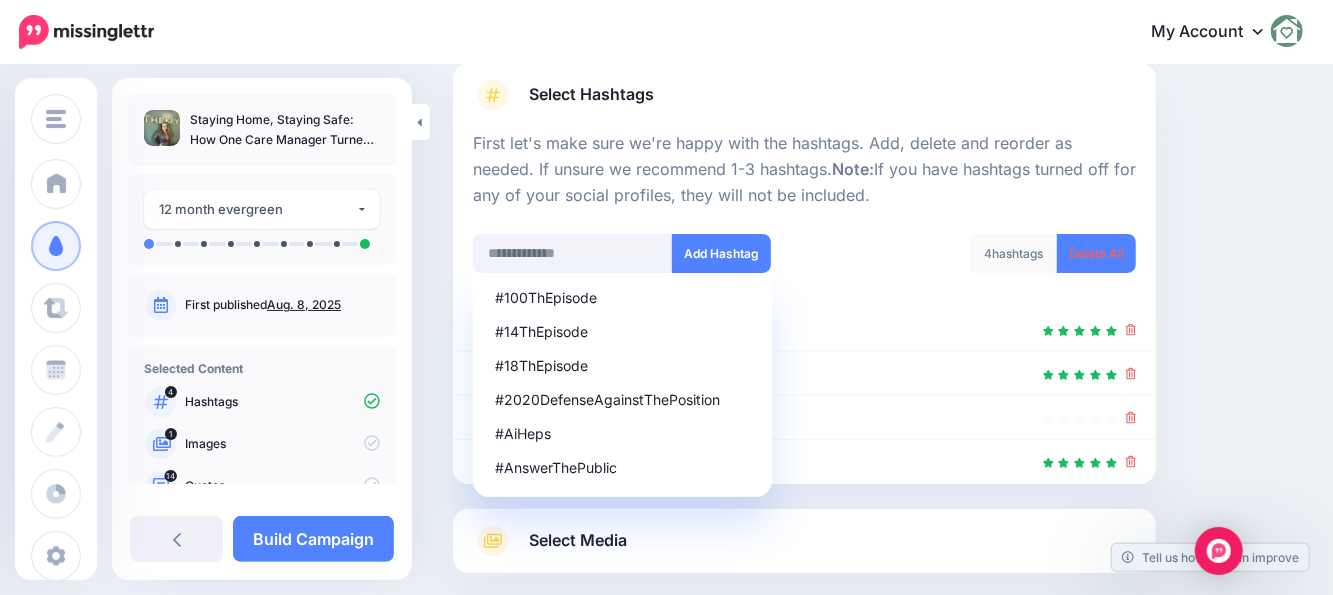 click on "4  hashtags
Delete All" at bounding box center [978, 266] 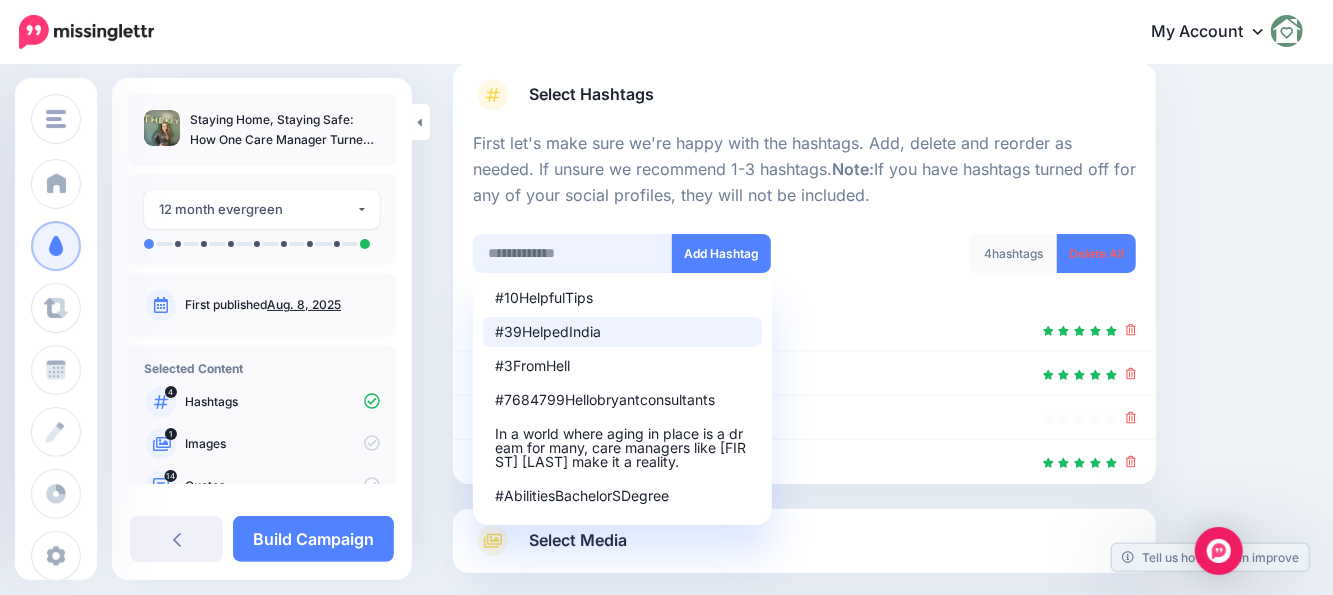click at bounding box center (573, 253) 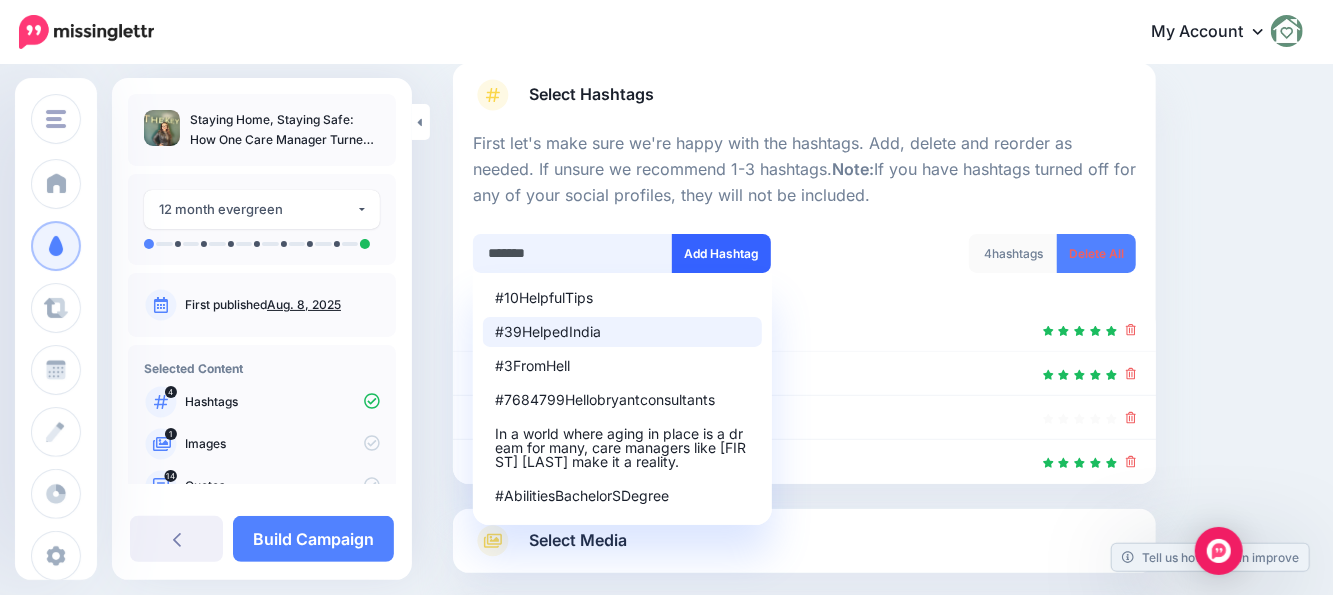 type on "*******" 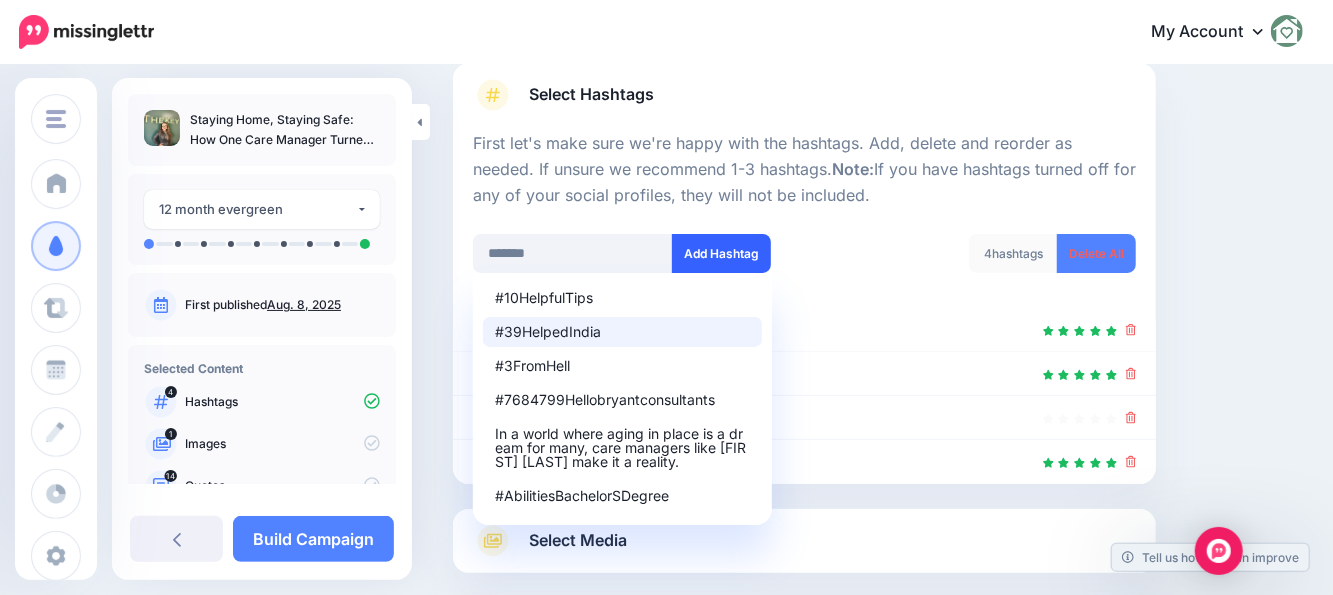 click on "Add Hashtag" at bounding box center (721, 253) 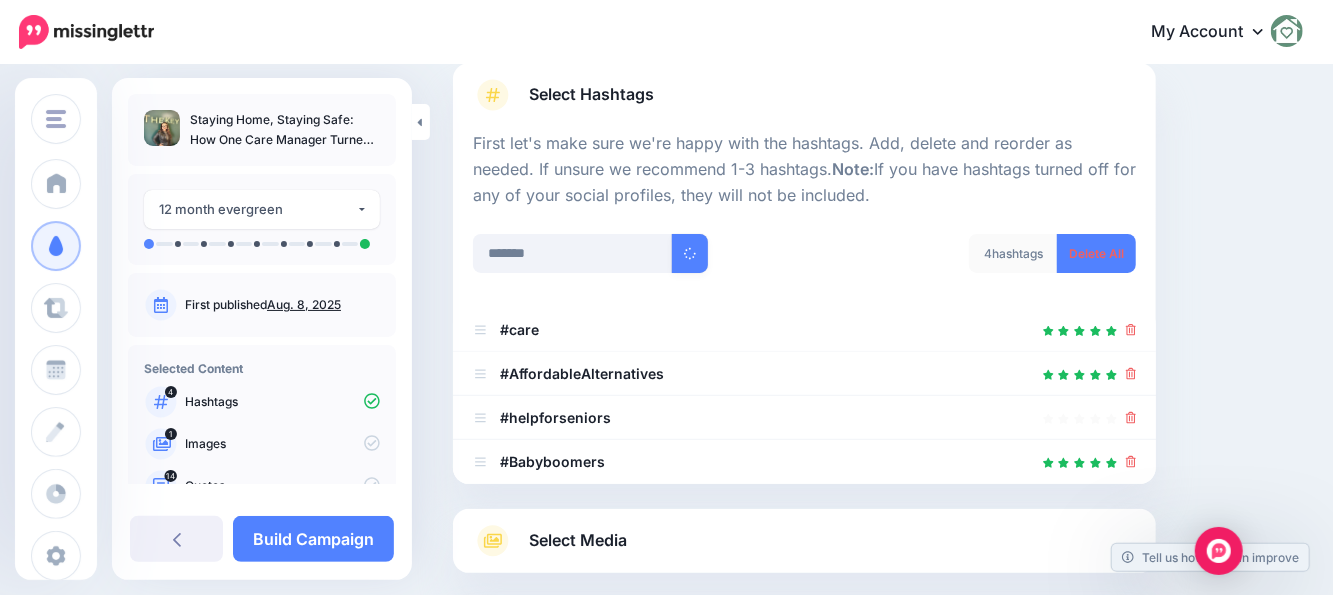 type 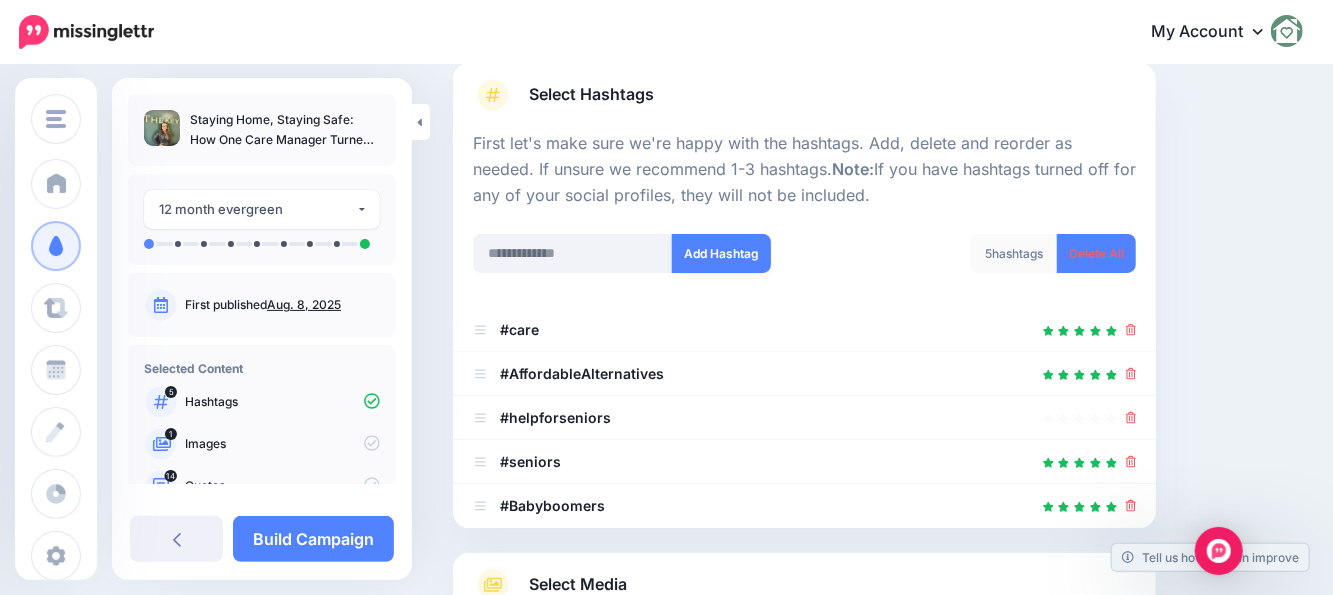 scroll, scrollTop: 385, scrollLeft: 0, axis: vertical 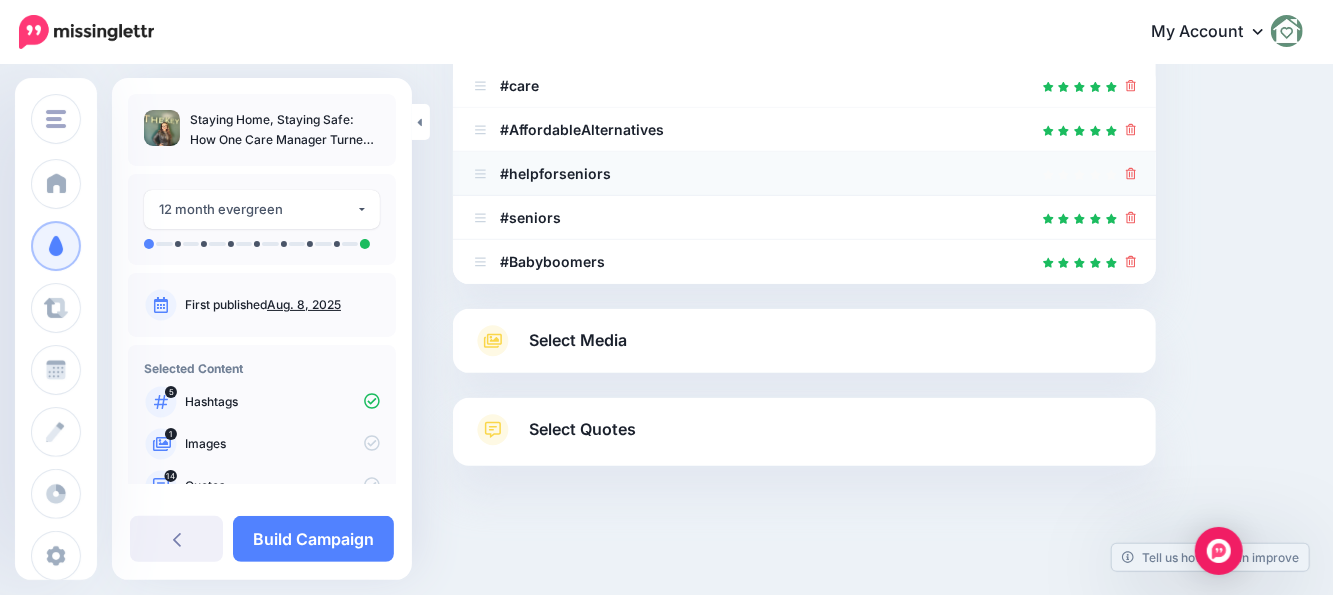 click at bounding box center [1131, 173] 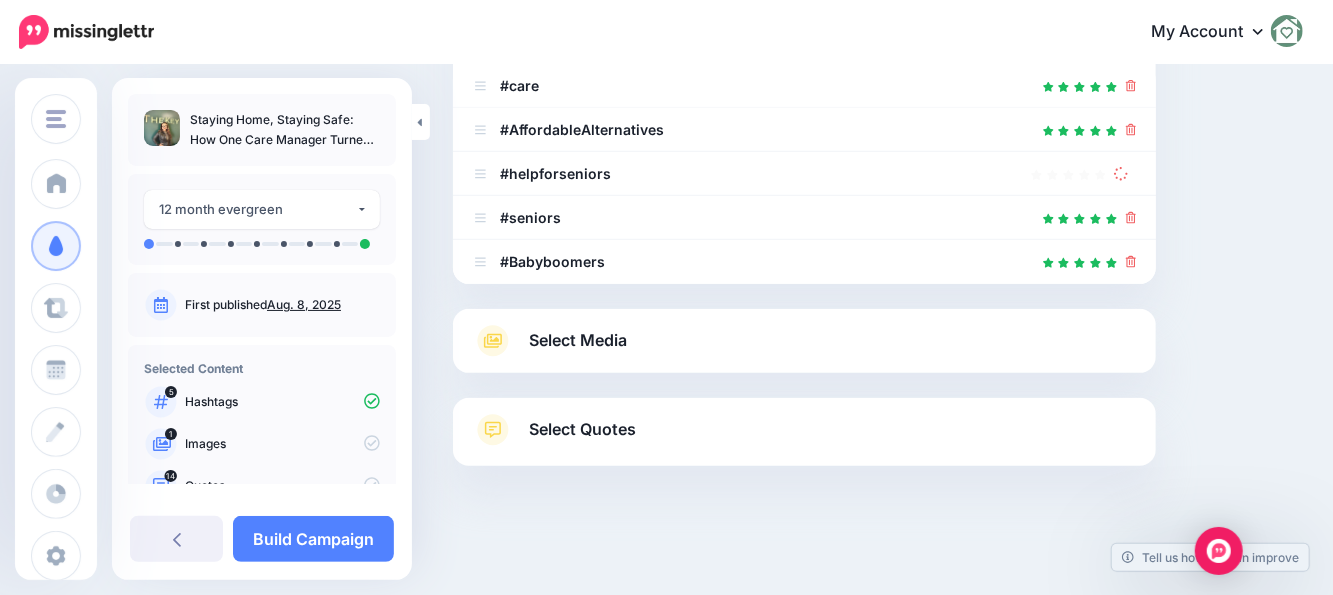 scroll, scrollTop: 341, scrollLeft: 0, axis: vertical 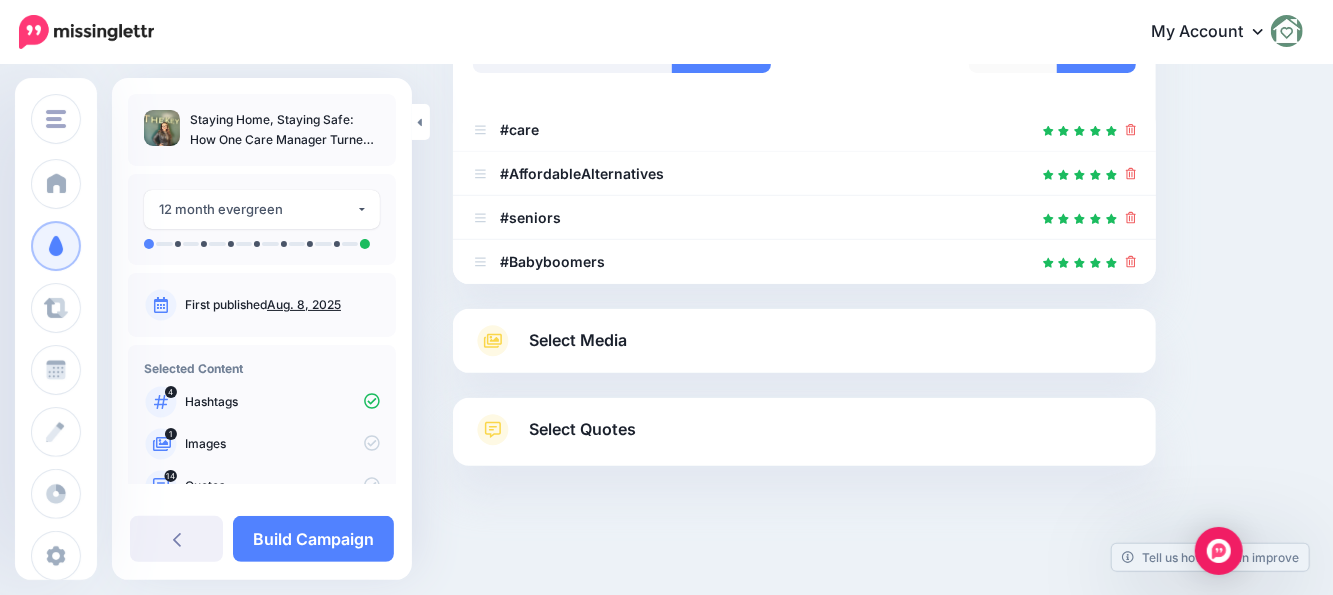 click on "Select Media" at bounding box center [578, 340] 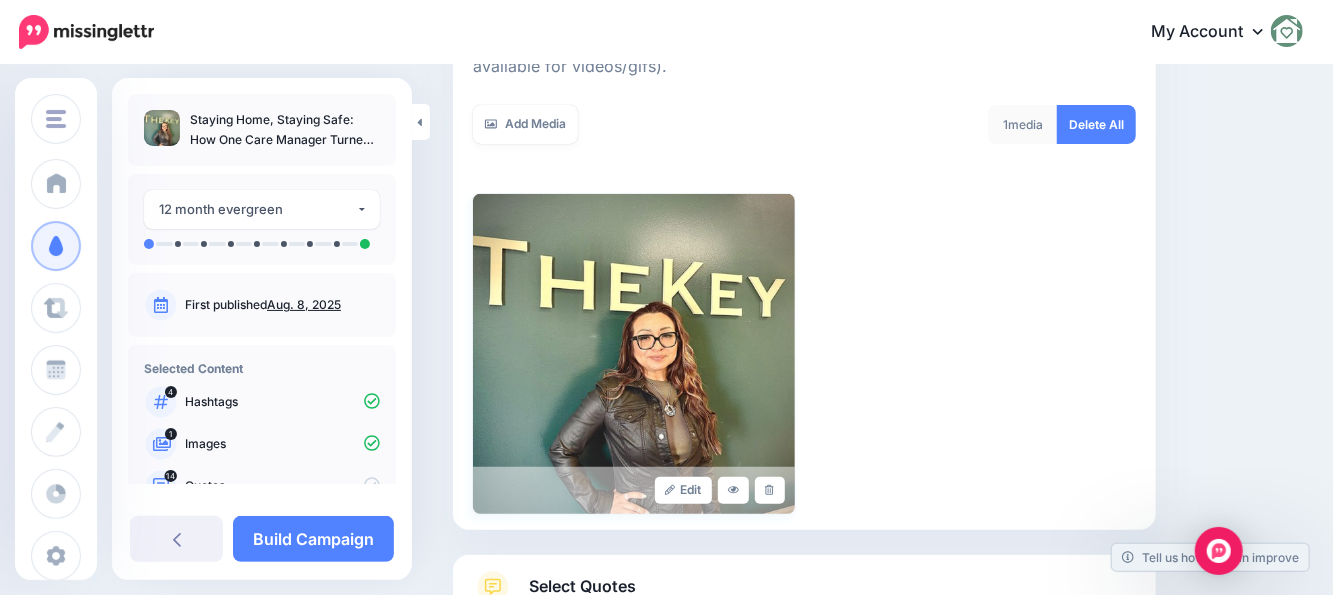 scroll, scrollTop: 510, scrollLeft: 0, axis: vertical 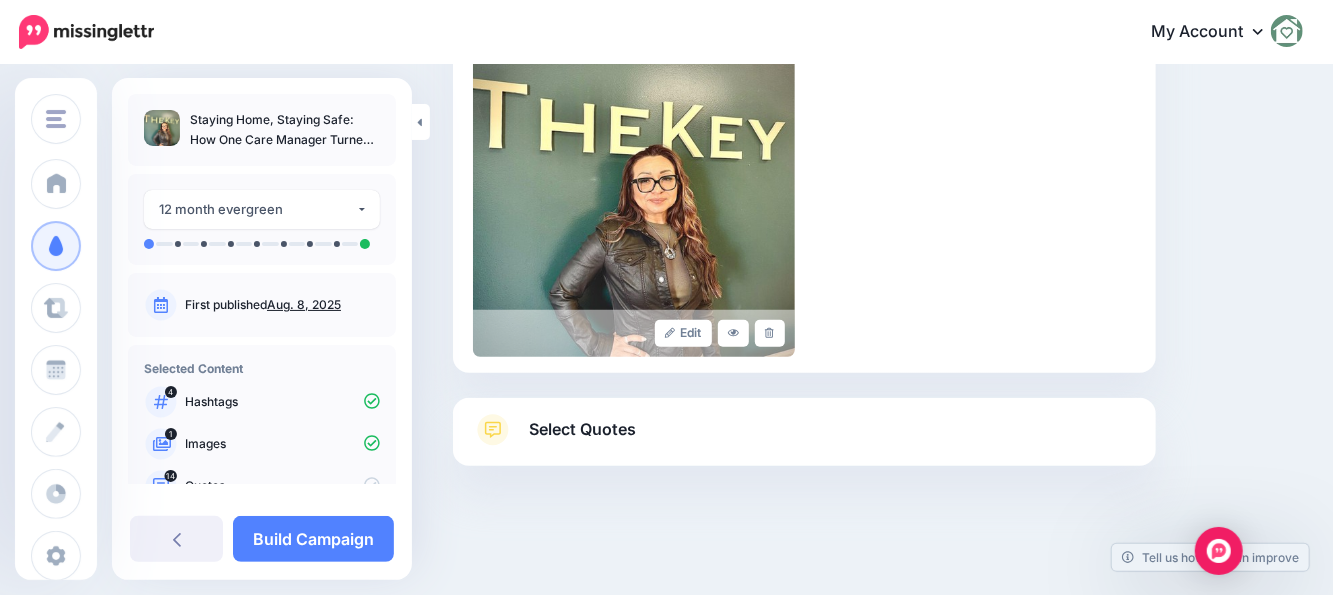 click on "Select Quotes" at bounding box center [582, 429] 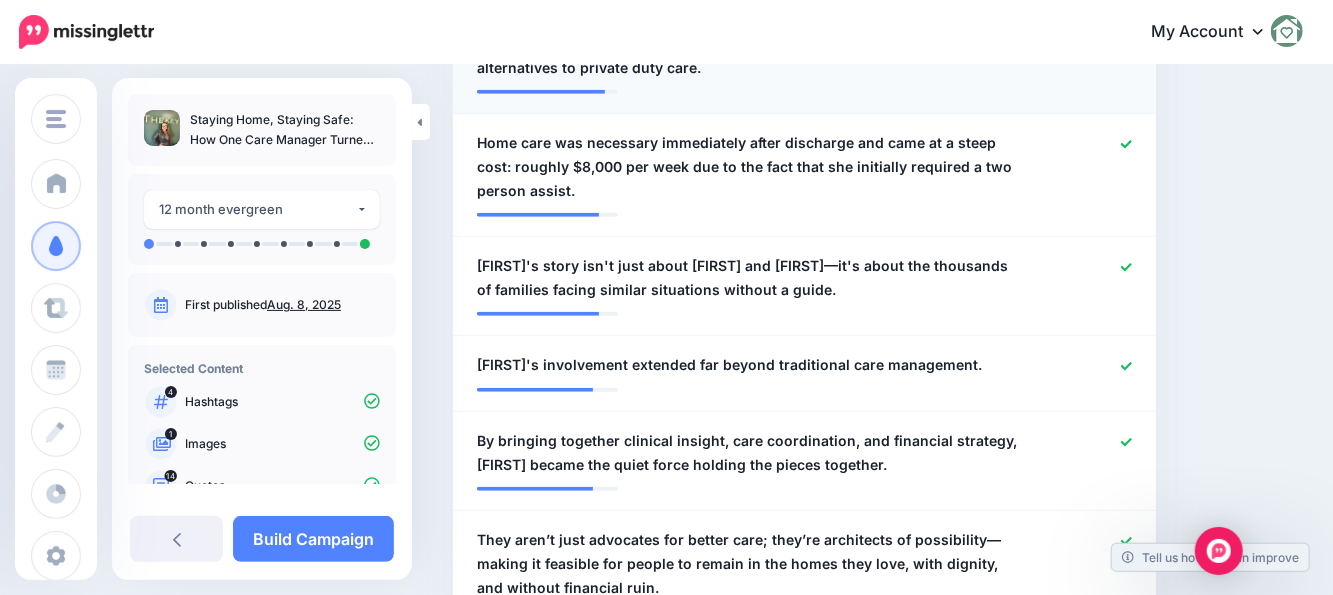 scroll, scrollTop: 909, scrollLeft: 0, axis: vertical 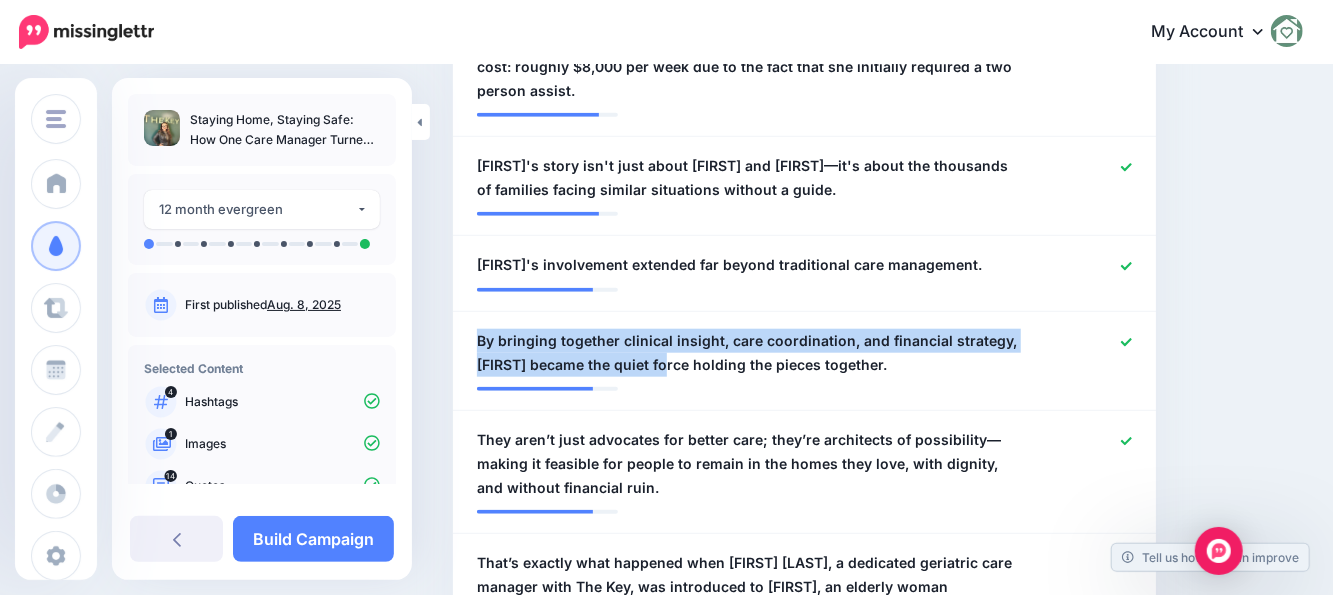 drag, startPoint x: 673, startPoint y: 386, endPoint x: 431, endPoint y: 367, distance: 242.74472 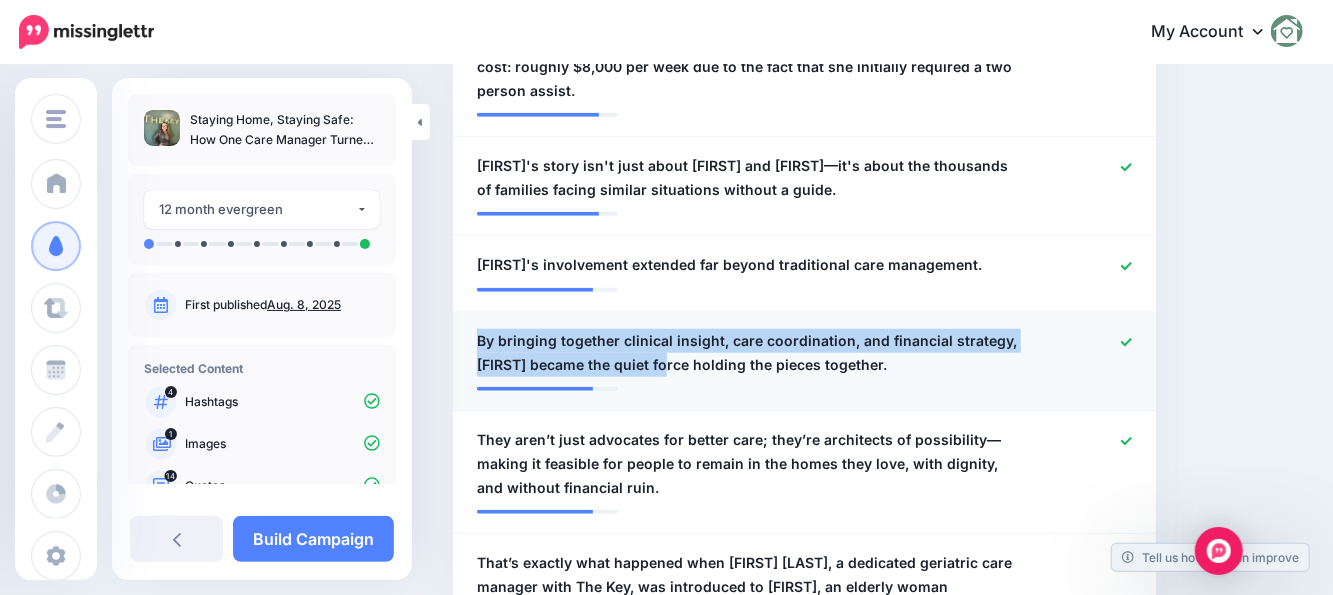 copy on "In a world where aging in place is a dream for many, care managers like Alejandra Aparicio make it a reality." 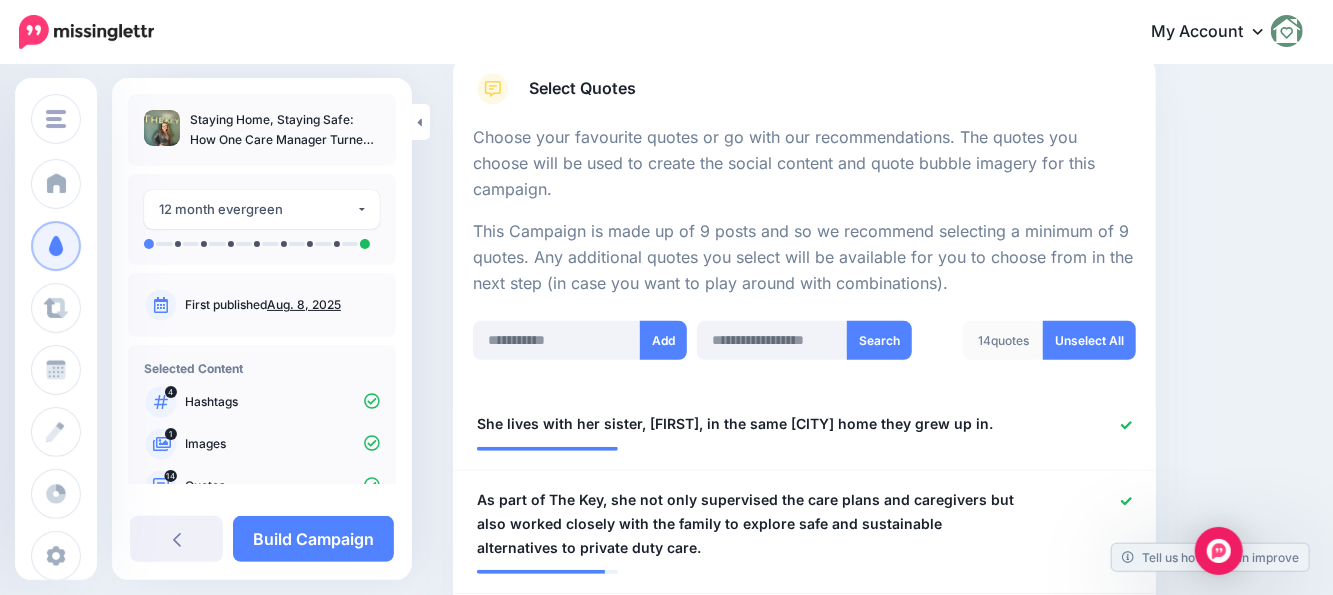 scroll, scrollTop: 289, scrollLeft: 0, axis: vertical 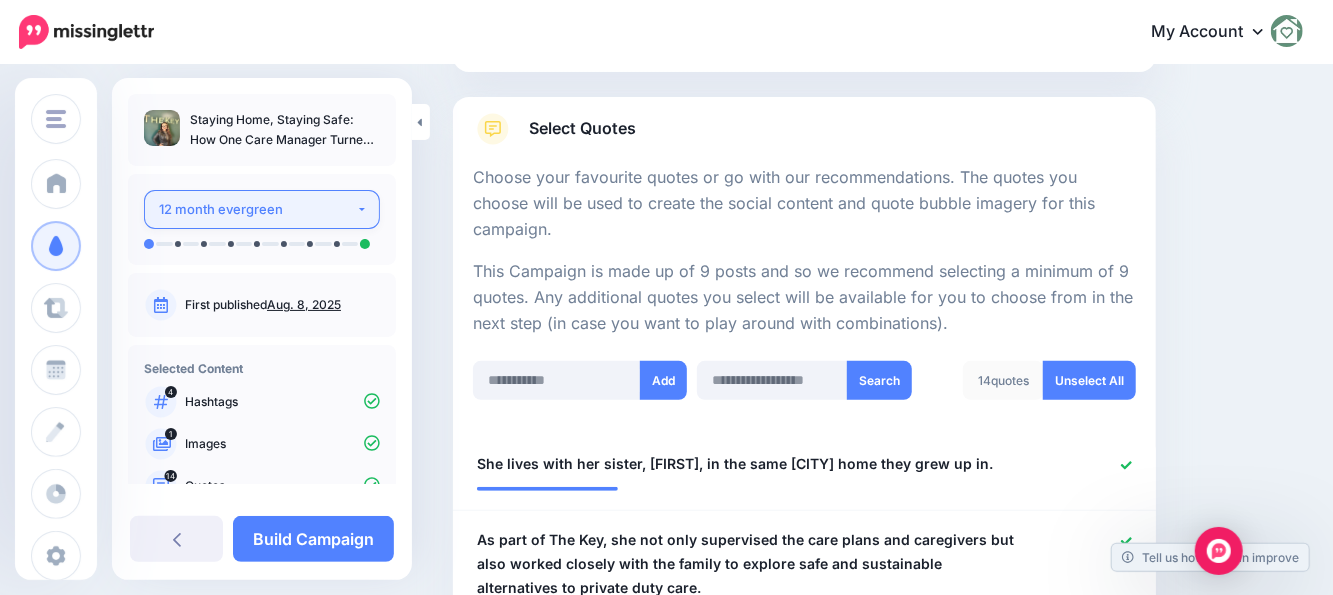 click on "12 month evergreen" at bounding box center [257, 209] 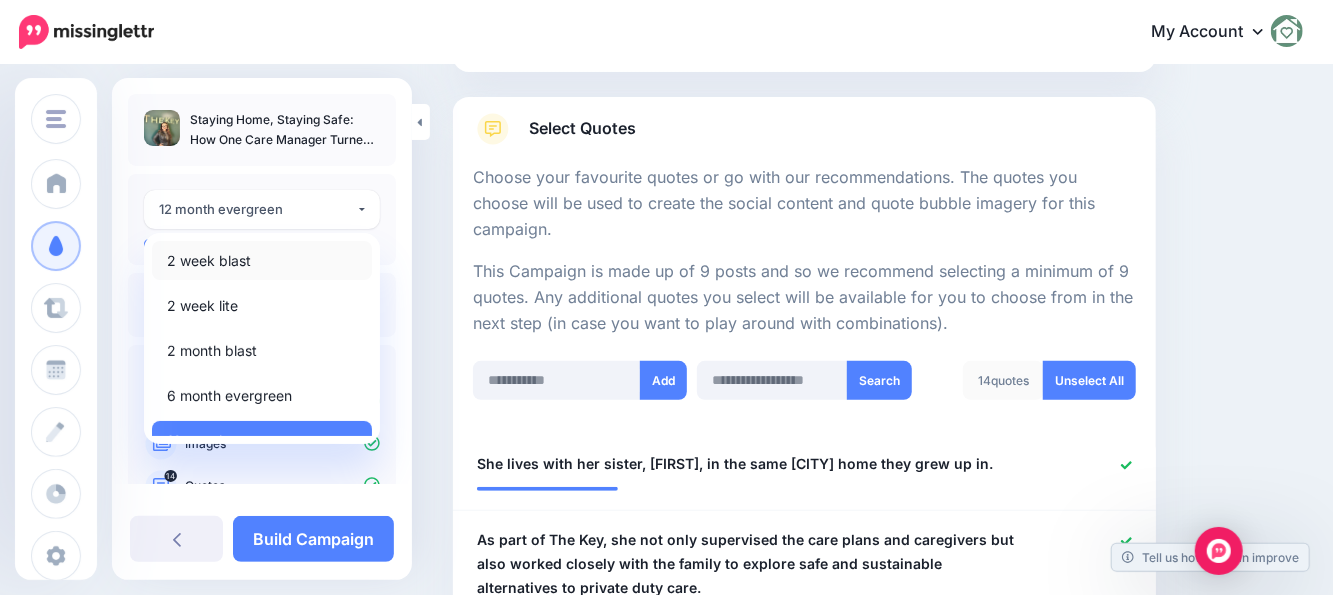click on "2 week blast" at bounding box center (209, 261) 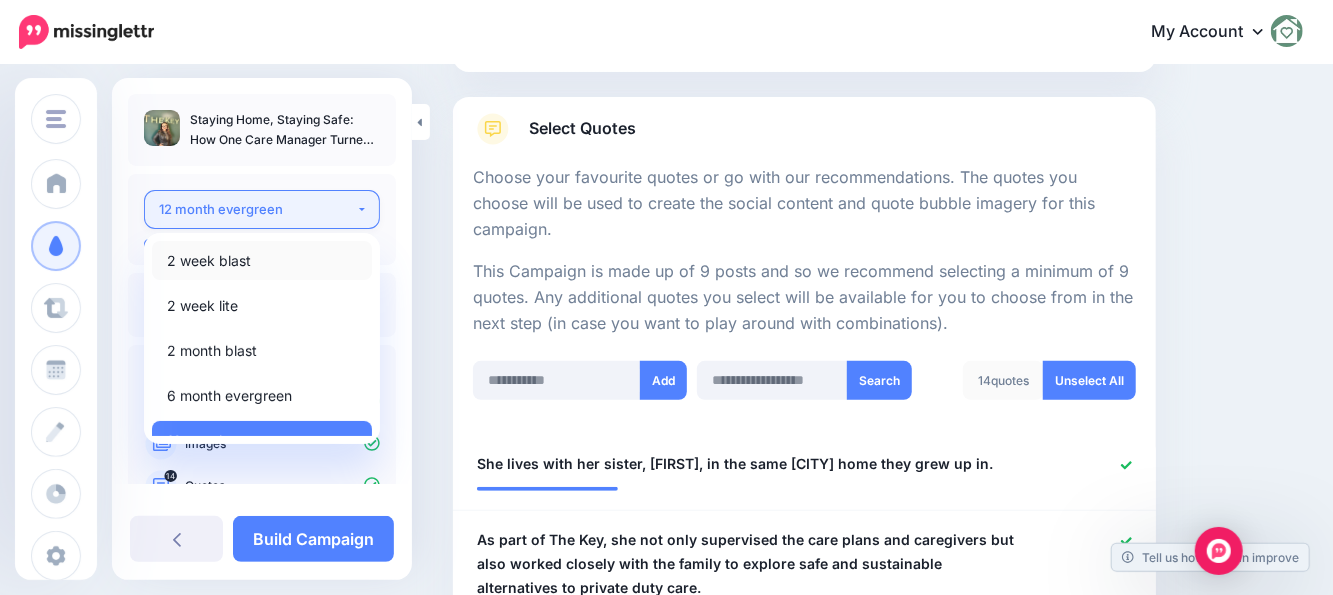 select on "******" 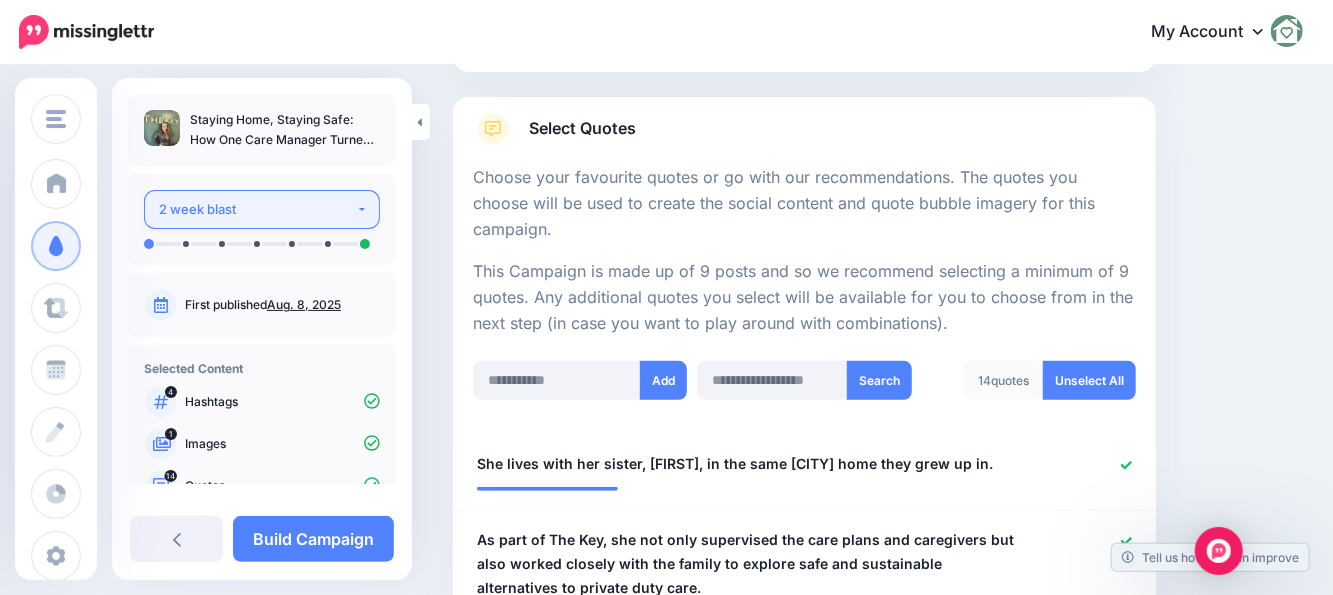 scroll, scrollTop: 479, scrollLeft: 0, axis: vertical 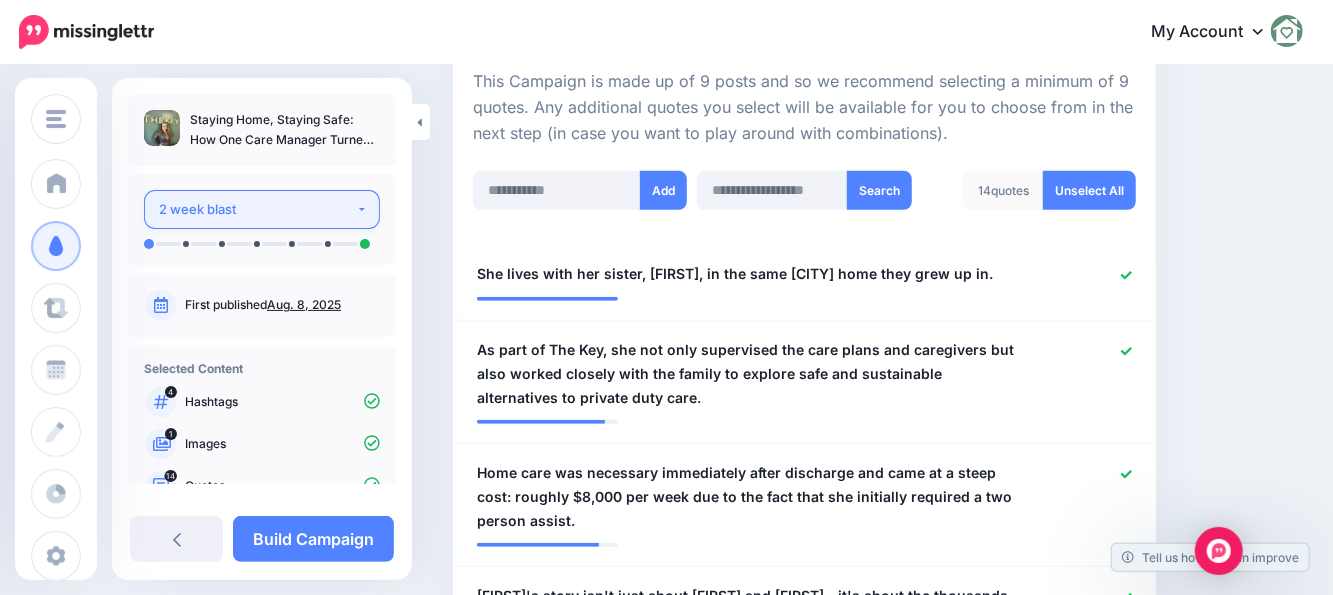 click on "2 week blast" at bounding box center [257, 209] 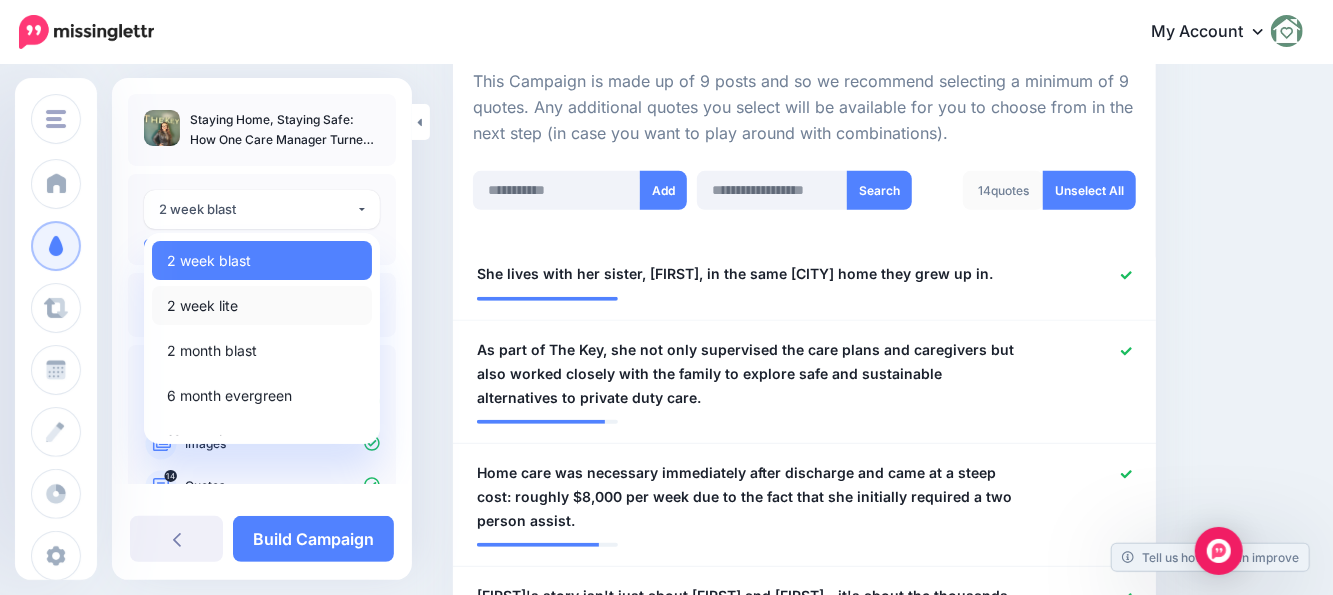click on "2 week lite" at bounding box center [202, 306] 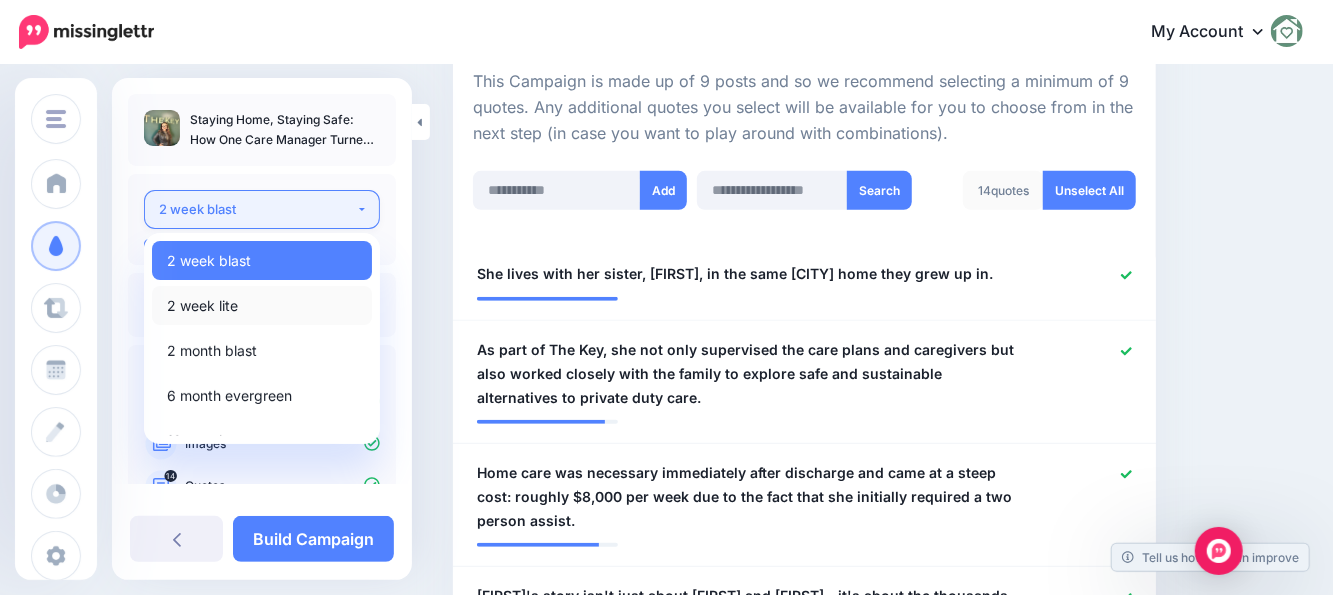 select on "******" 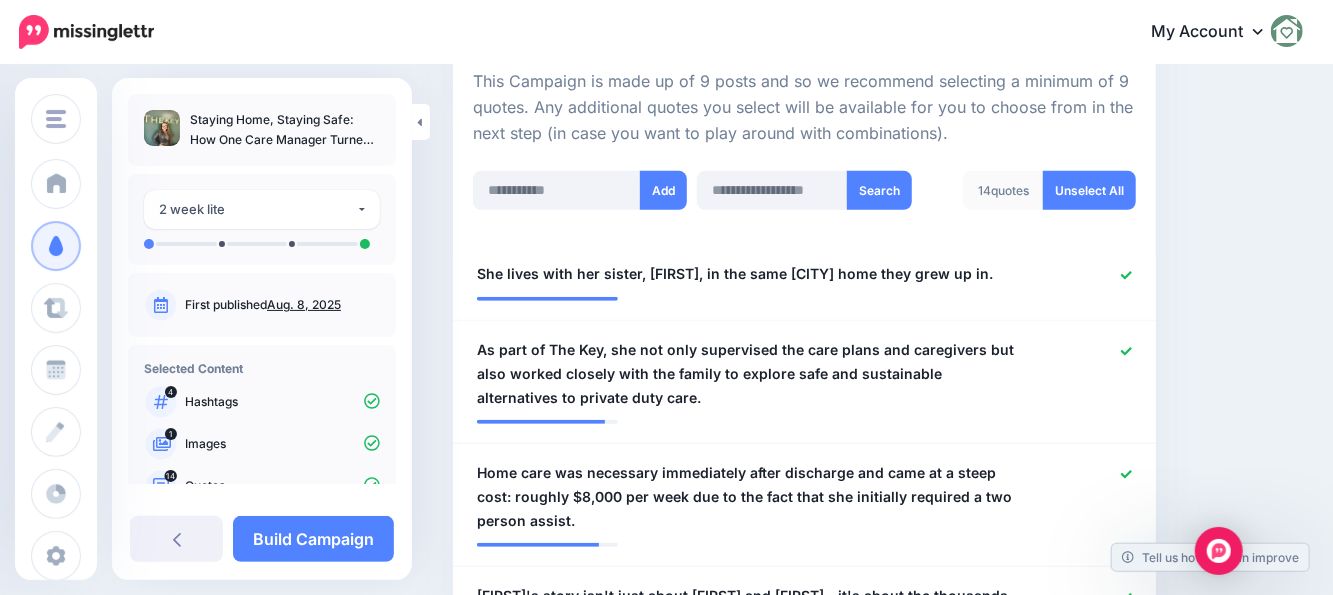 scroll, scrollTop: 669, scrollLeft: 0, axis: vertical 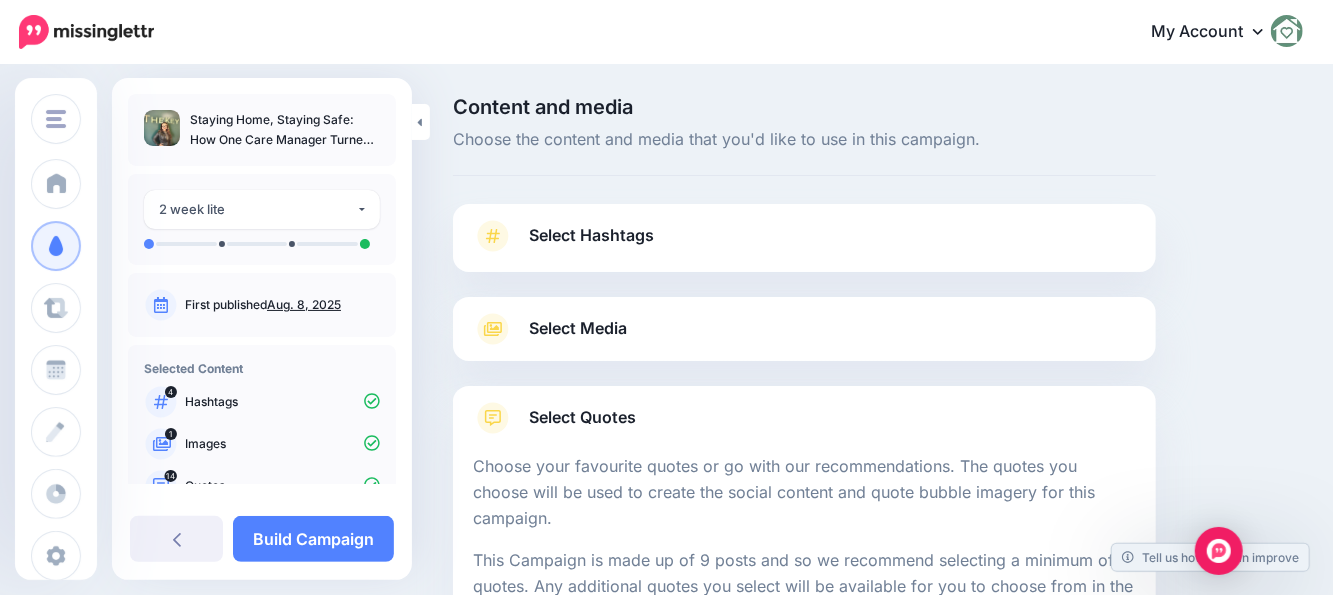 click at bounding box center (262, 244) 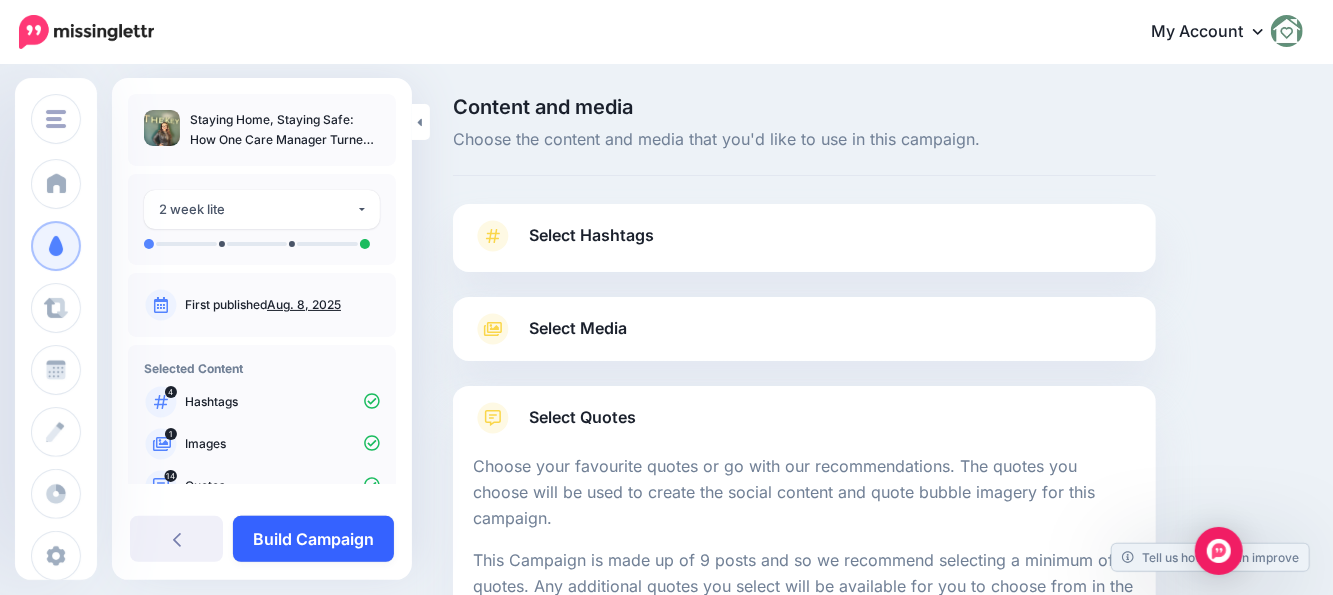 click on "Build Campaign" at bounding box center (313, 539) 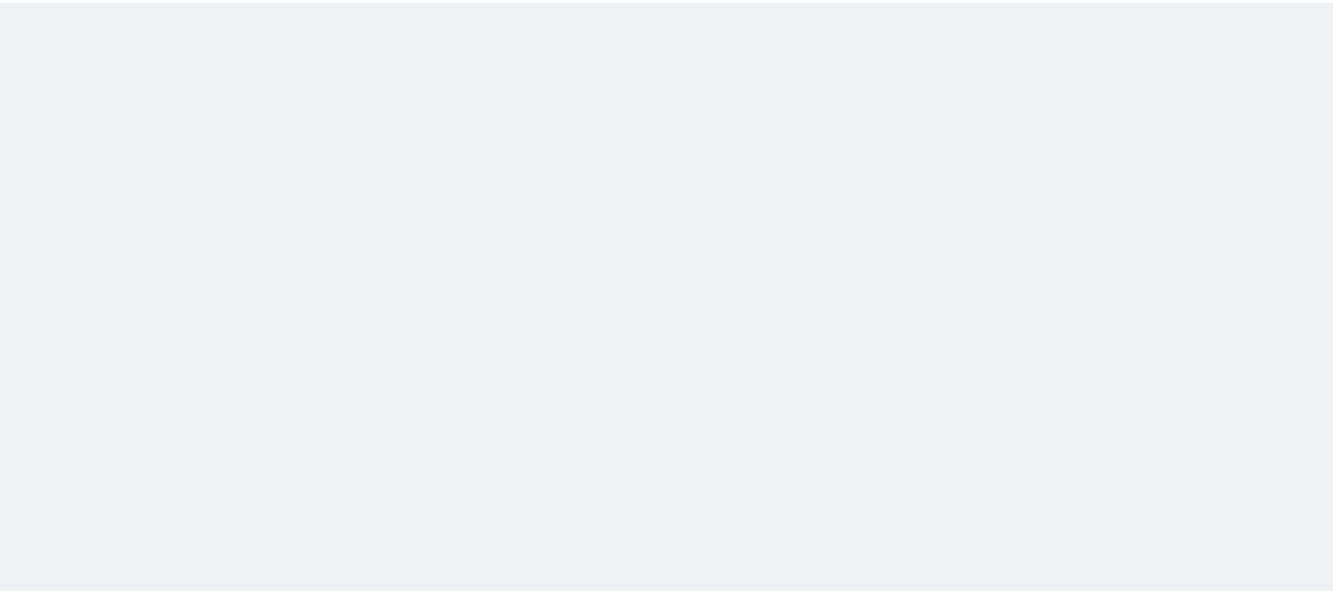 scroll, scrollTop: 0, scrollLeft: 0, axis: both 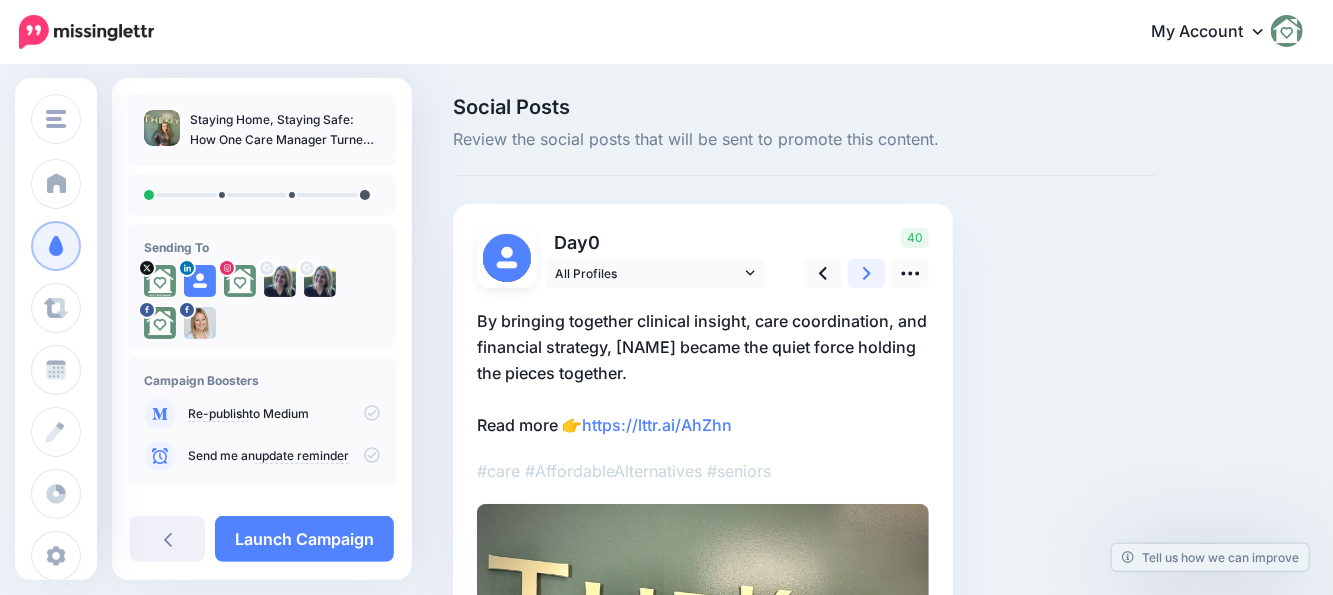 click 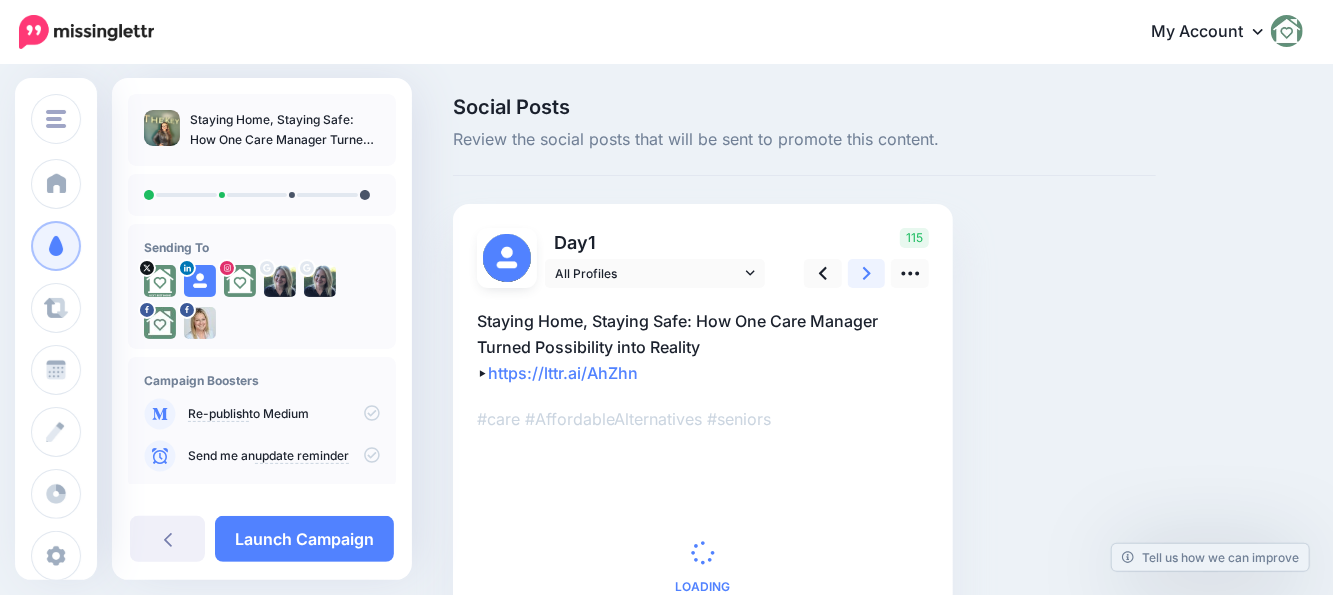 click 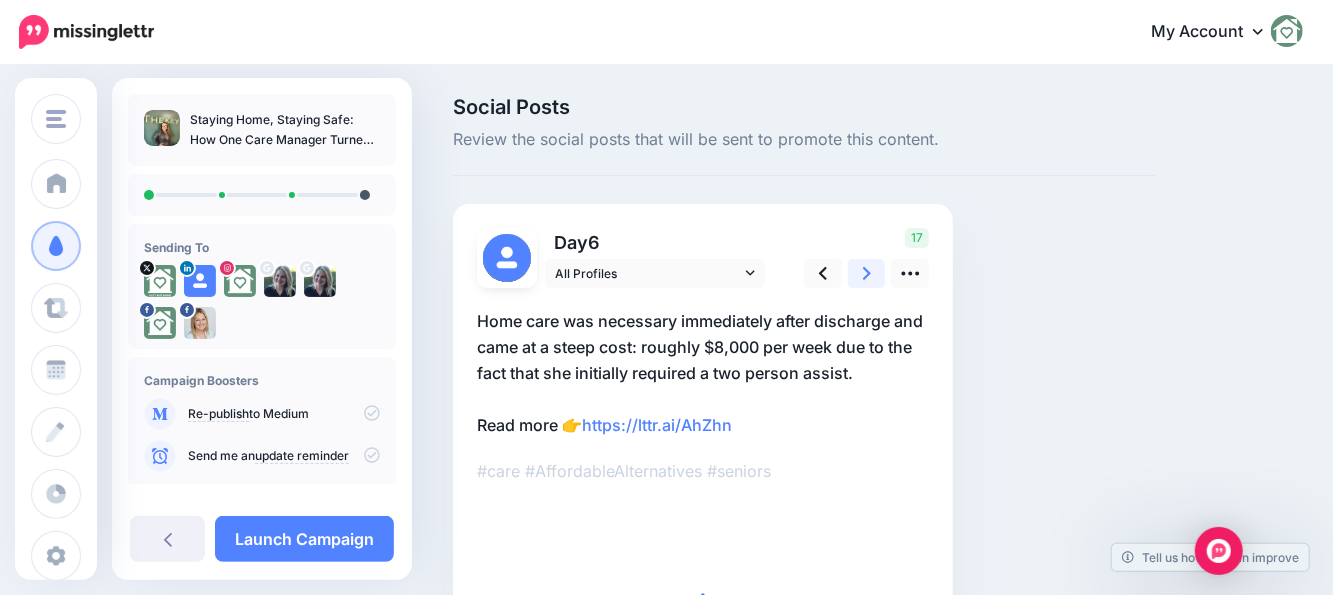 click 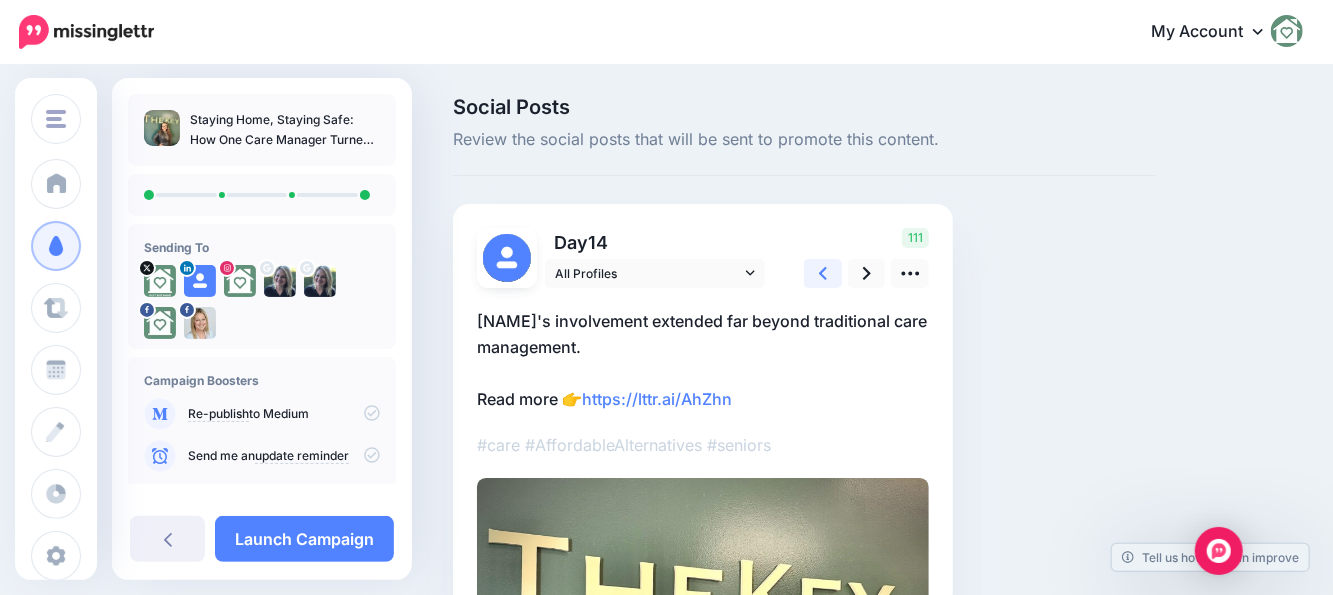 click 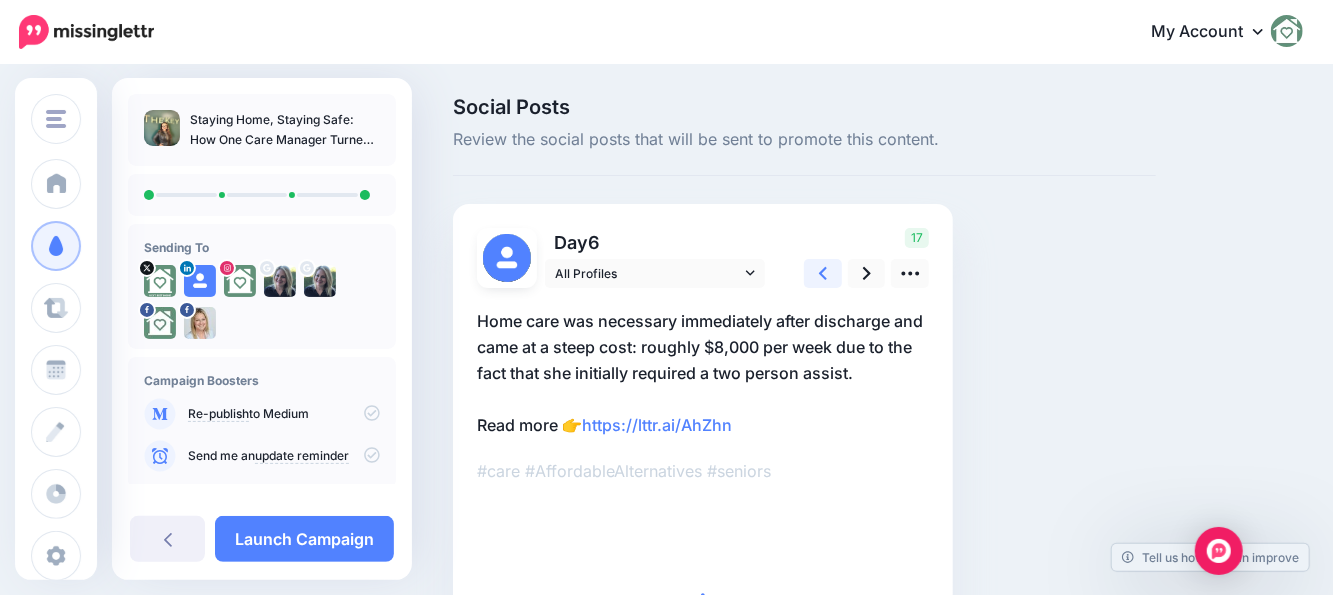 click 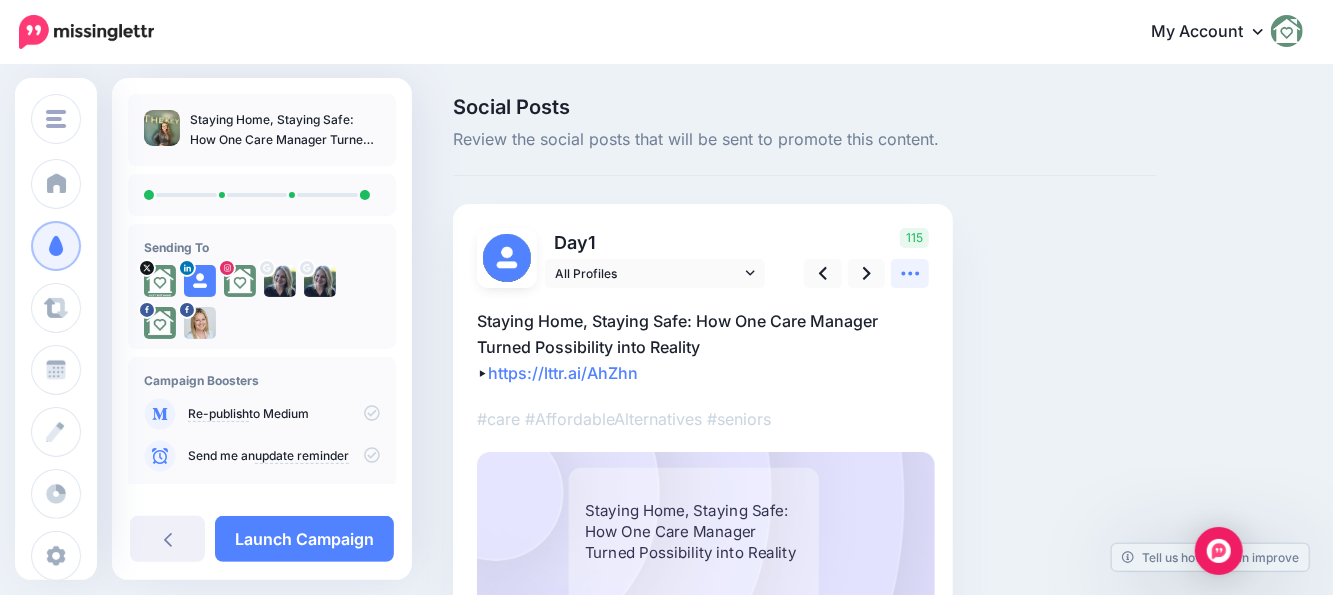 click 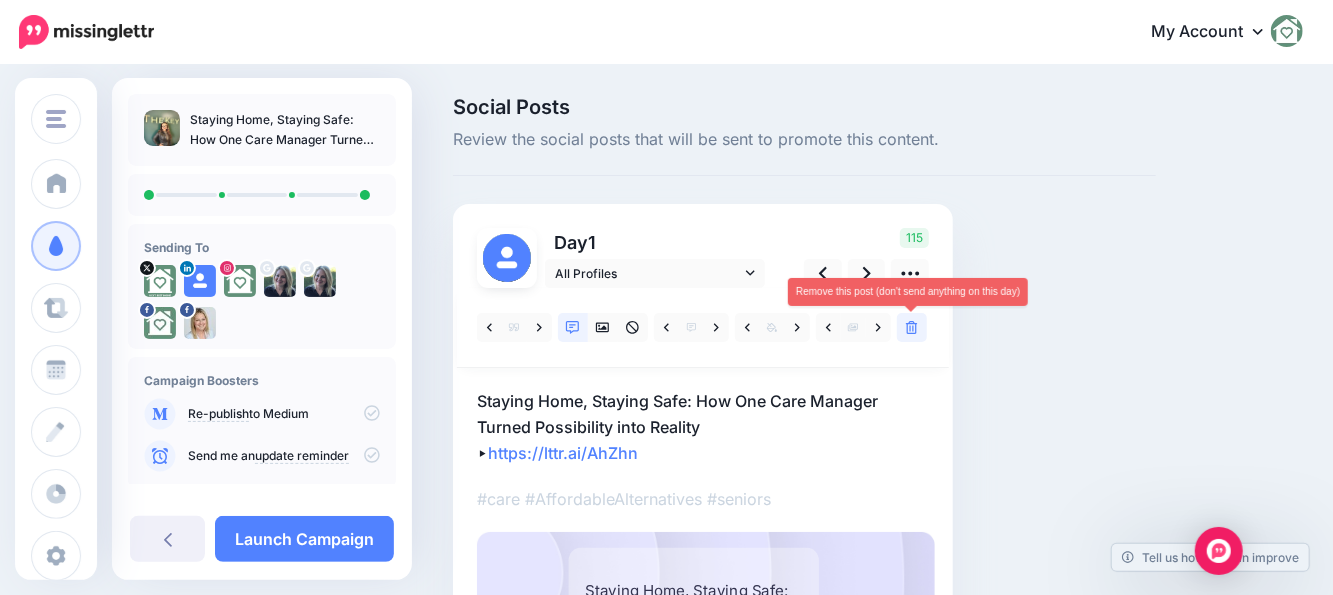 click 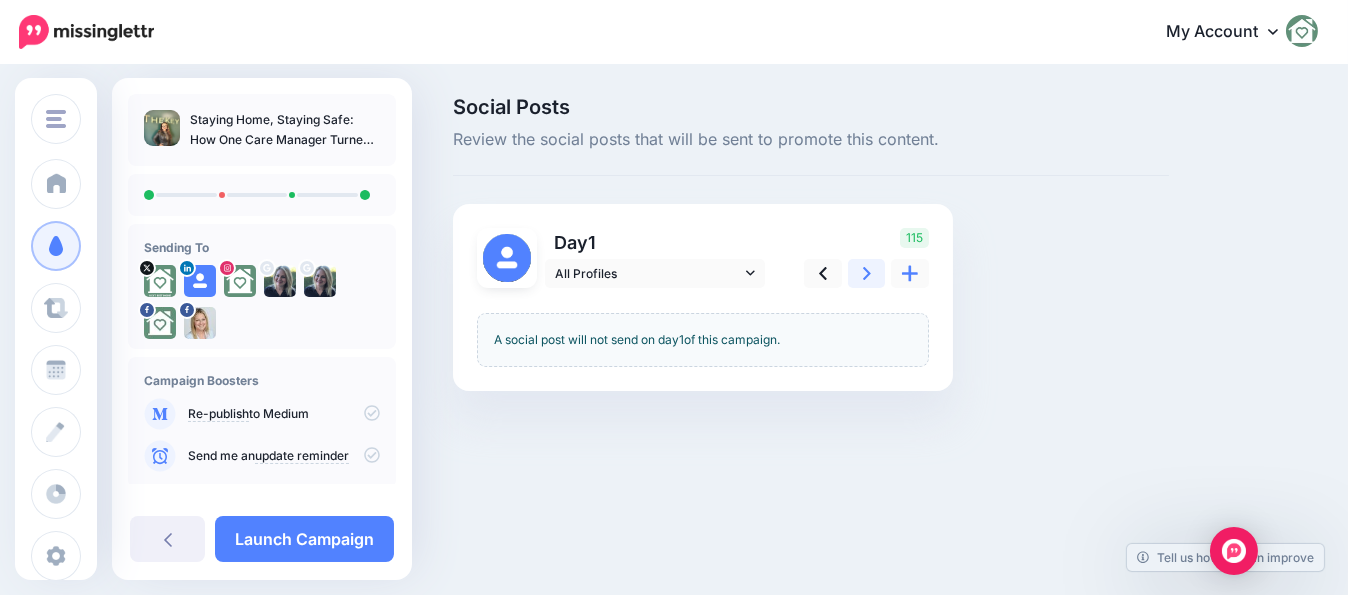 click 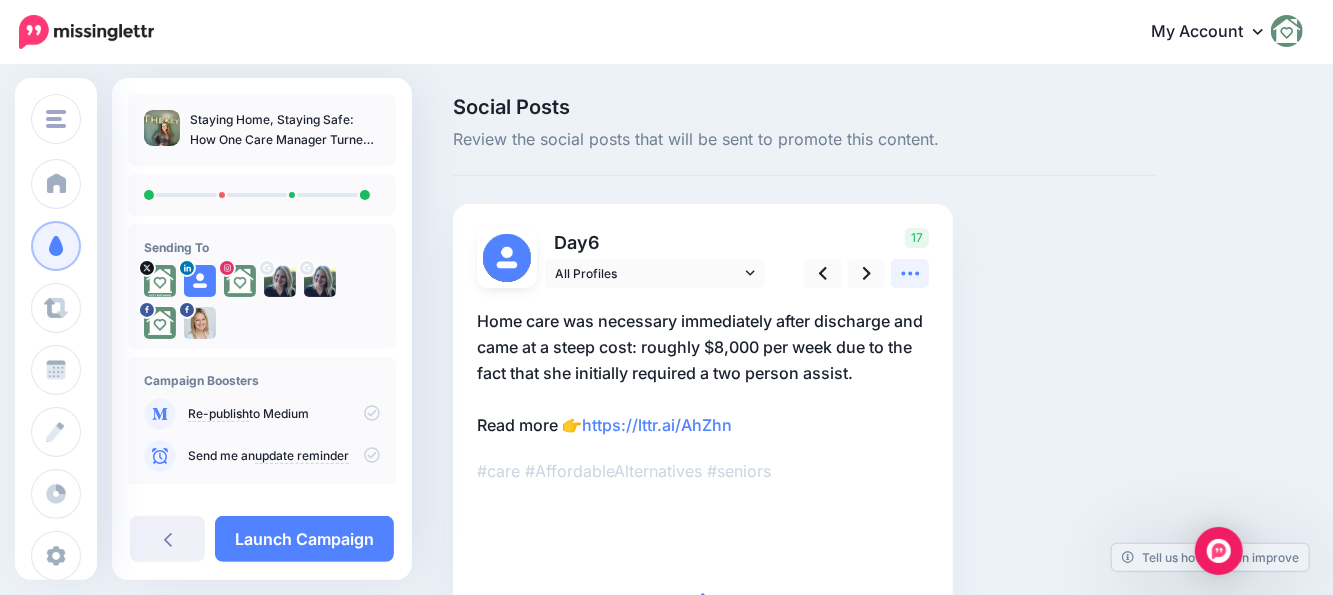 click 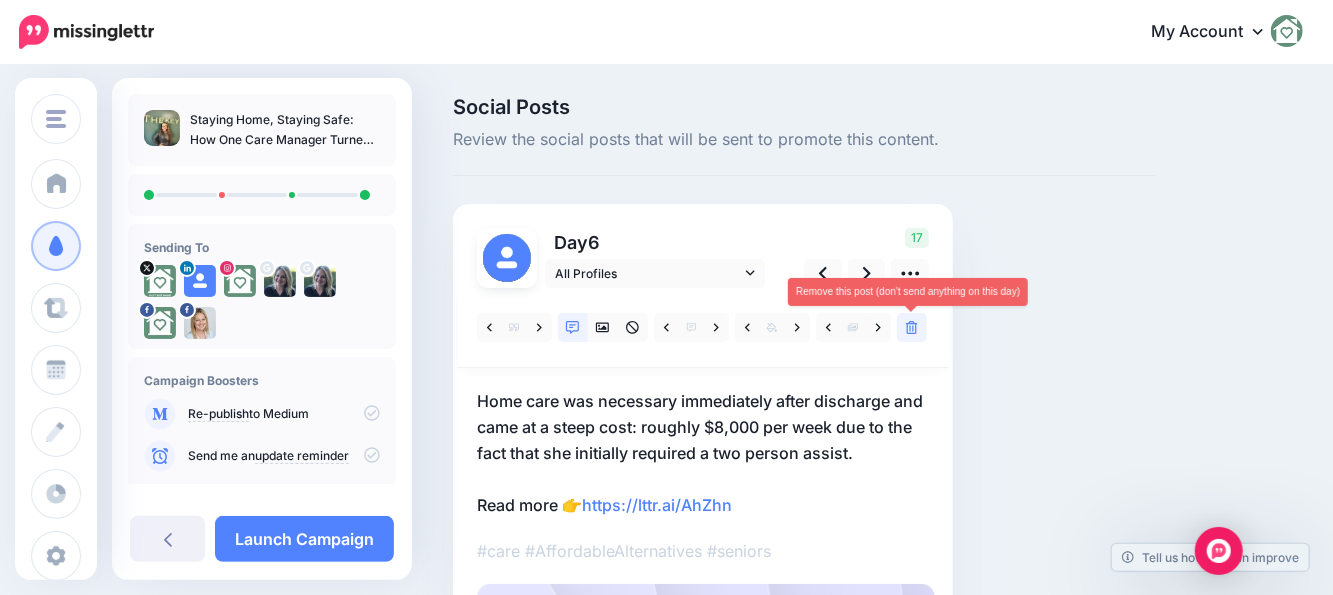 click at bounding box center [912, 327] 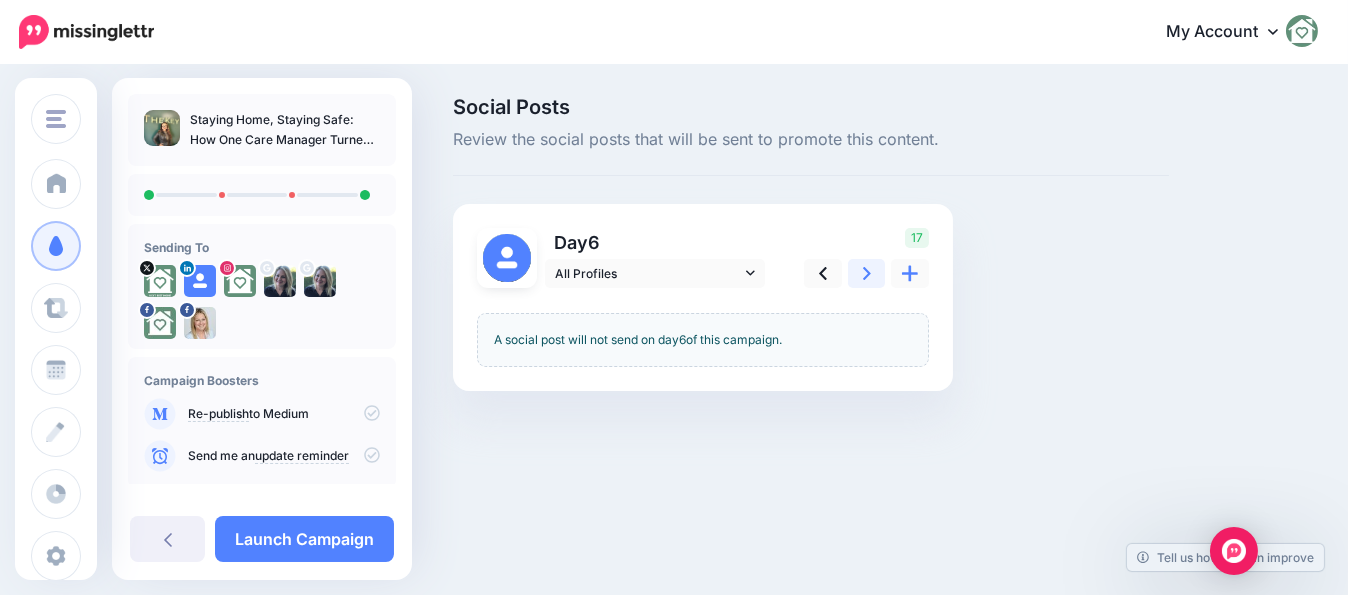 click at bounding box center [867, 273] 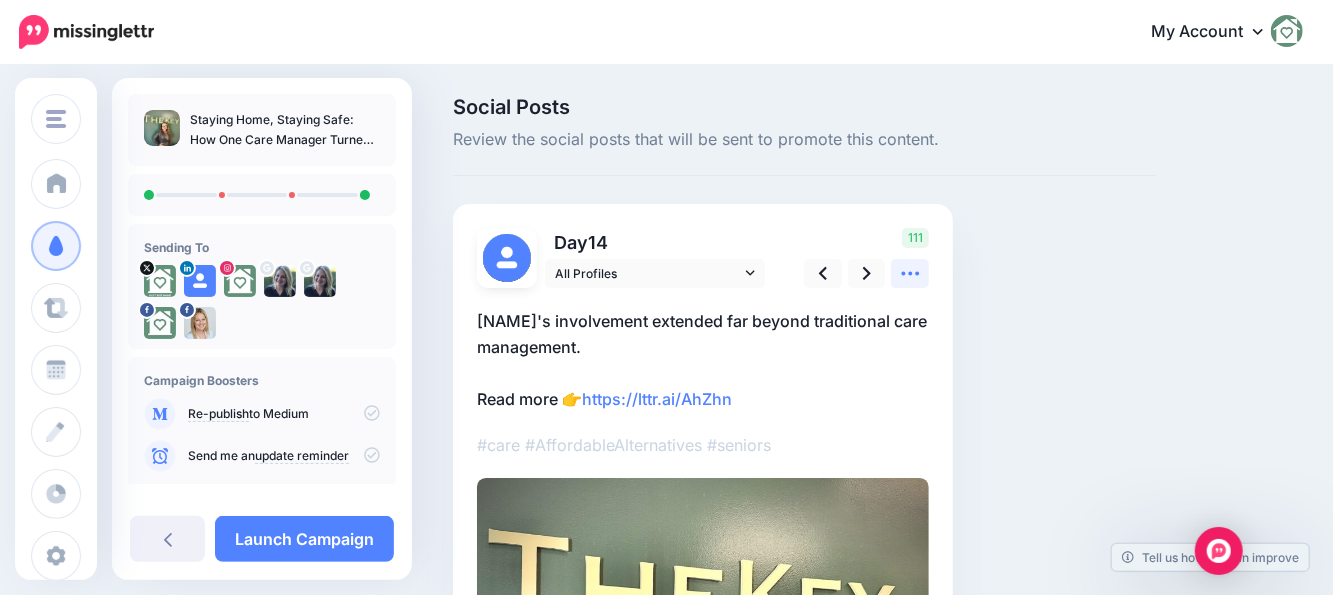 click 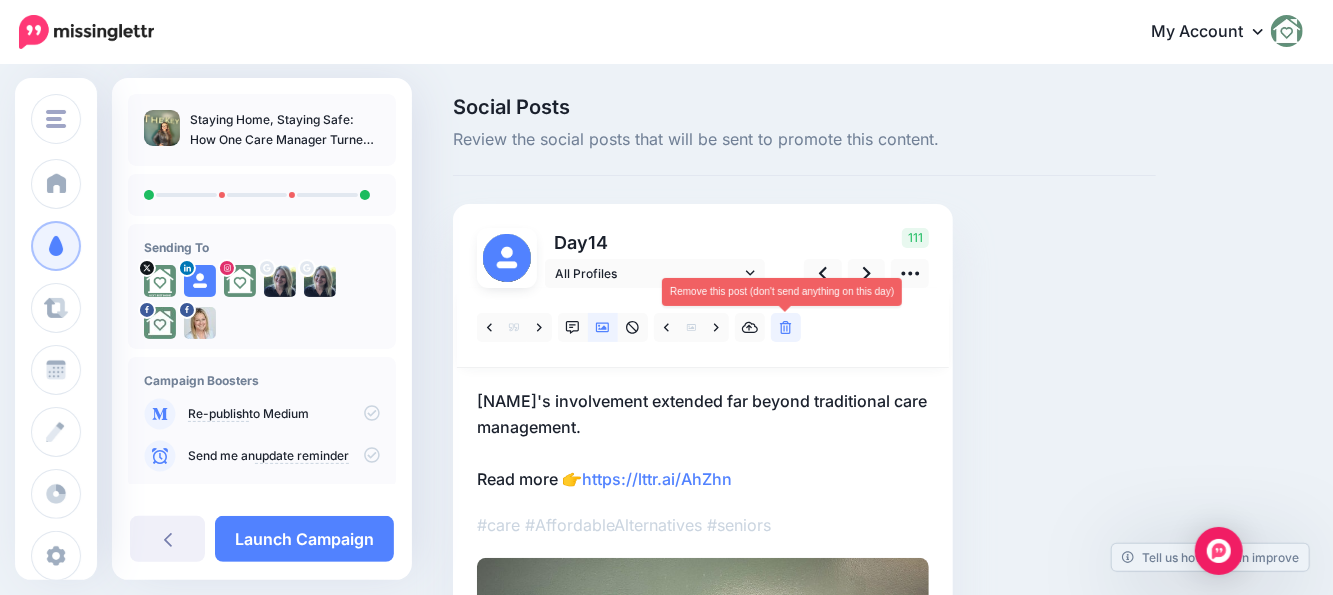 click 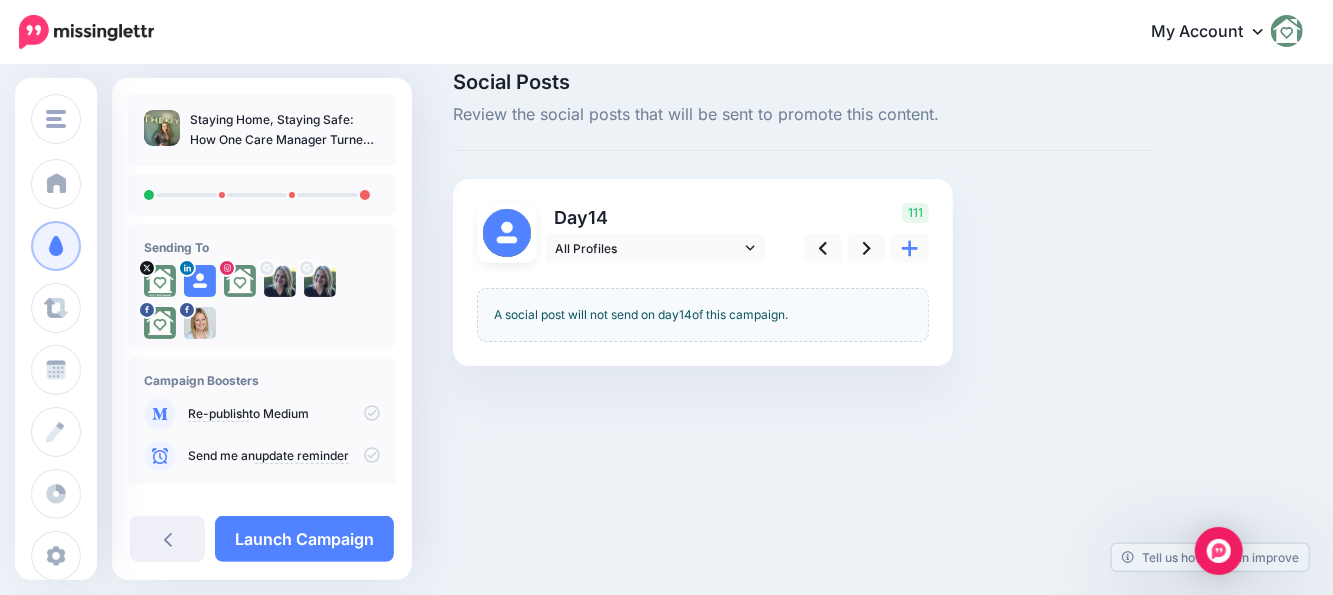scroll, scrollTop: 28, scrollLeft: 0, axis: vertical 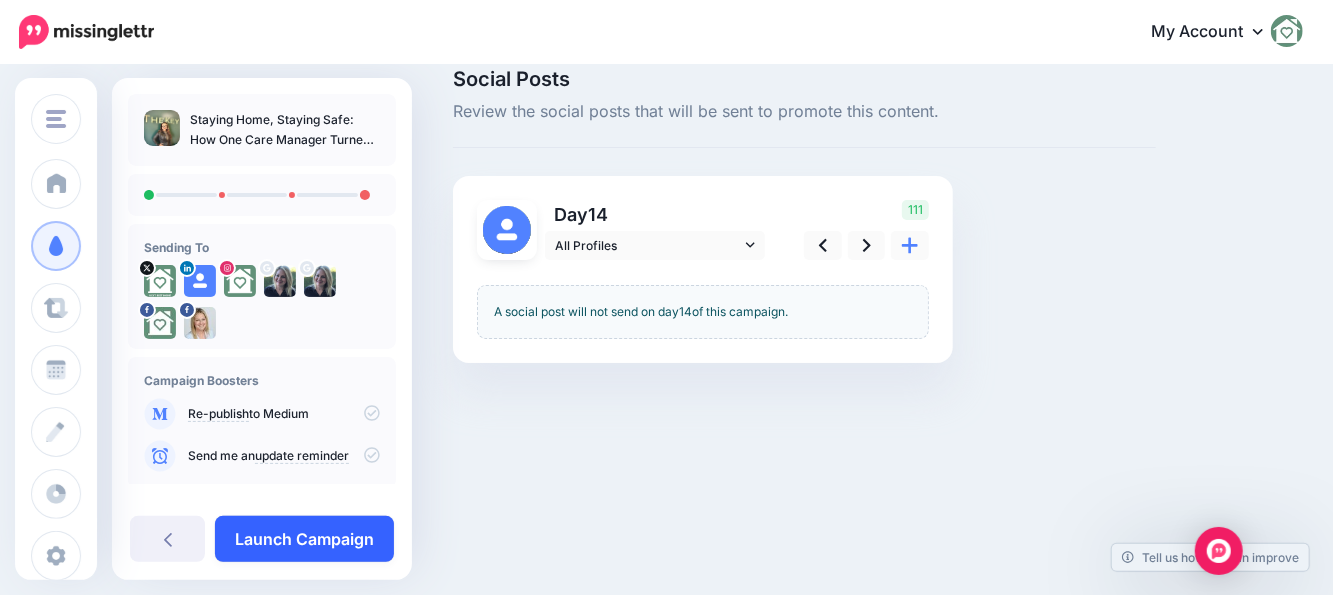 click on "Launch Campaign" at bounding box center [304, 539] 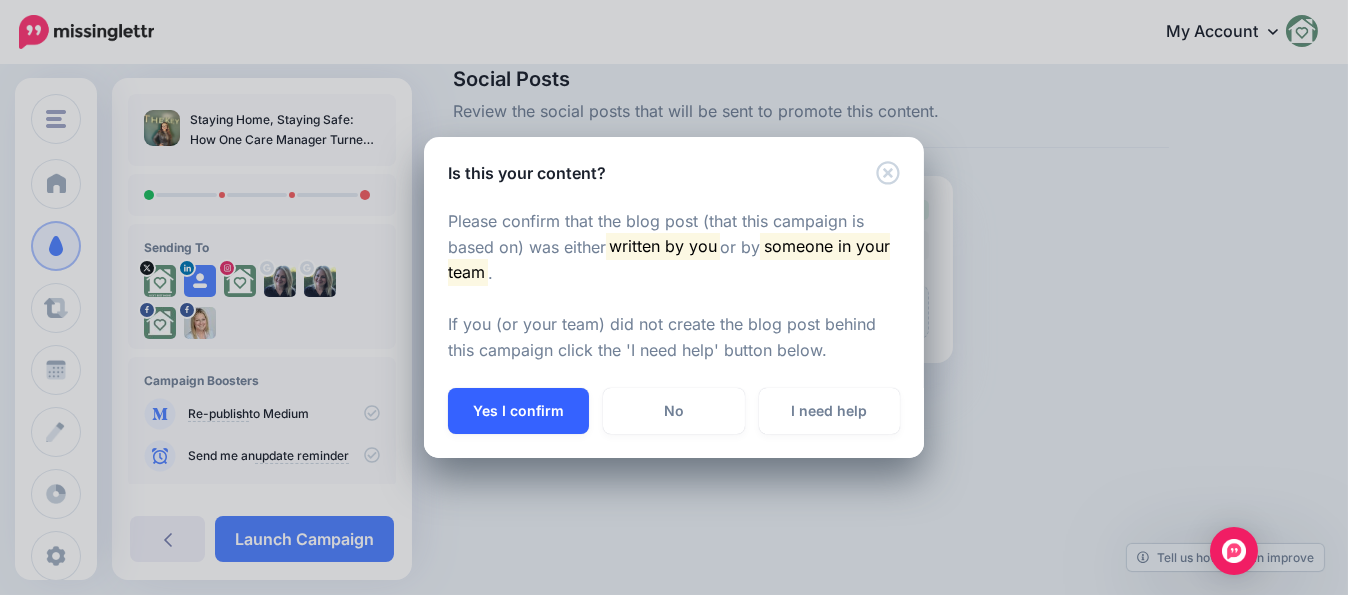 click on "Yes I confirm" at bounding box center (518, 411) 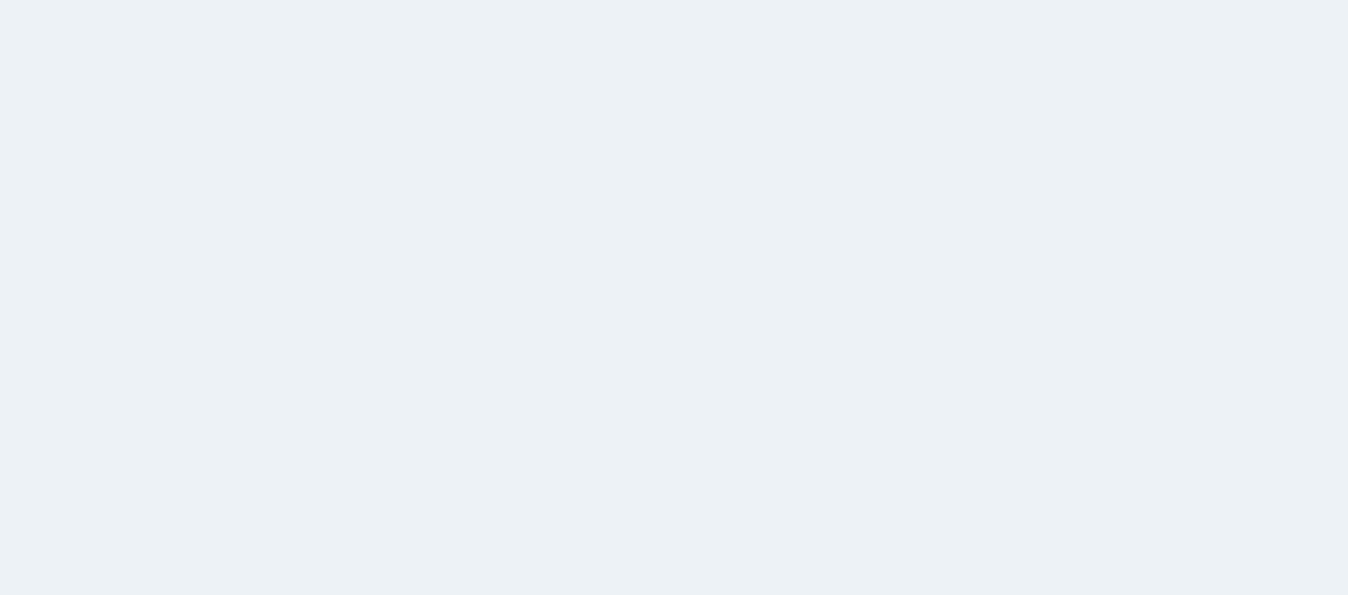 scroll, scrollTop: 0, scrollLeft: 0, axis: both 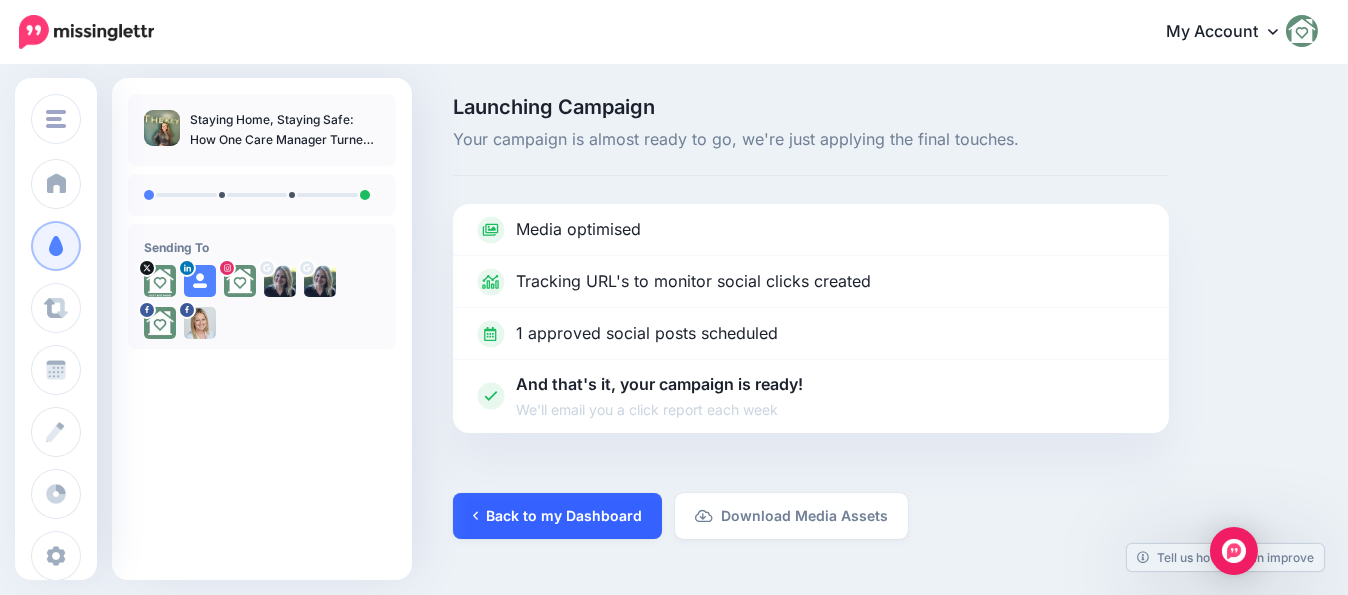 click on "Back to my Dashboard" at bounding box center [557, 516] 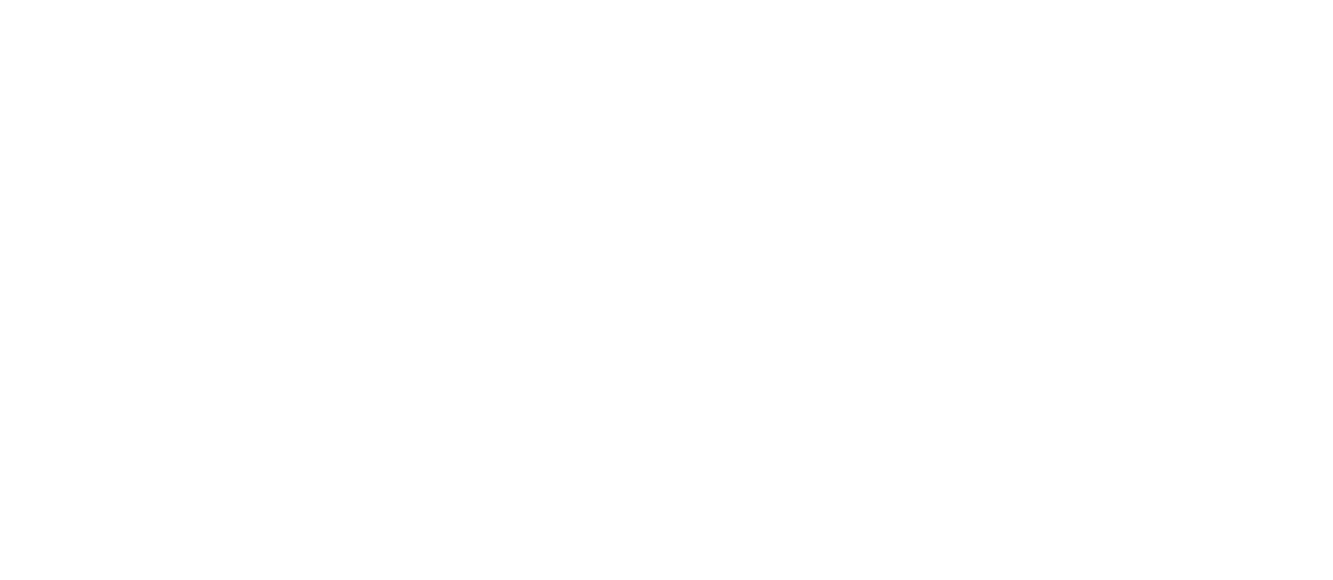 scroll, scrollTop: 0, scrollLeft: 0, axis: both 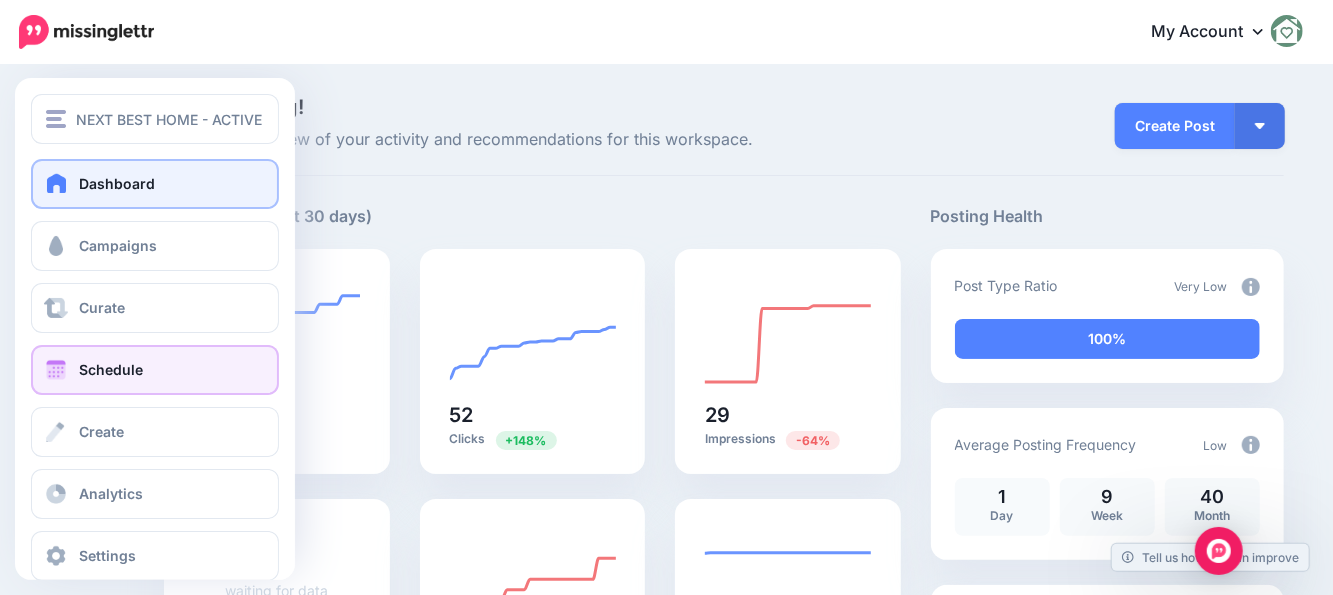 click on "Schedule" at bounding box center (155, 370) 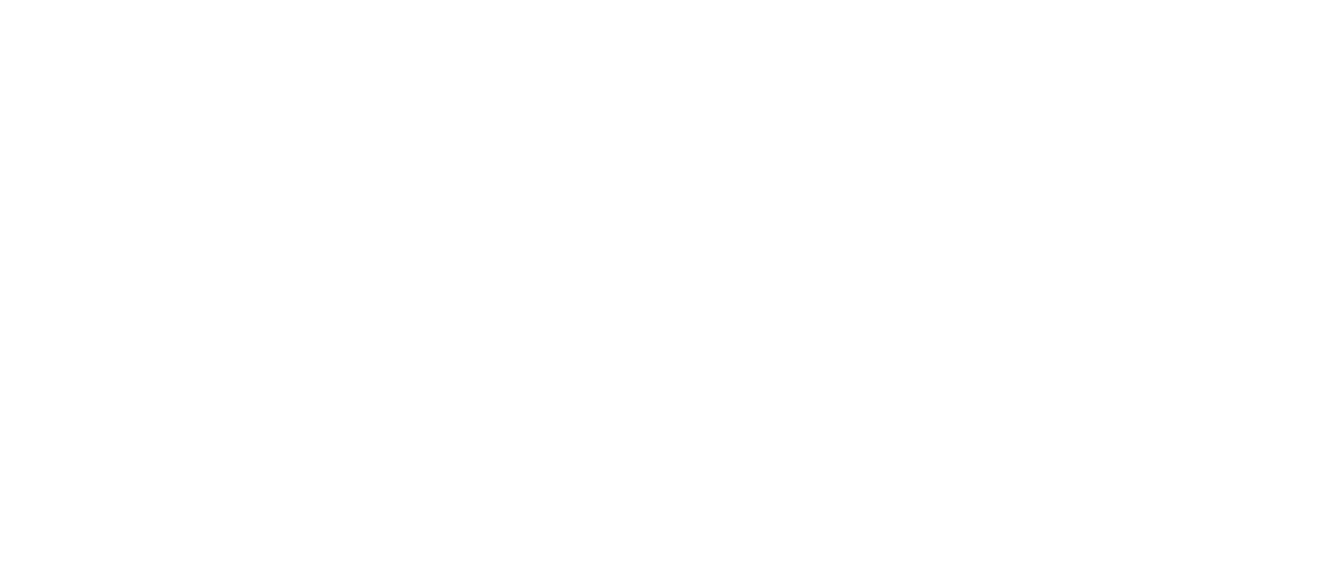 scroll, scrollTop: 0, scrollLeft: 0, axis: both 